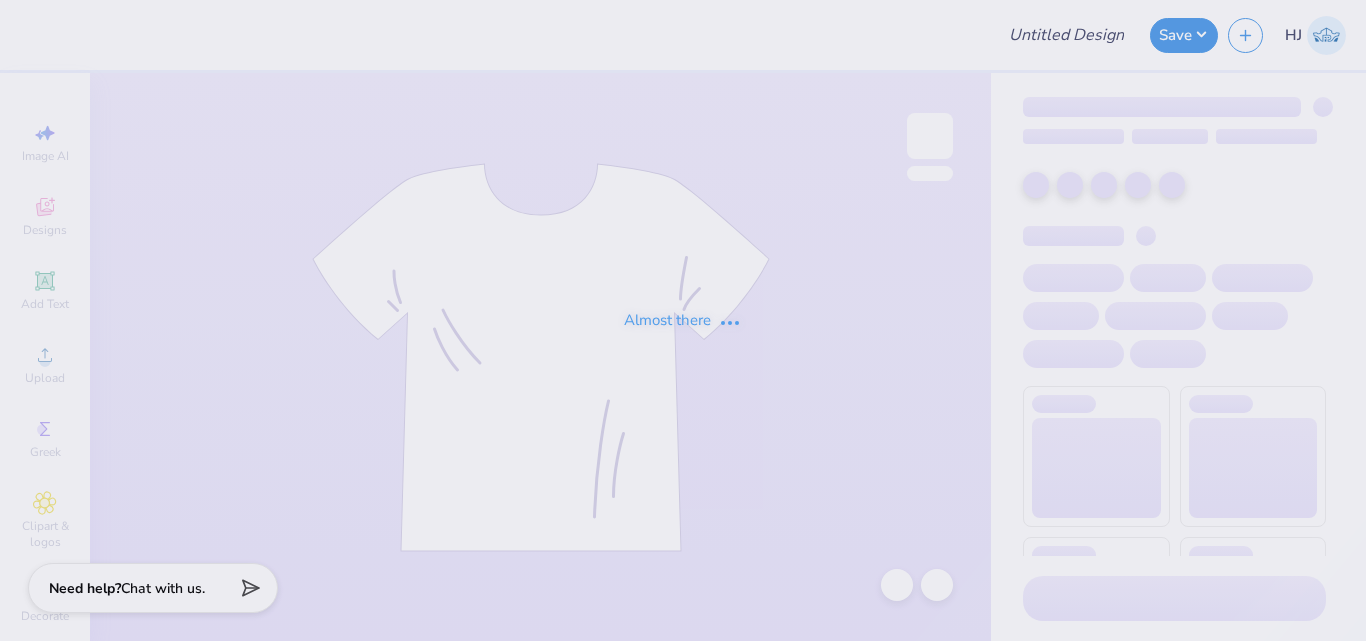 scroll, scrollTop: 0, scrollLeft: 0, axis: both 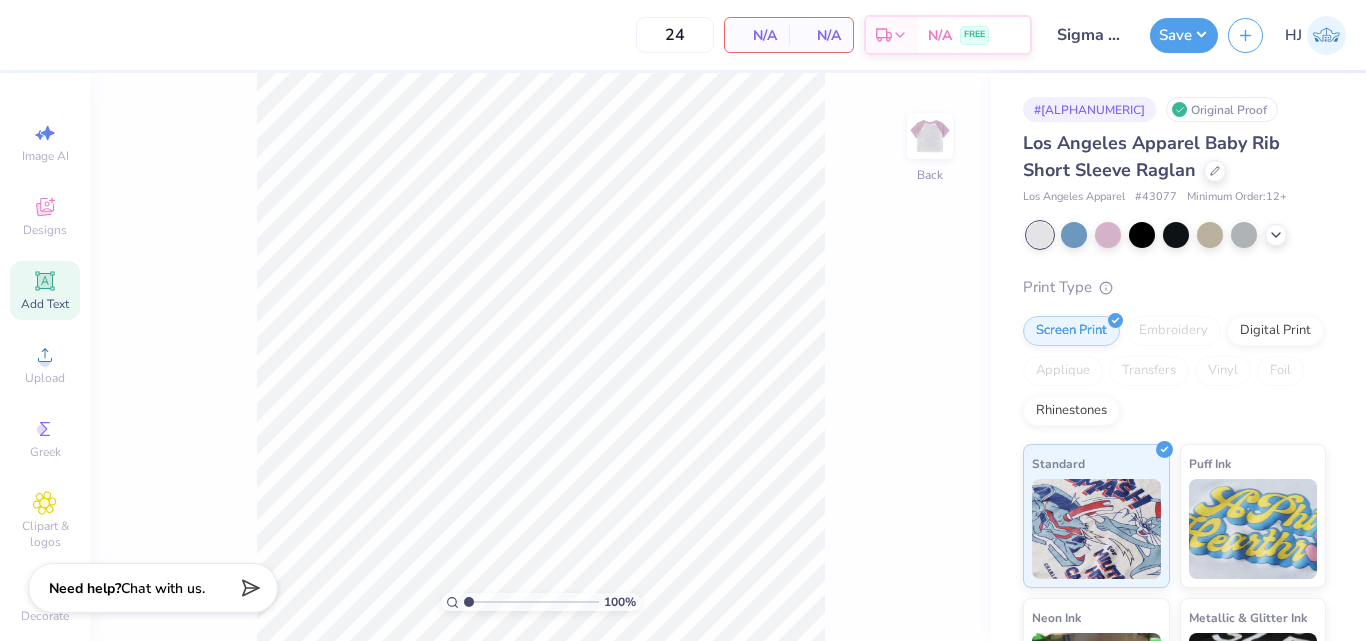 click on "Add Text" at bounding box center (45, 290) 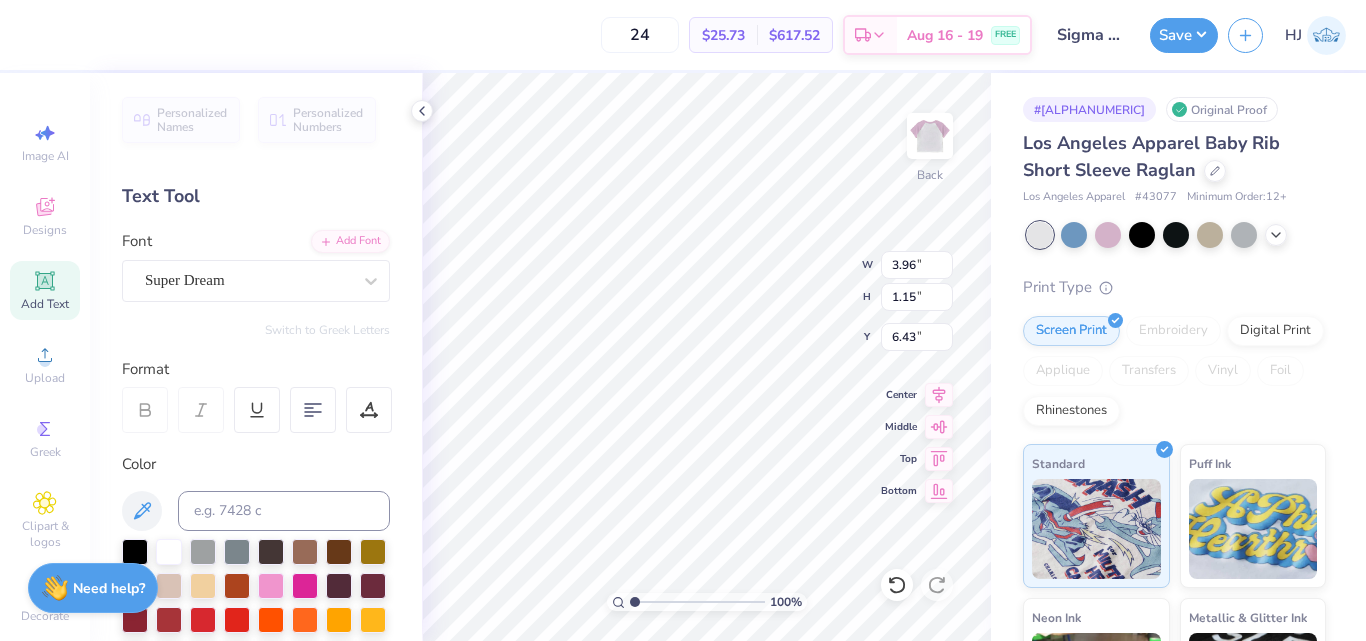 type on "1.53" 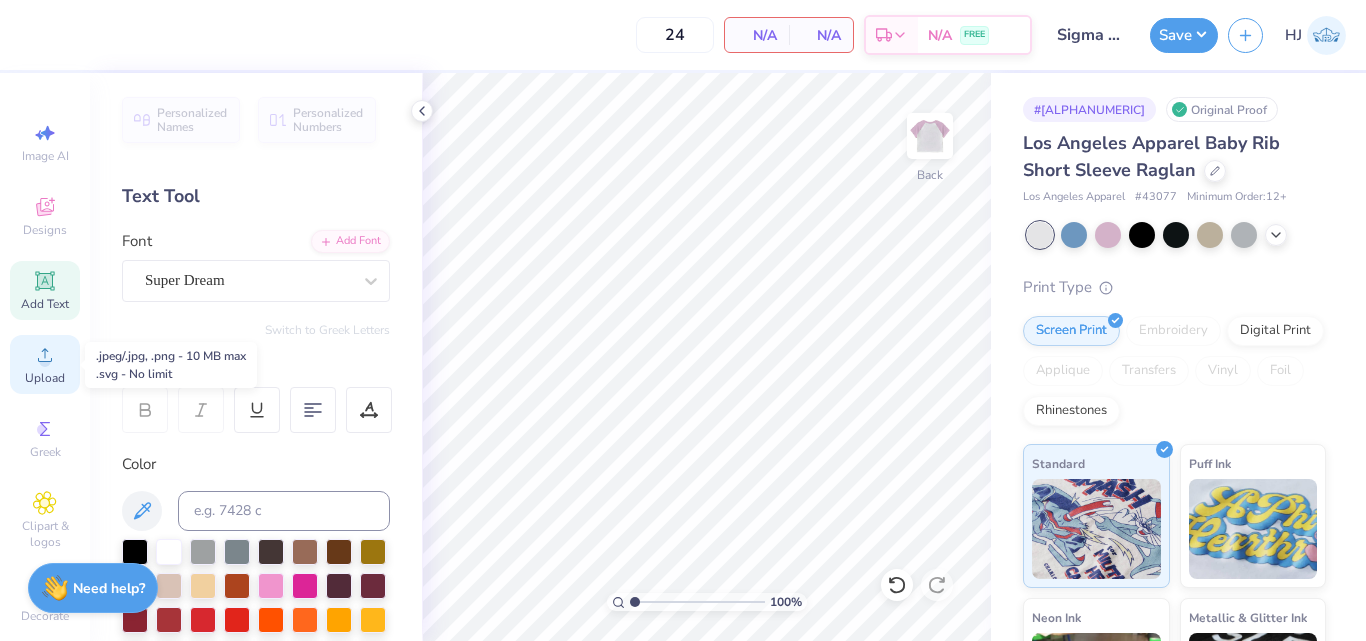 click 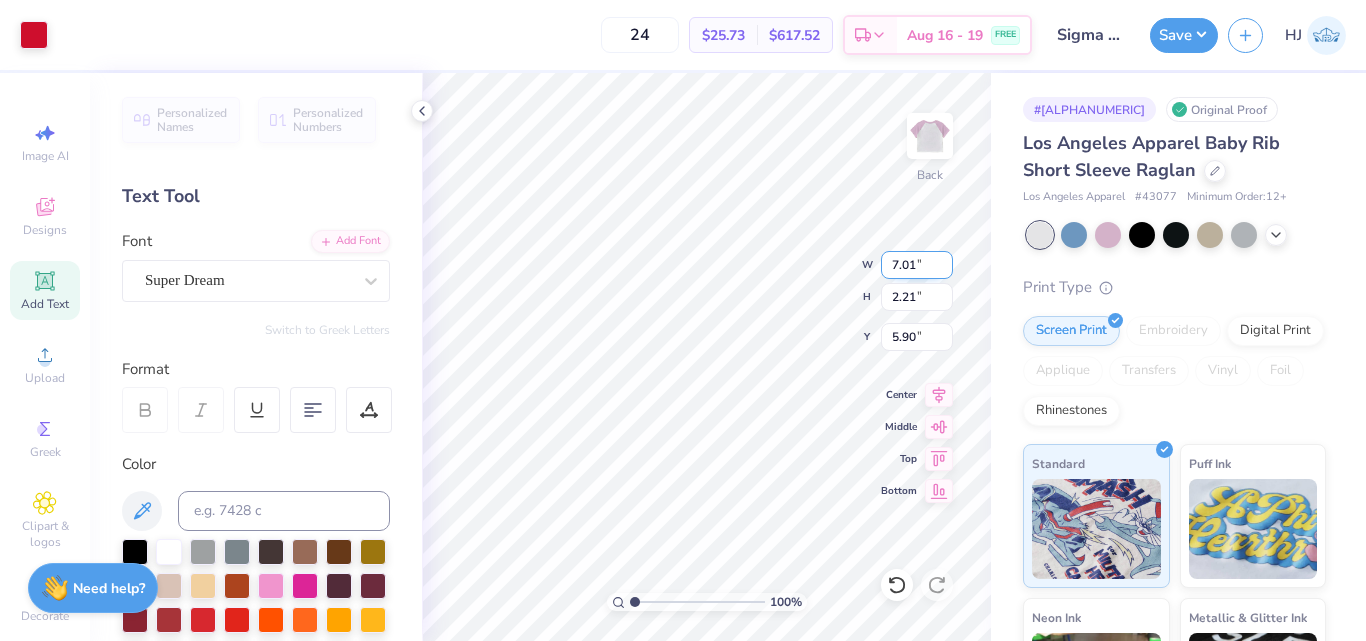 click on "7.01" at bounding box center [917, 265] 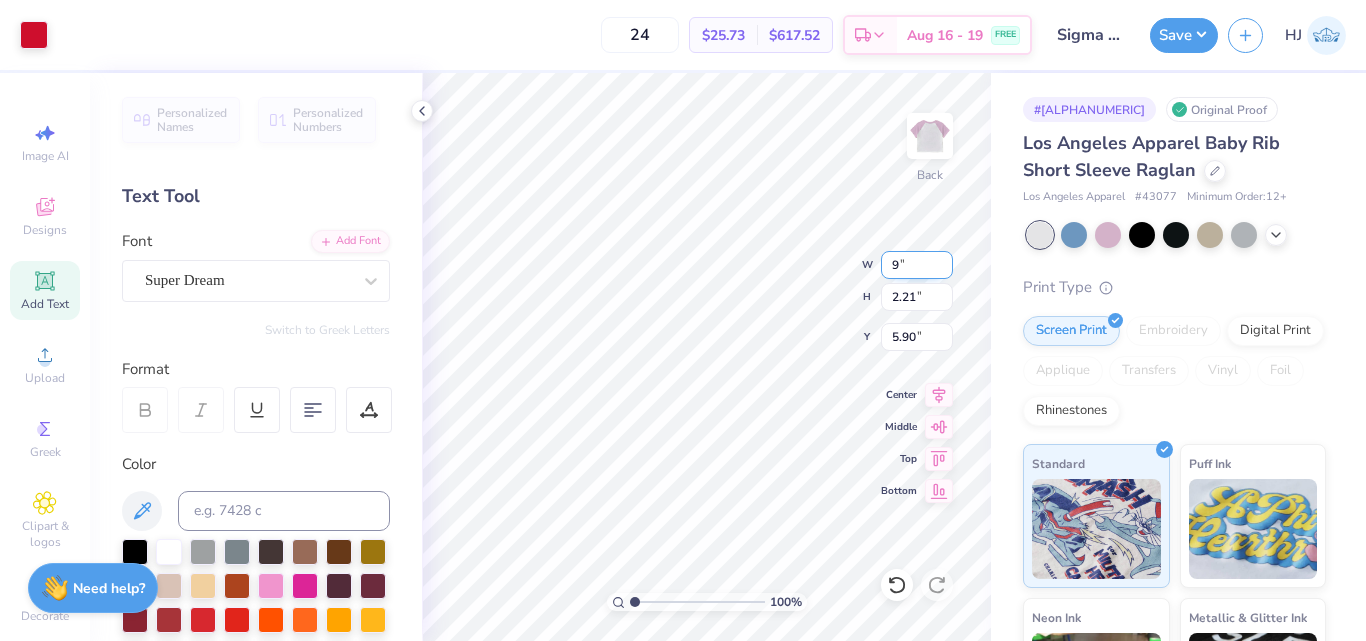 type on "7.05" 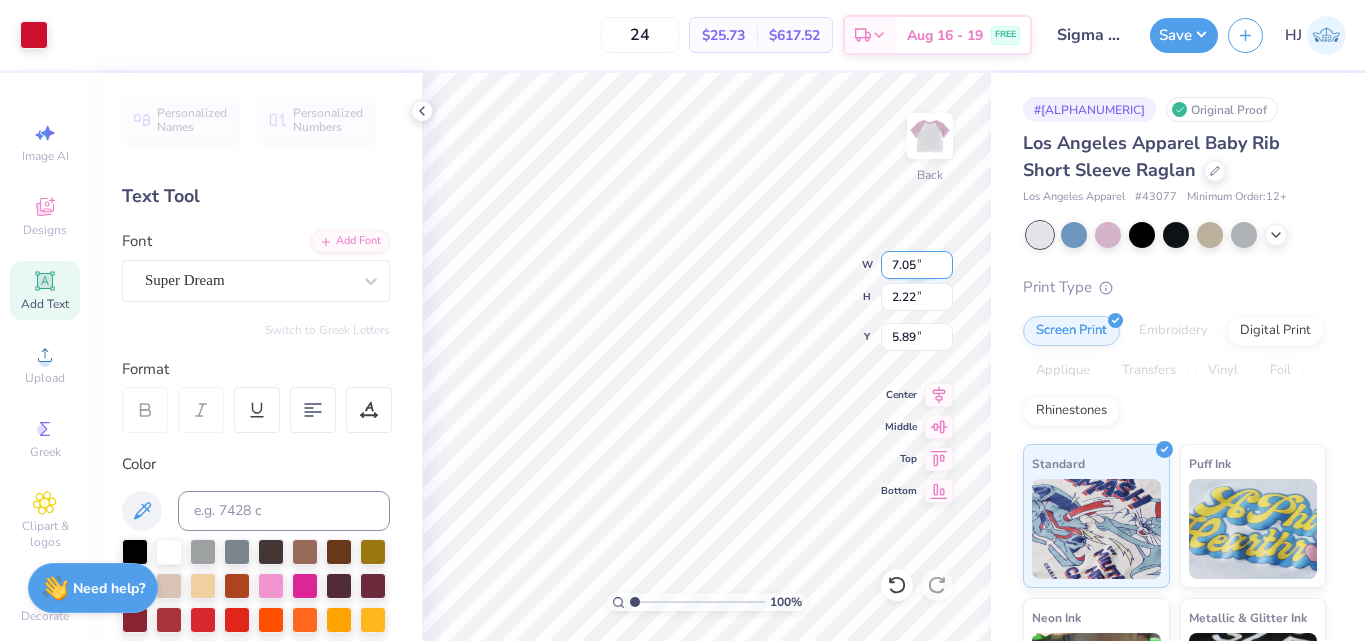 click on "7.05" at bounding box center (917, 265) 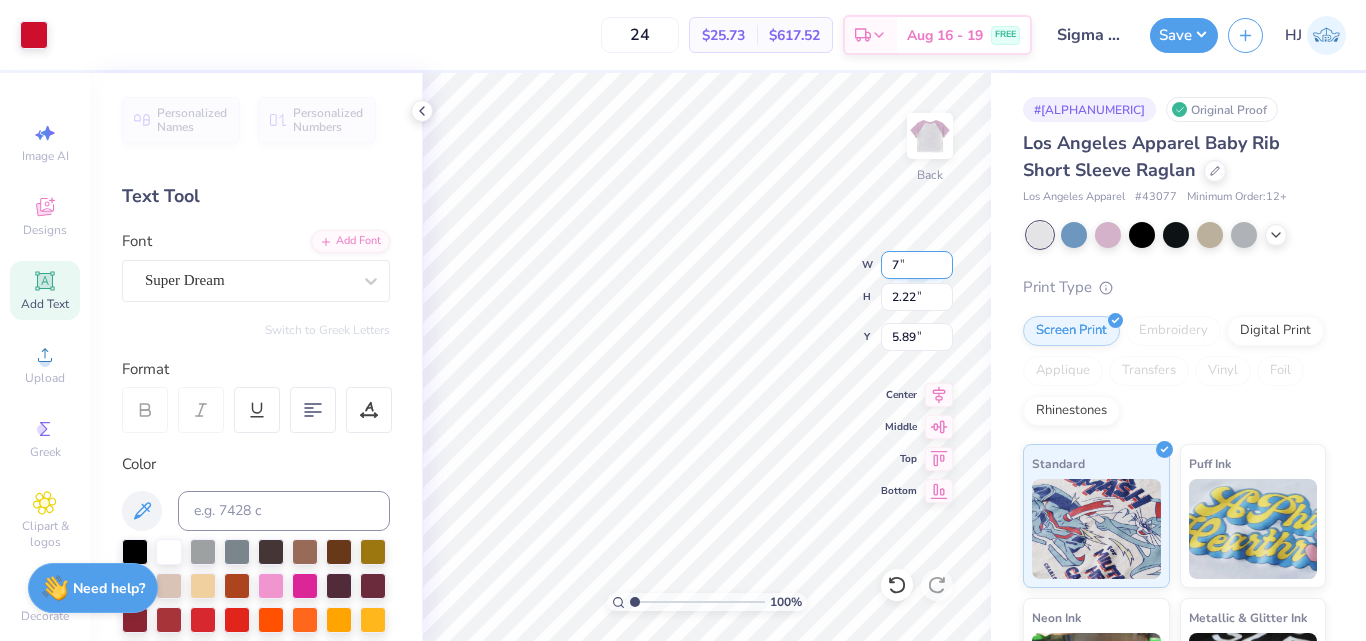 type on "7.00" 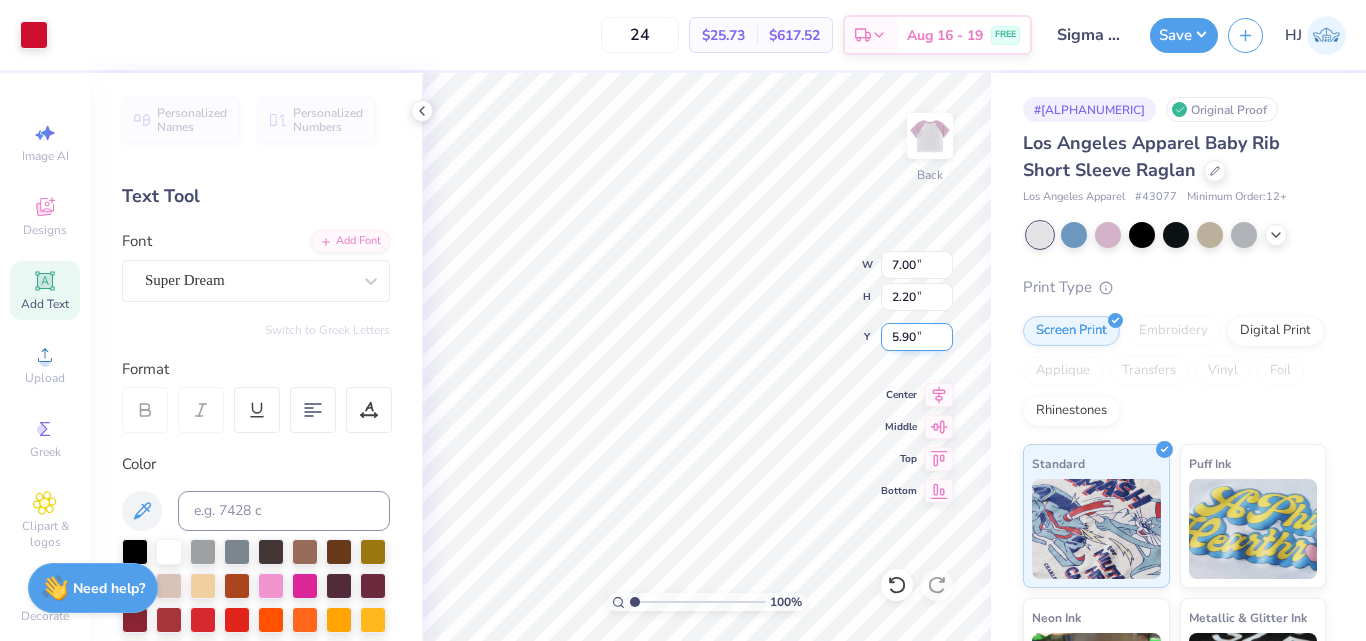 click on "5.90" at bounding box center [917, 337] 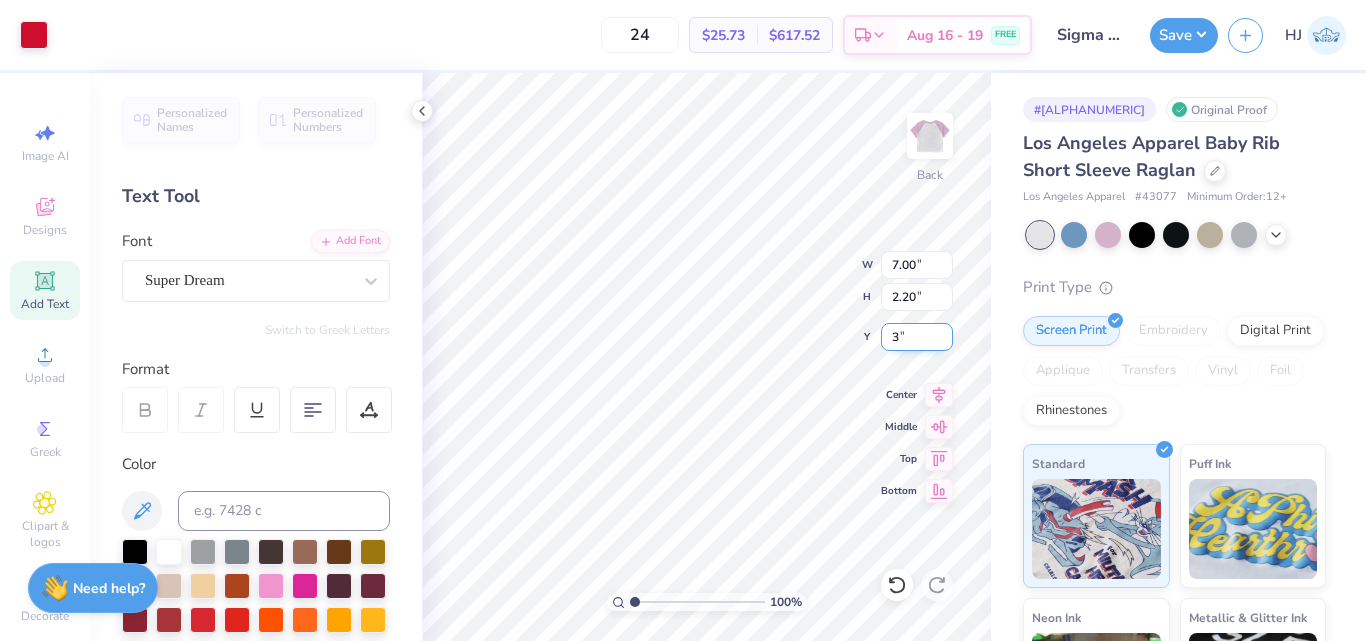type on "3.00" 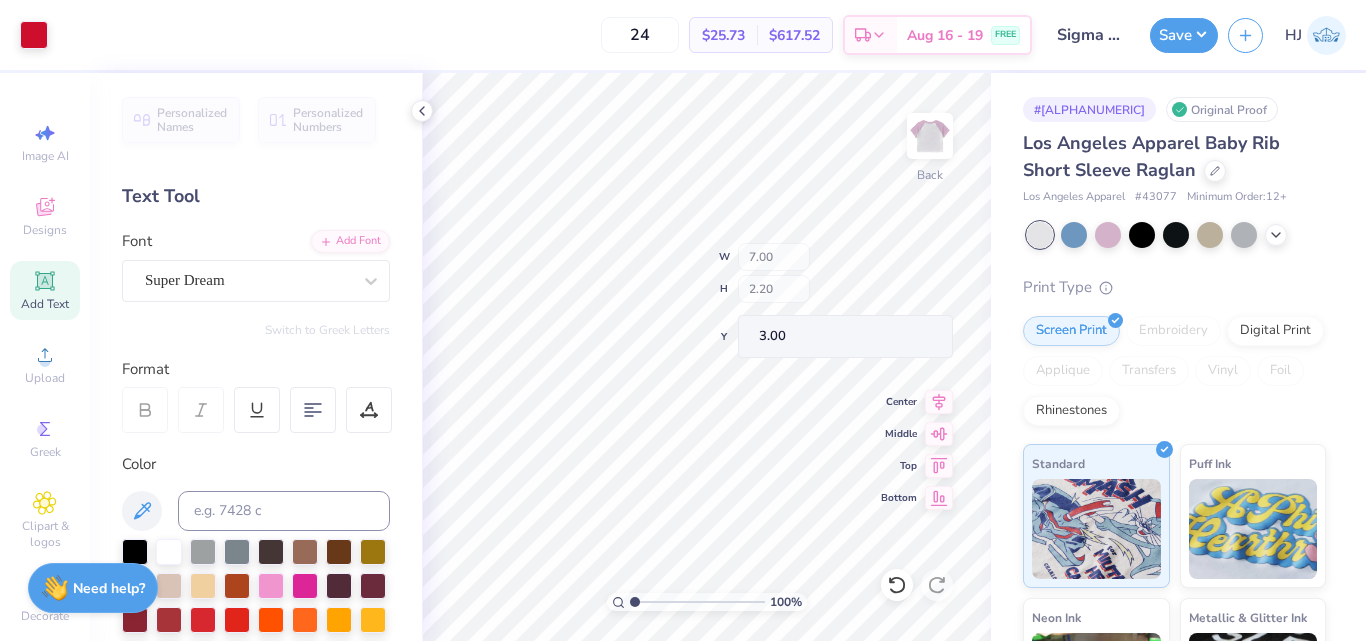 click on "100  % Back W 7.00 H 2.20 Y 3.00 Center Middle Top Bottom" at bounding box center [706, 357] 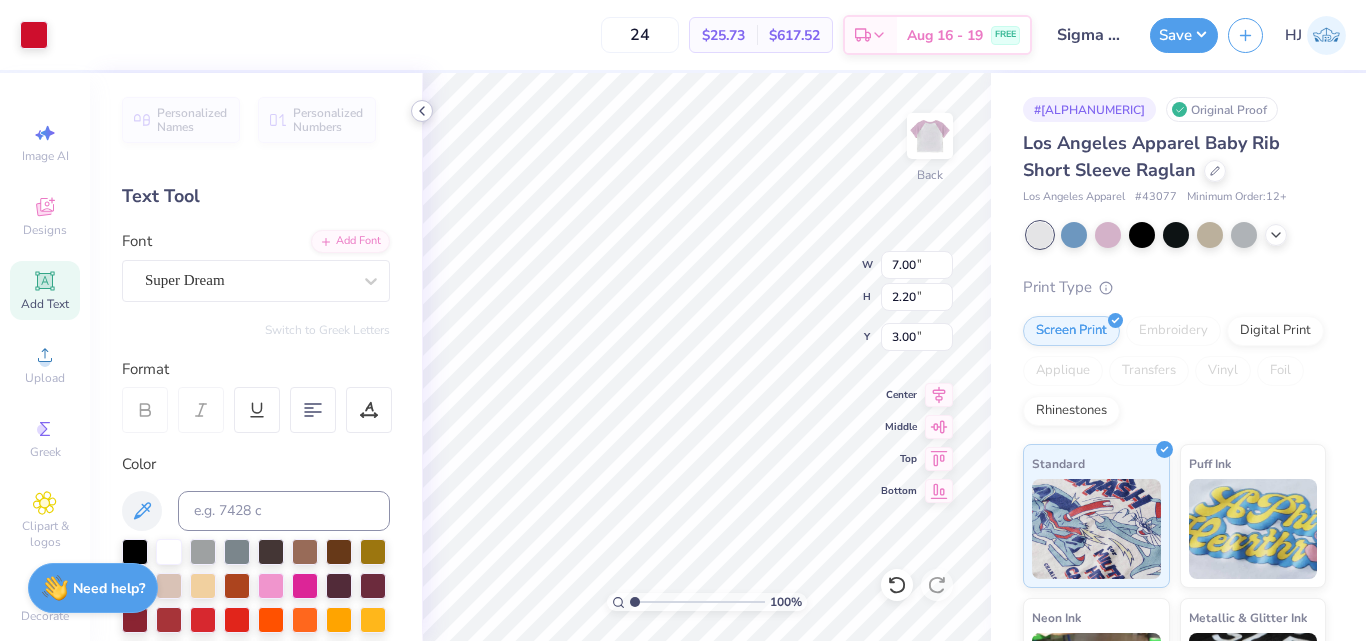 click 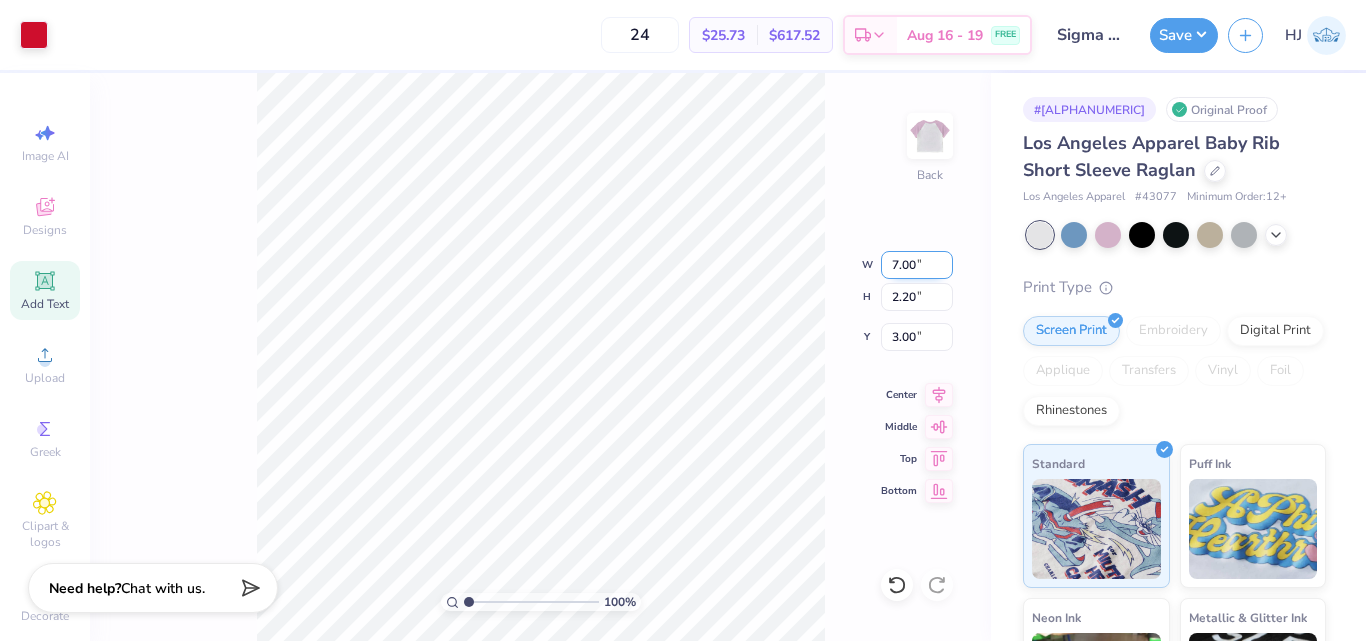 click on "7.00" at bounding box center (917, 265) 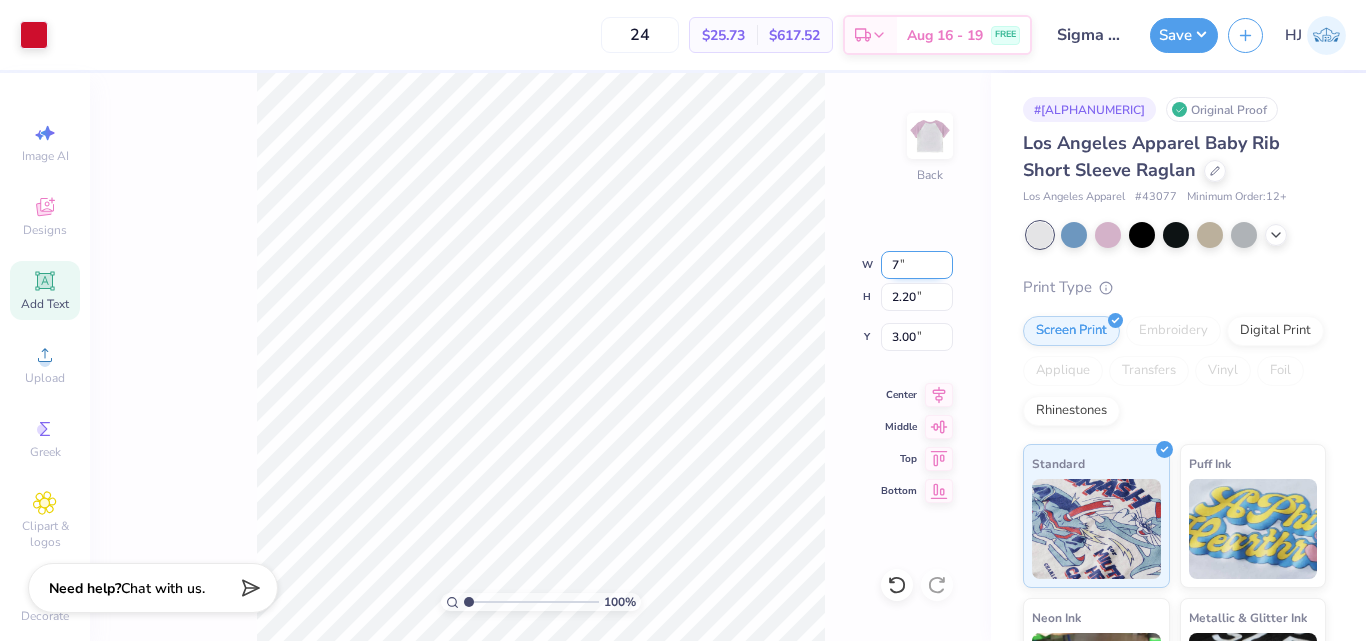 click on "7" at bounding box center (917, 265) 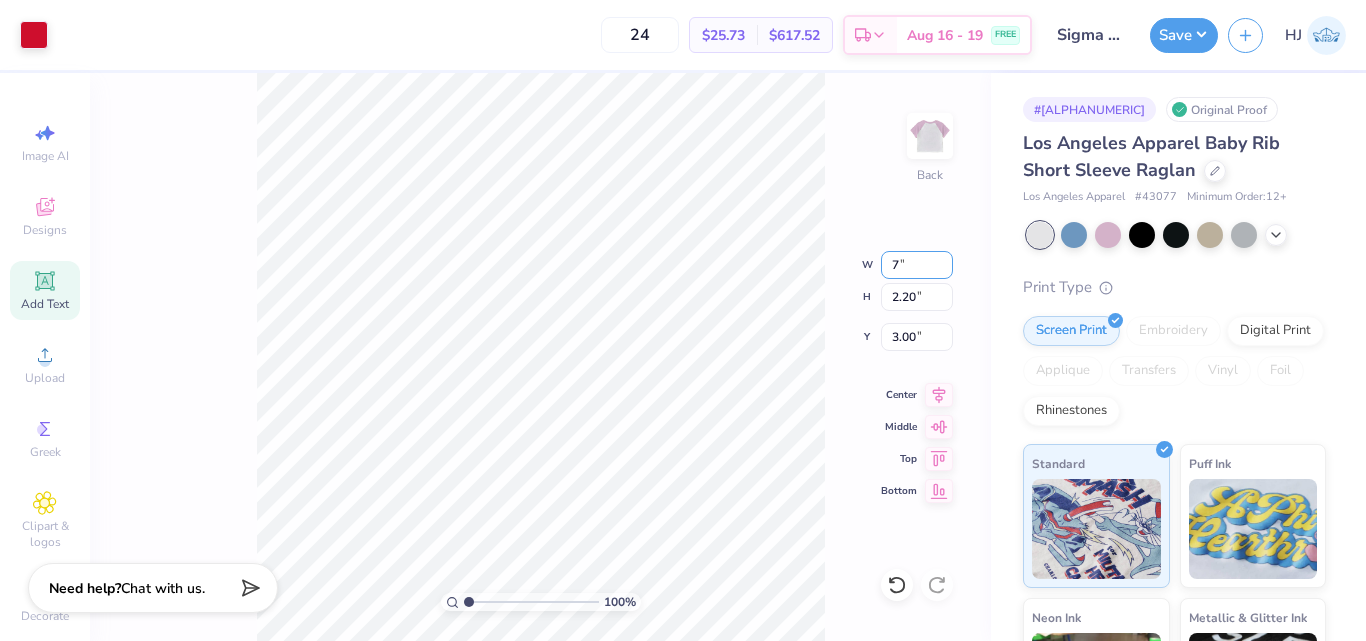 type on "7" 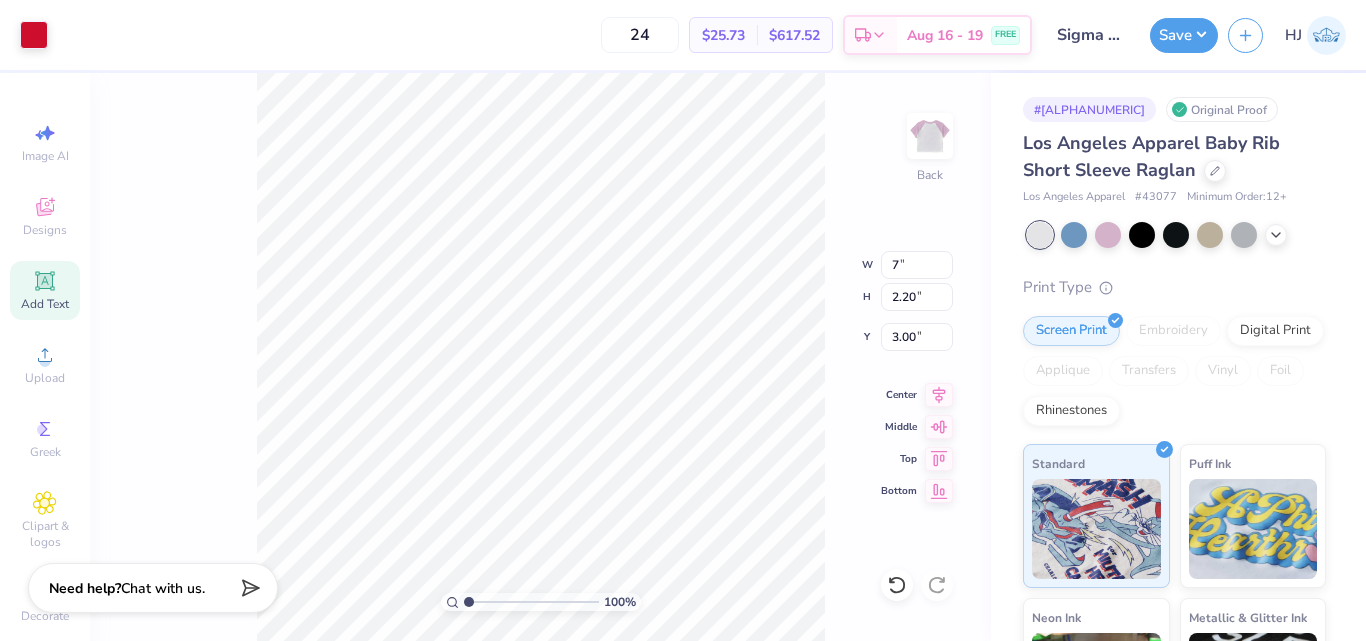 click on "100  % Back W 7 7 " H 2.20 2.20 " Y 3.00 3.00 " Center Middle Top Bottom" at bounding box center (540, 357) 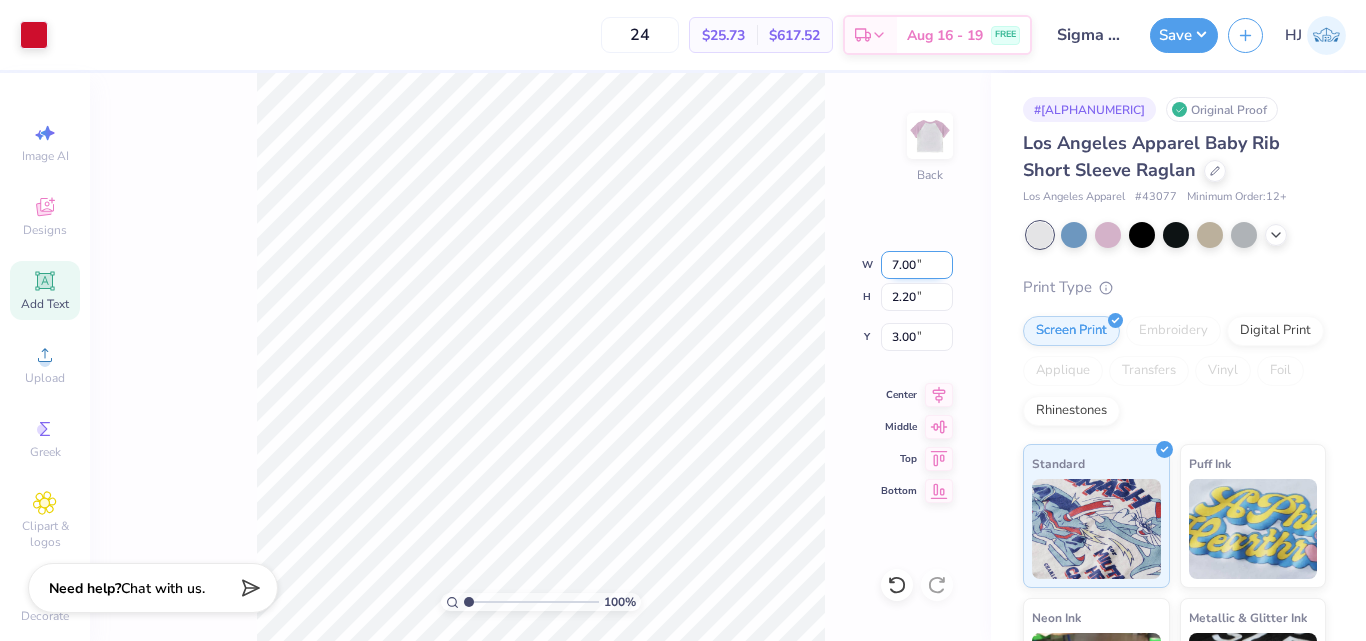 click on "7.00" at bounding box center [917, 265] 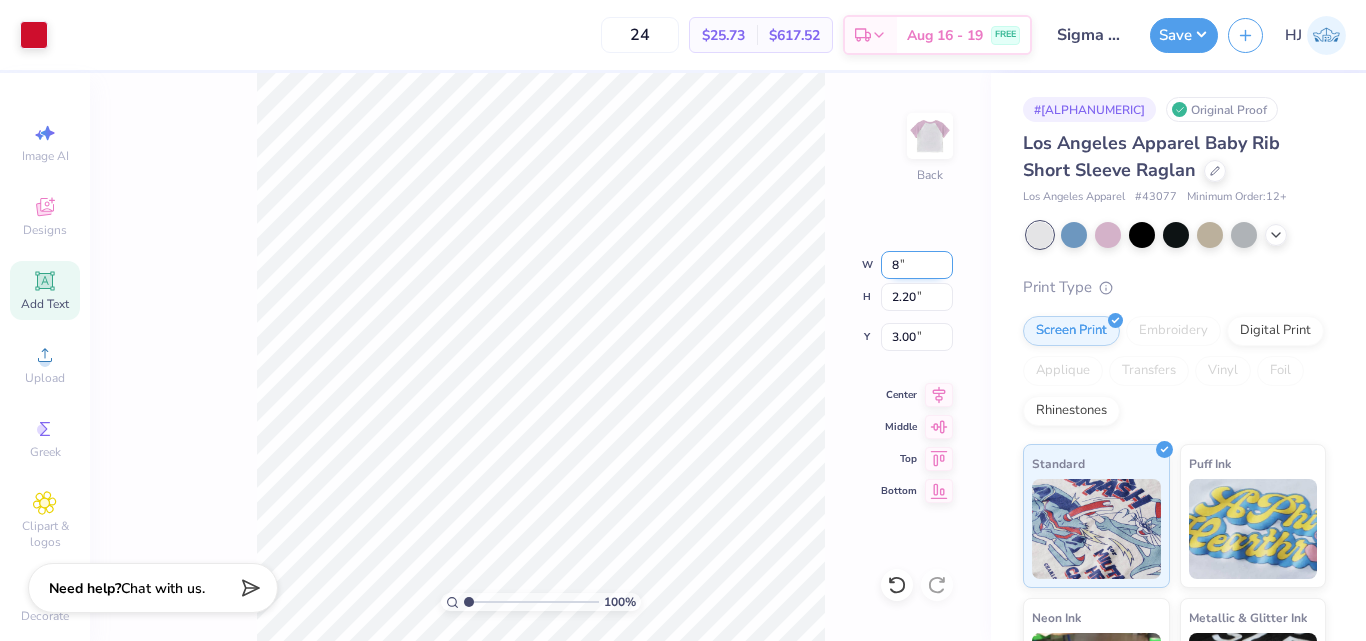 type on "7.05" 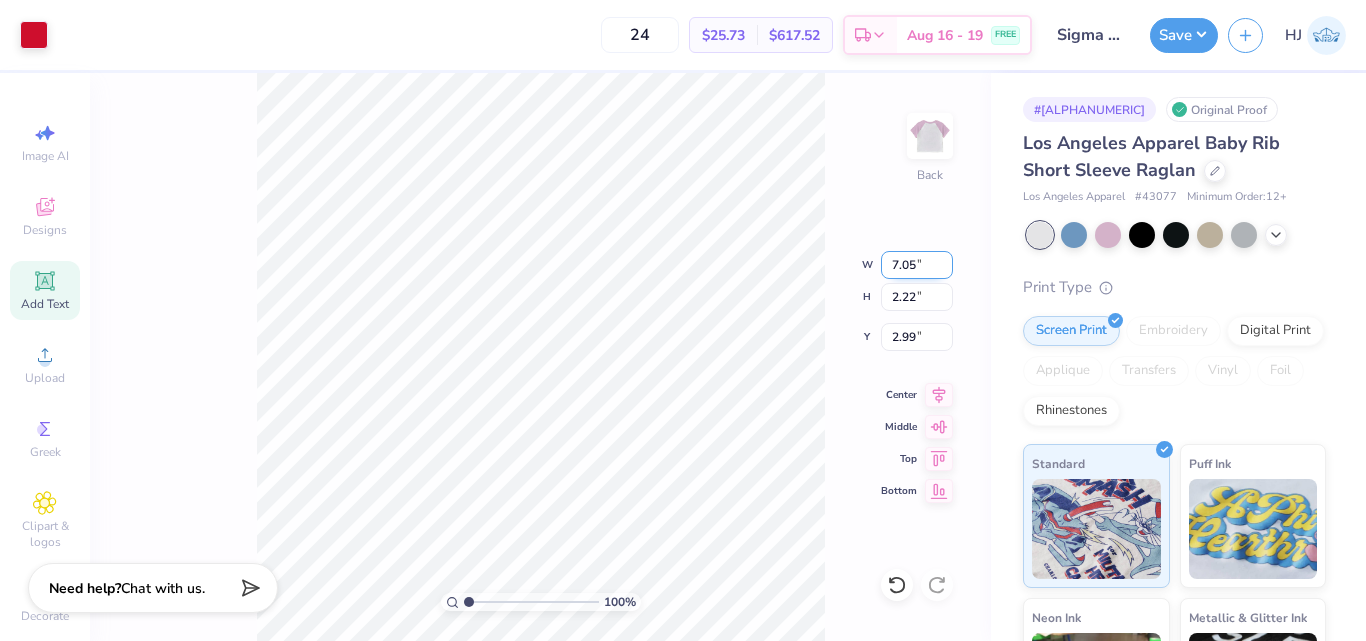 click on "7.05" at bounding box center (917, 265) 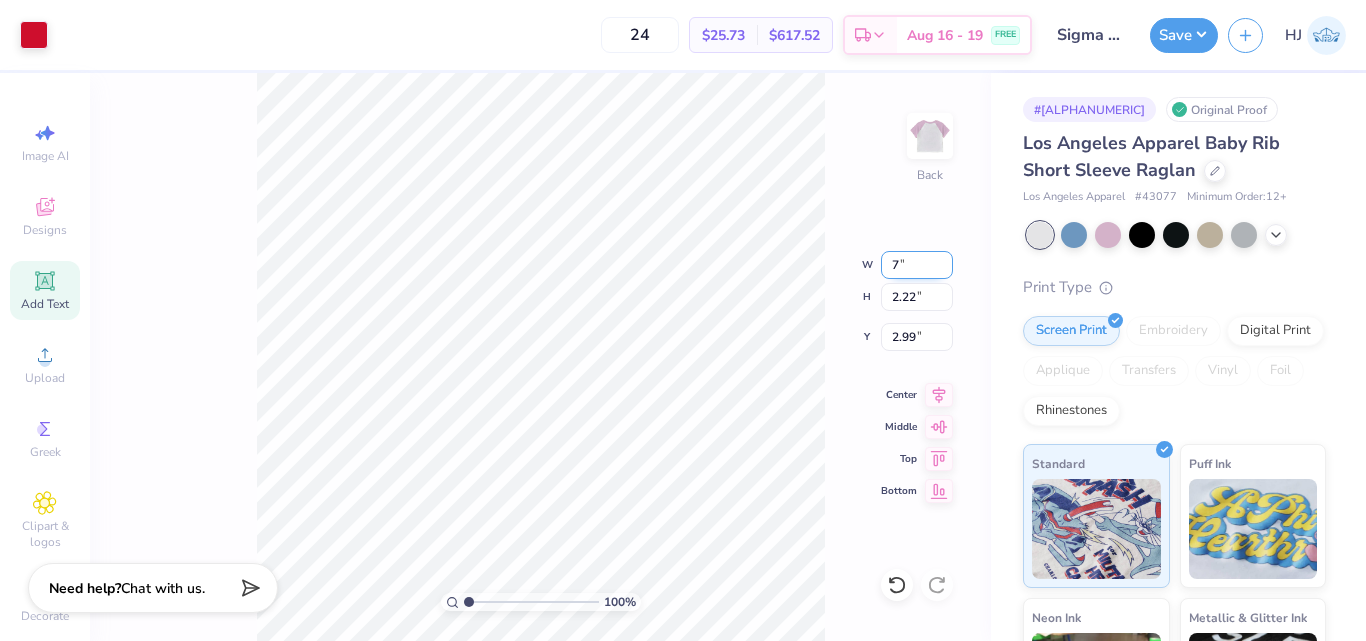 type on "7.00" 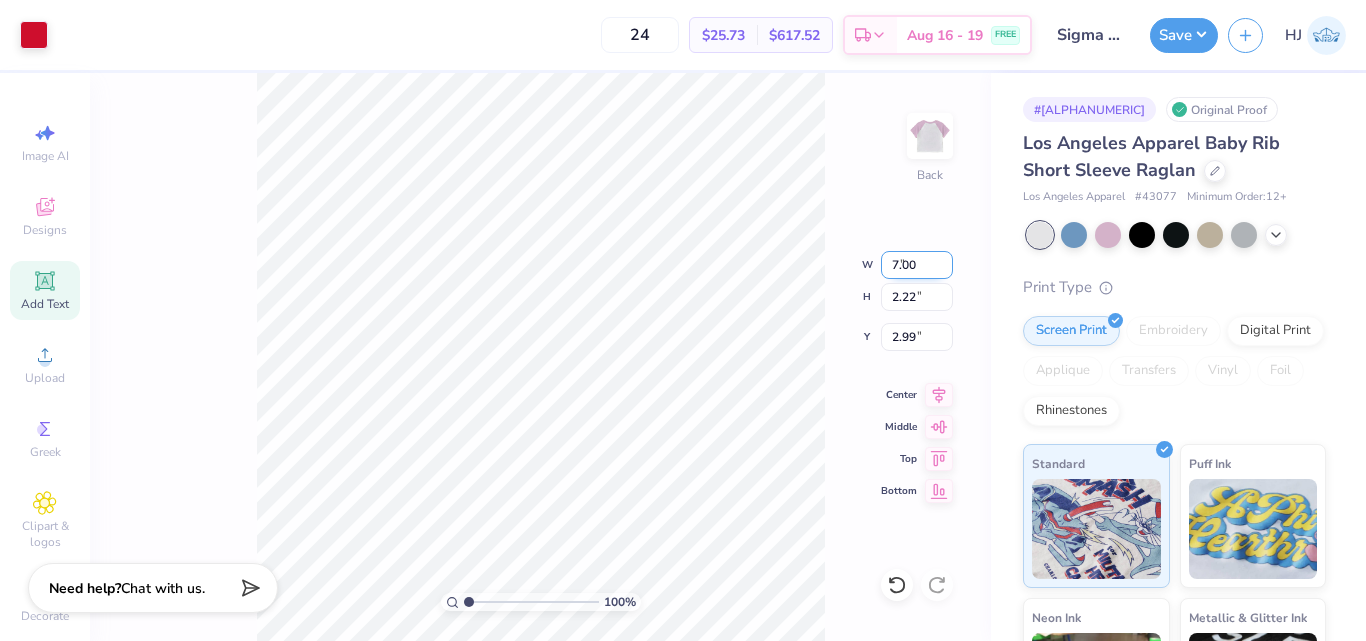 type on "2.20" 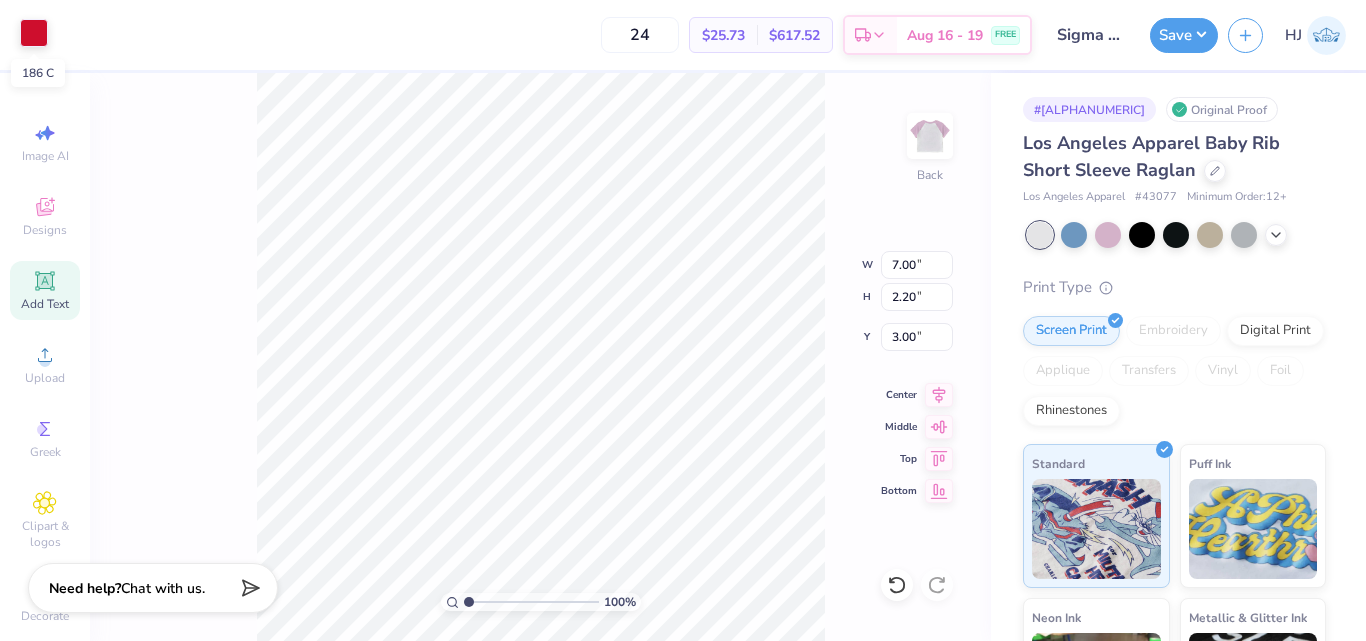 click at bounding box center [34, 33] 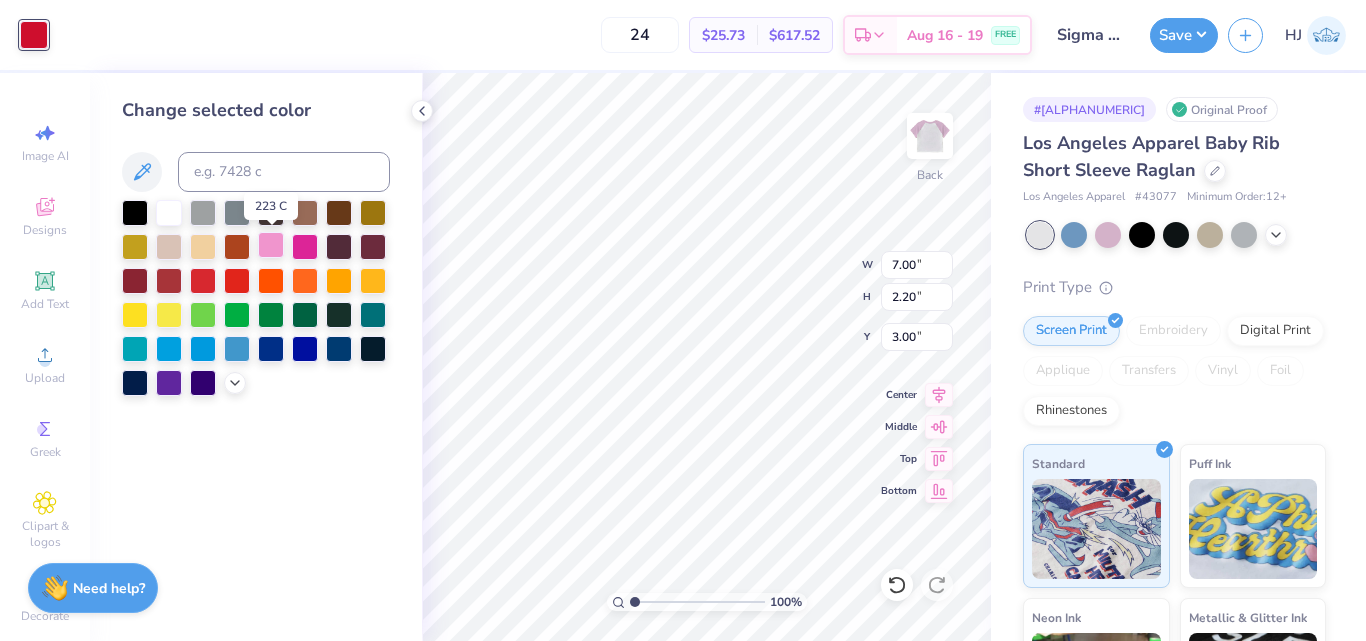 click at bounding box center [271, 245] 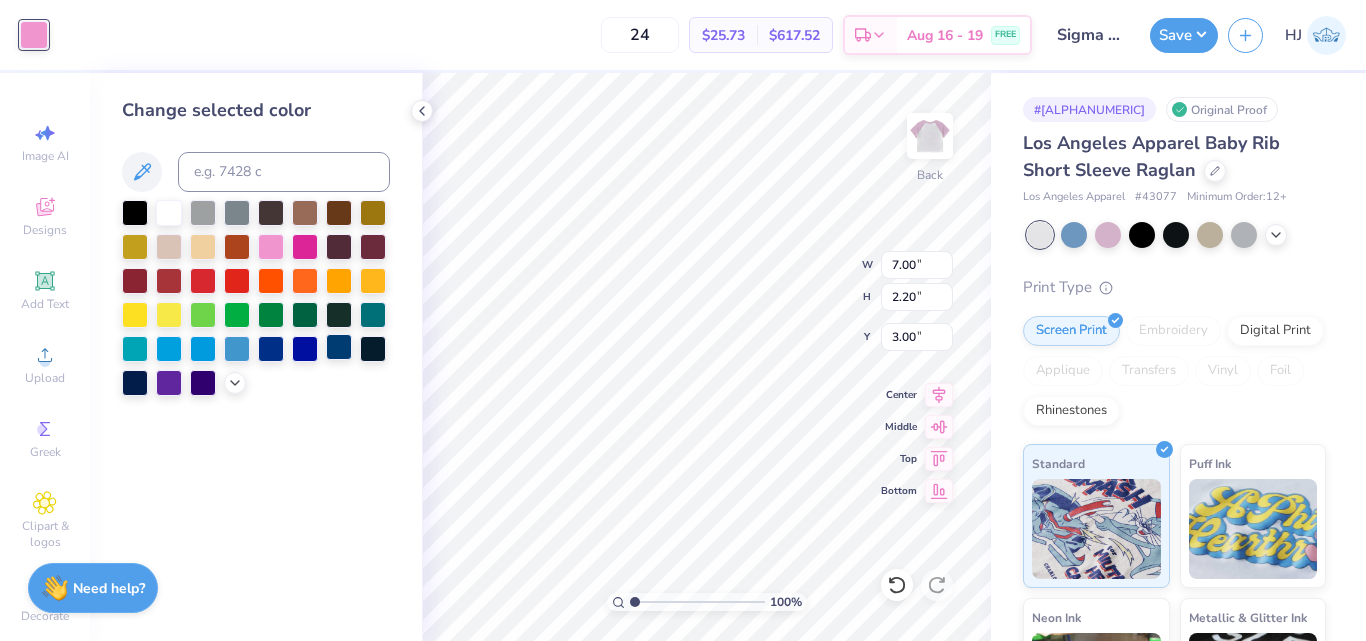 click 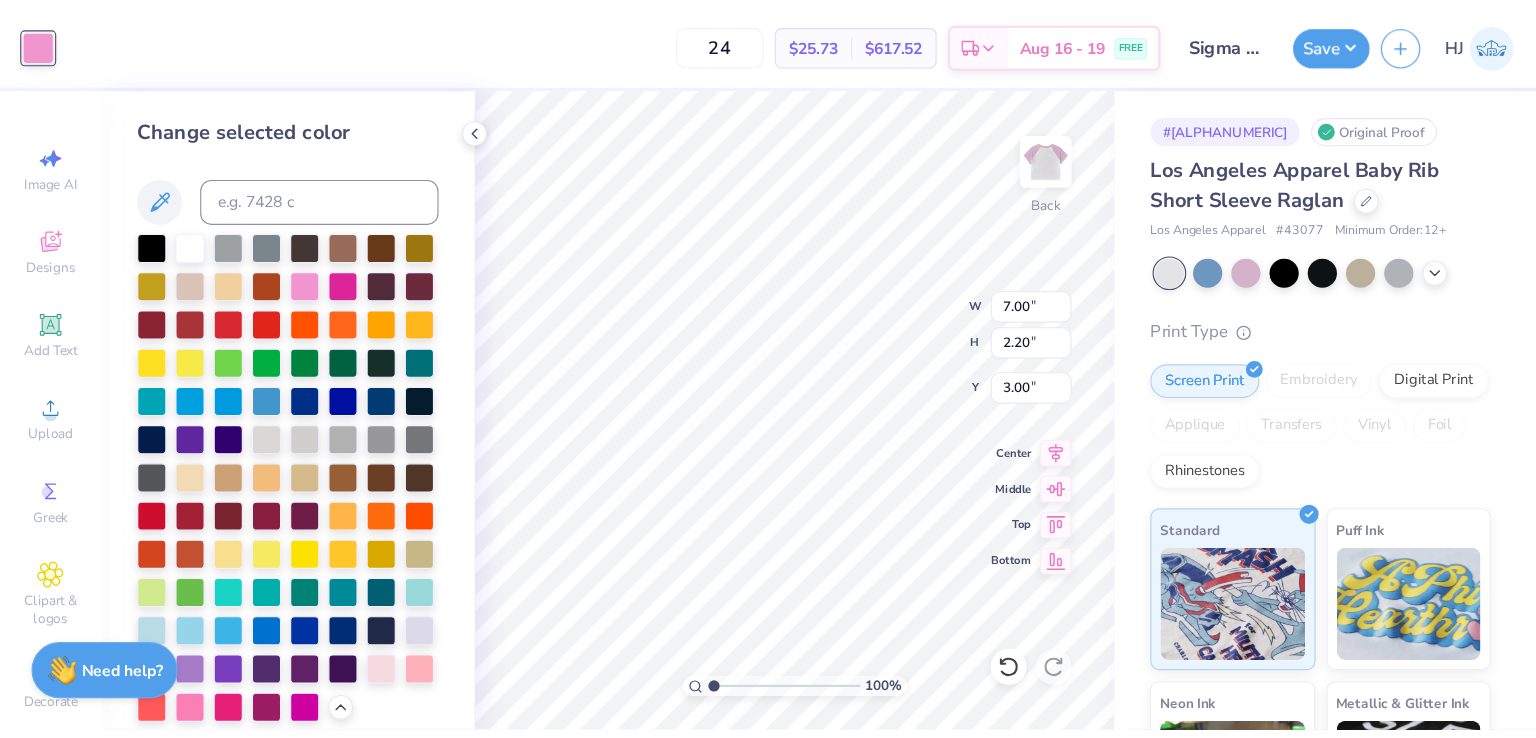 scroll, scrollTop: 85, scrollLeft: 0, axis: vertical 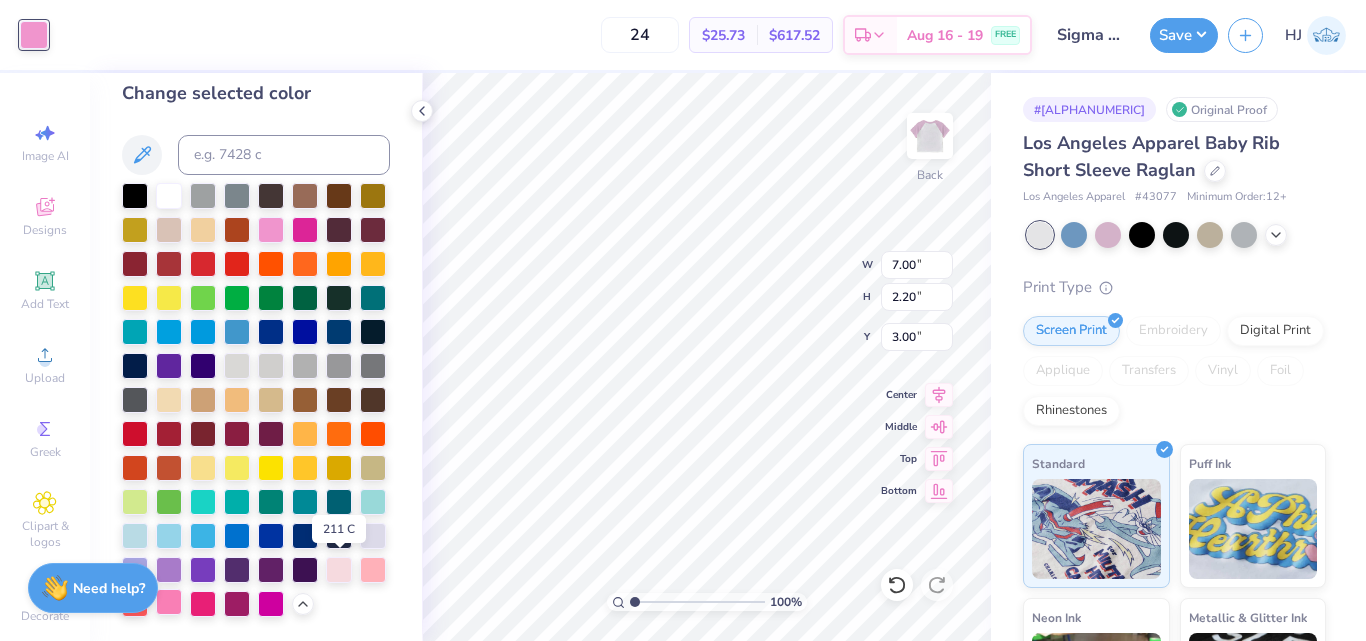 click at bounding box center [169, 602] 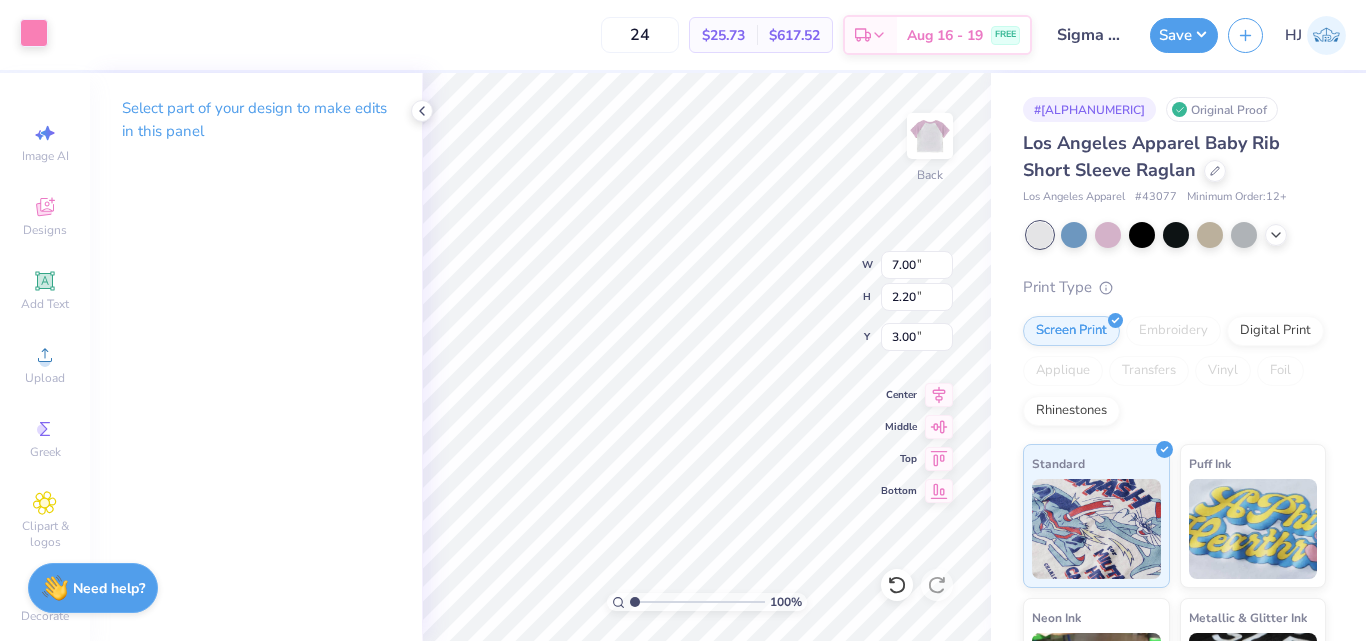 click at bounding box center [34, 33] 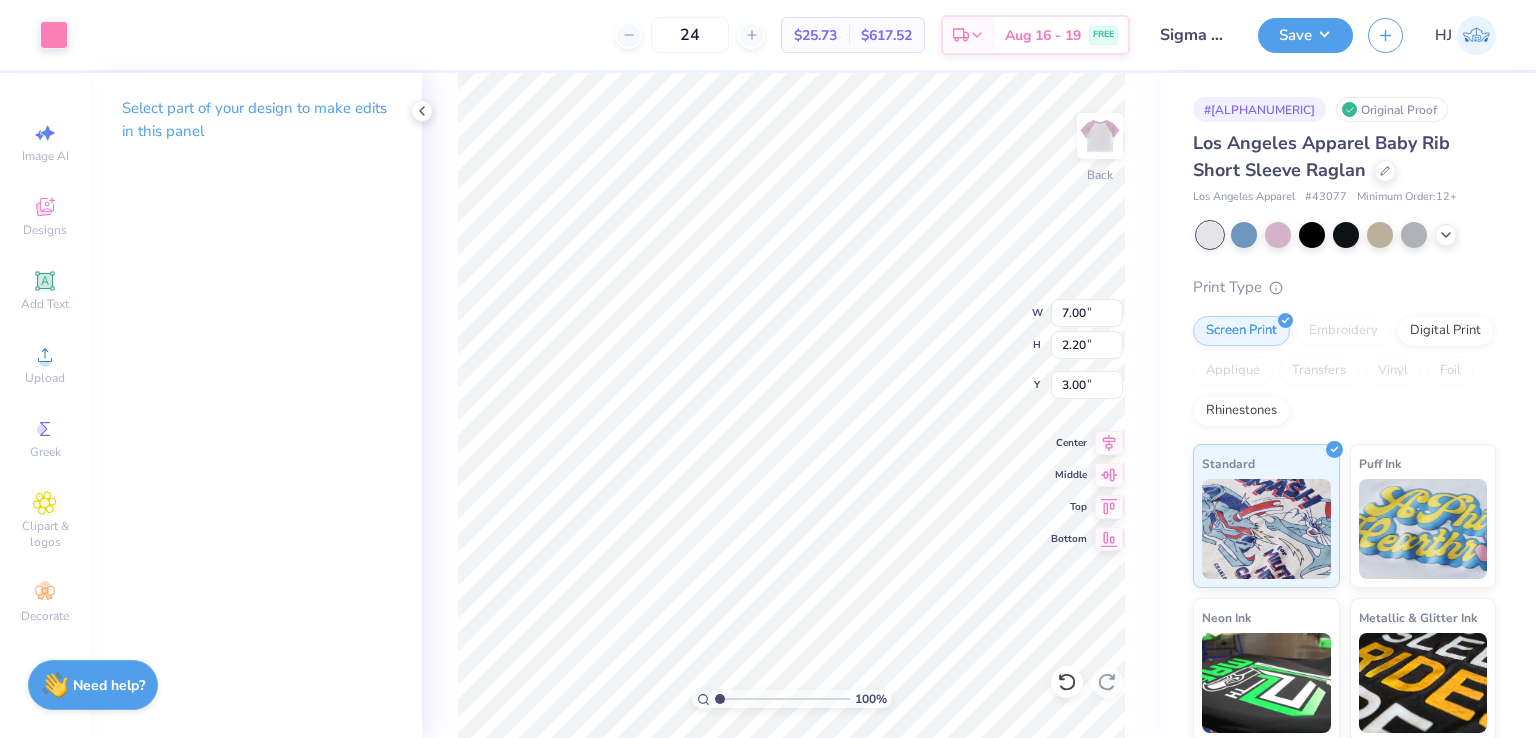 click on "Art colors" at bounding box center (34, 35) 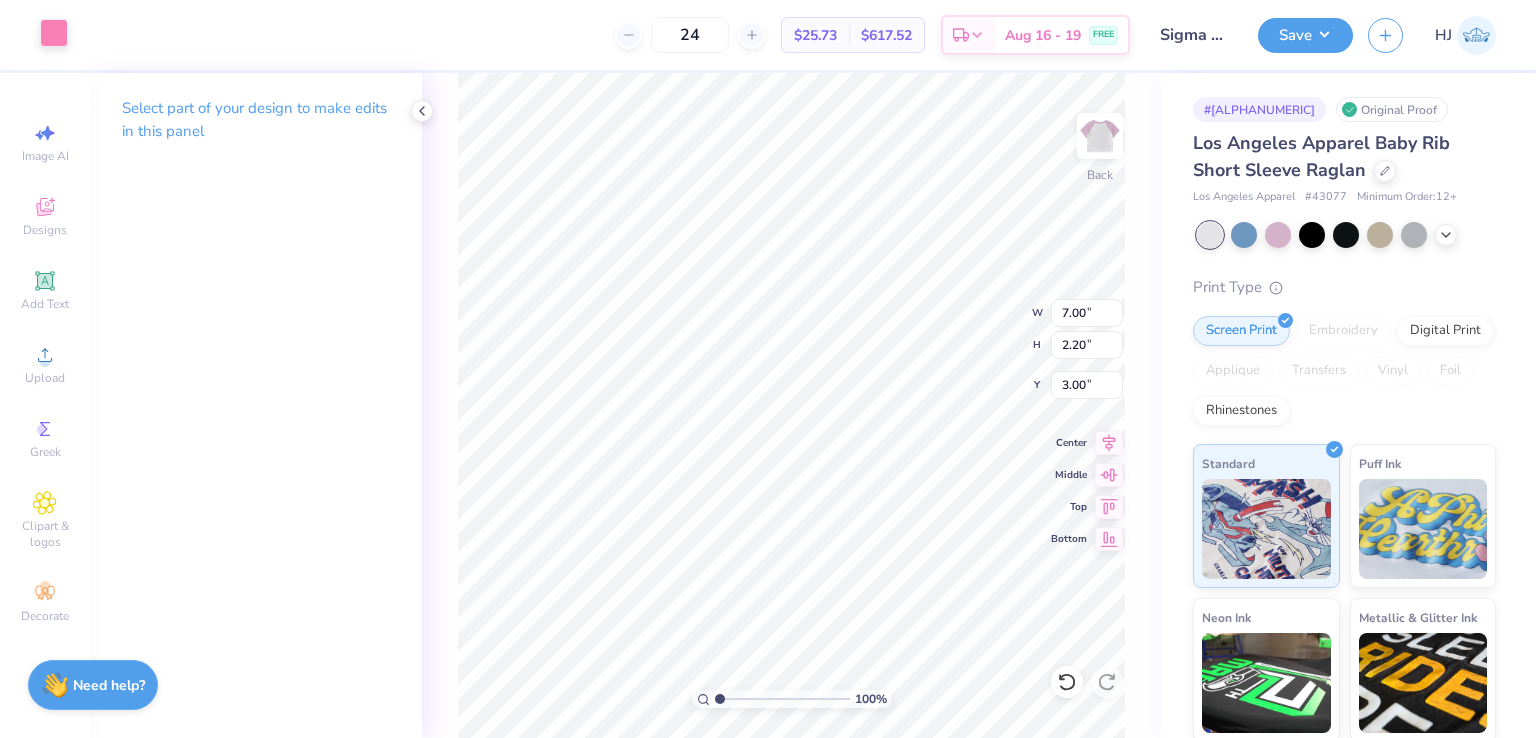 drag, startPoint x: 51, startPoint y: 29, endPoint x: 121, endPoint y: 97, distance: 97.59098 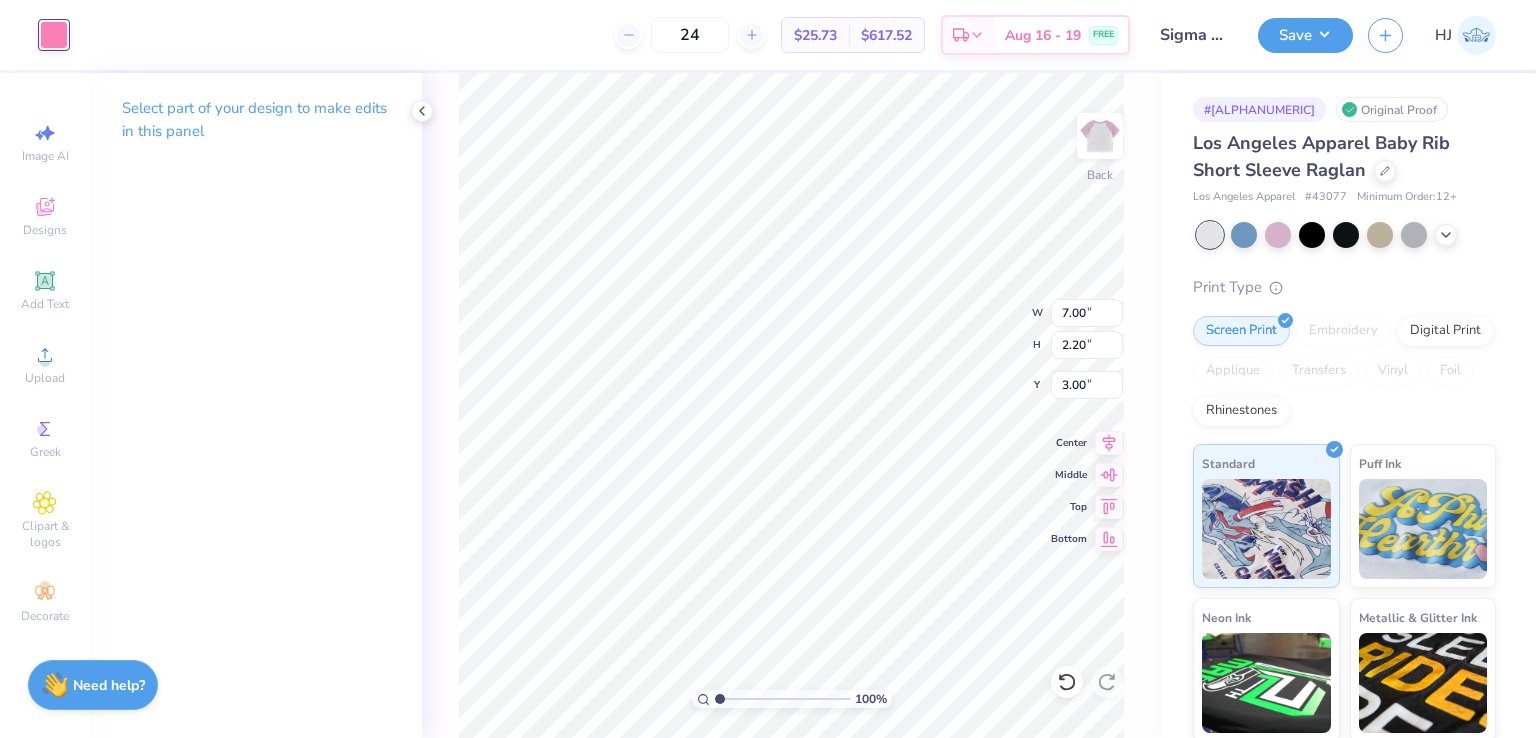 click at bounding box center (54, 35) 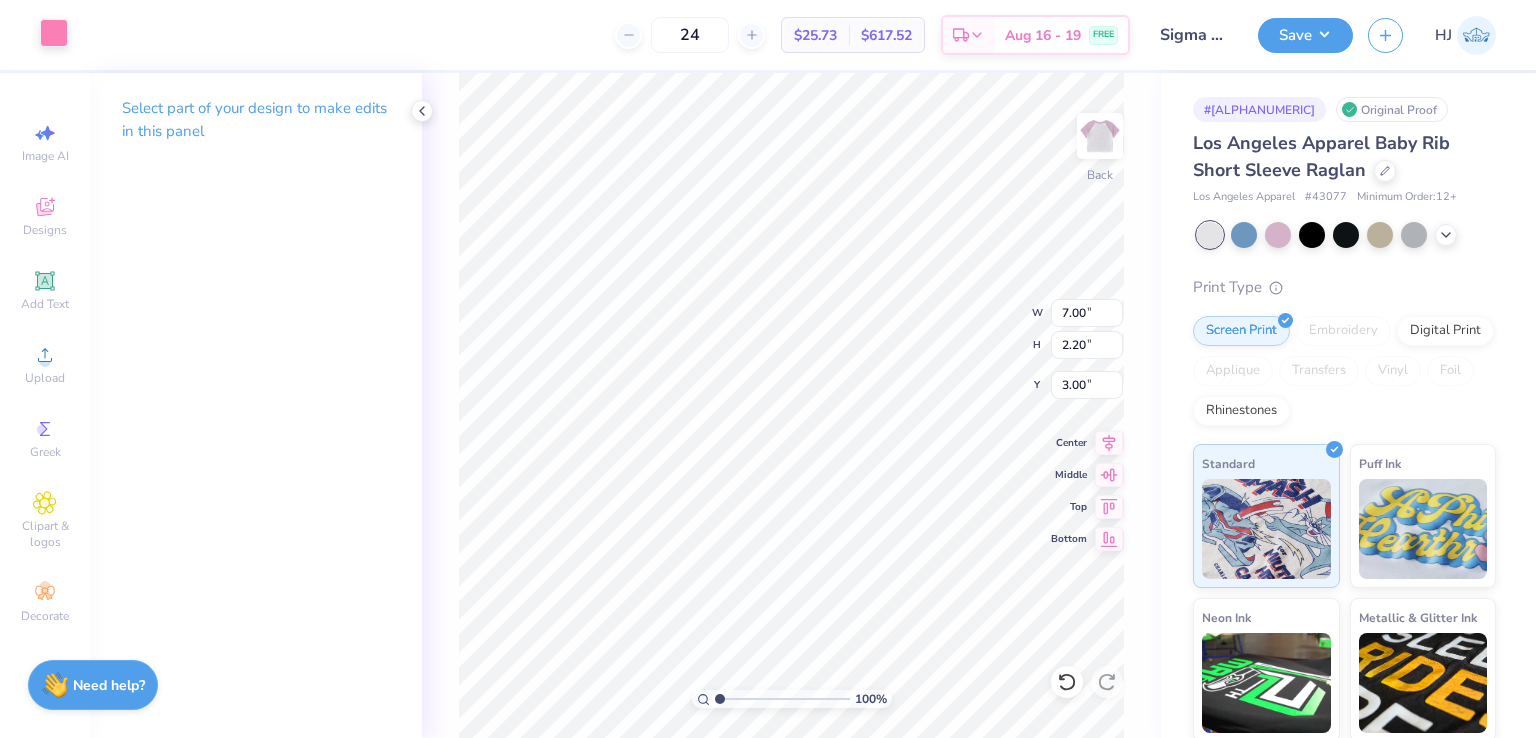 click at bounding box center (54, 33) 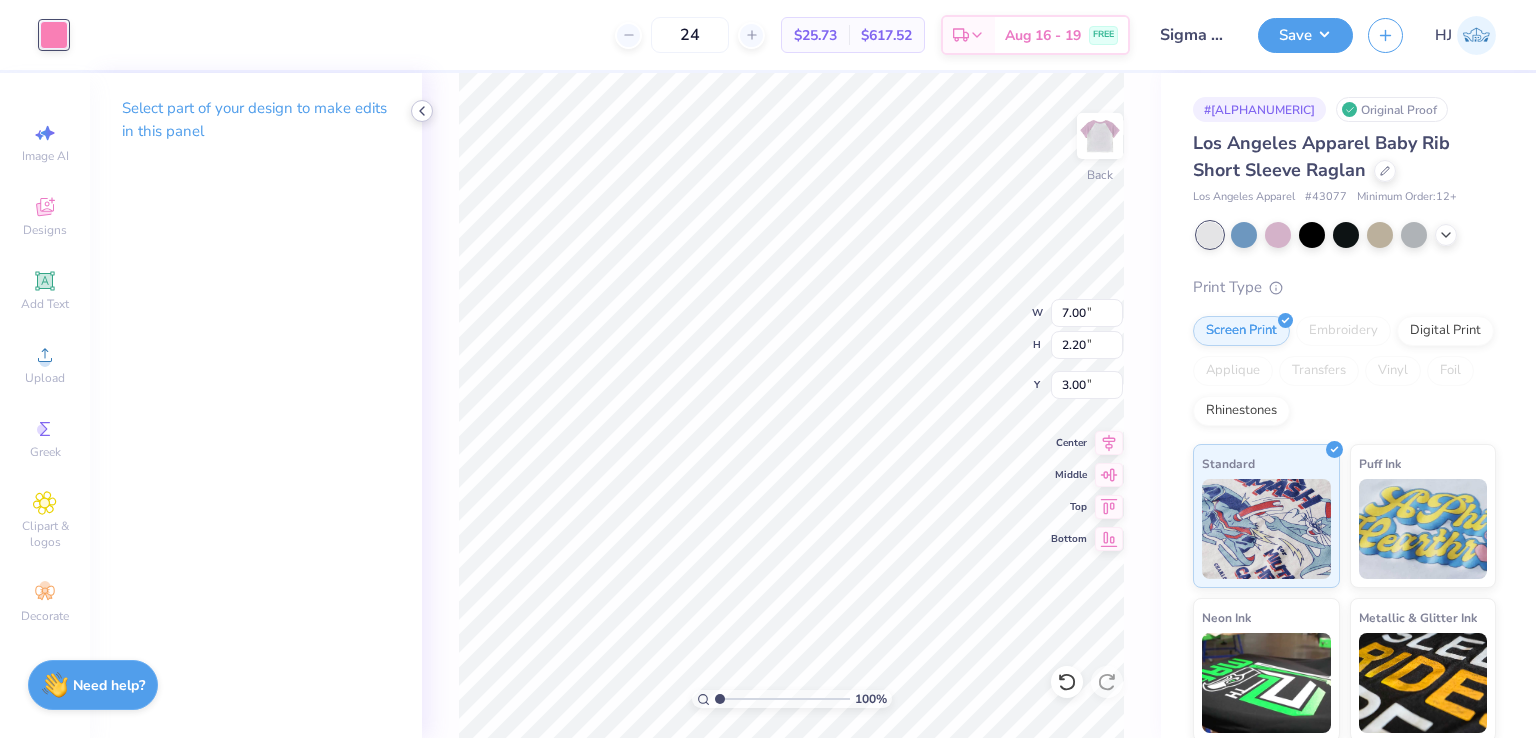 click 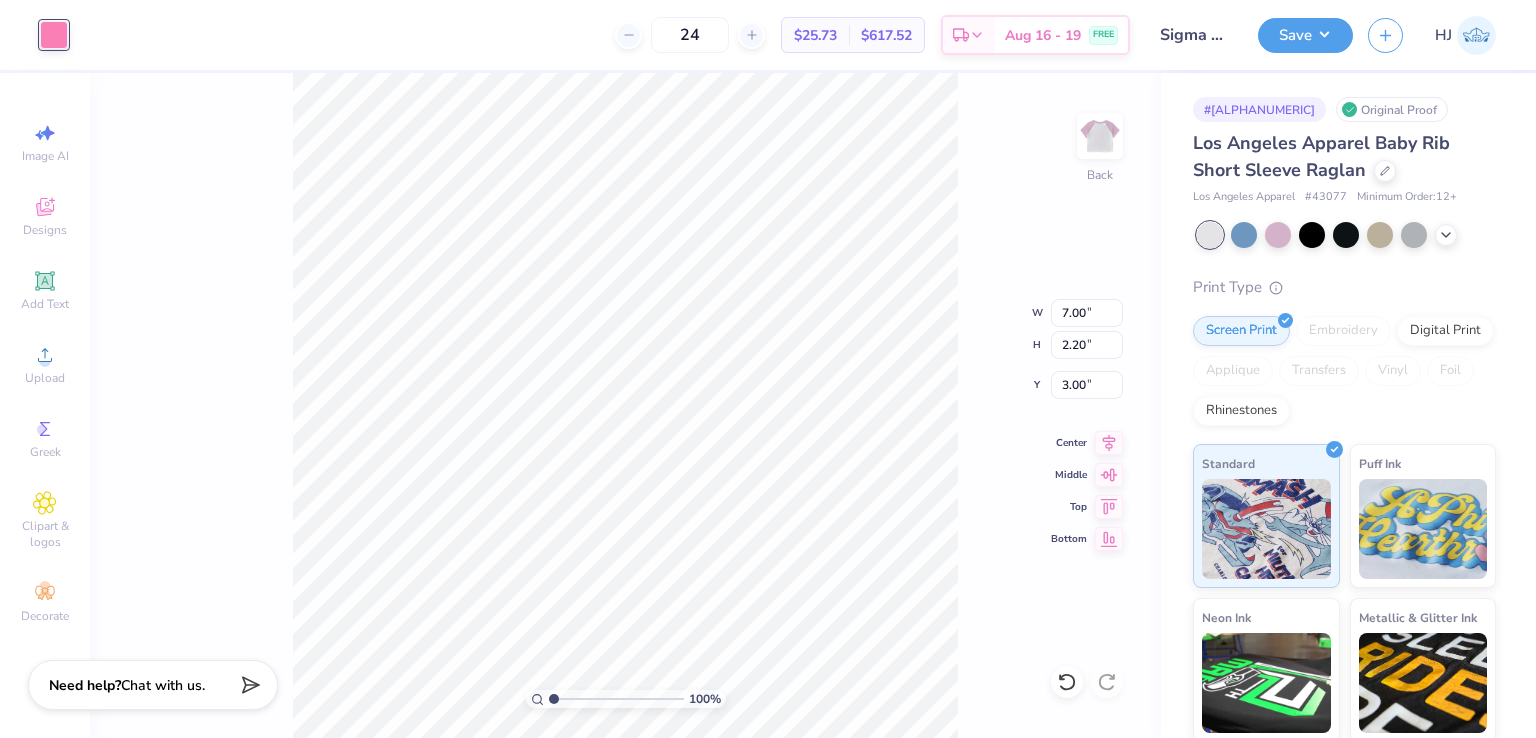 click at bounding box center [54, 35] 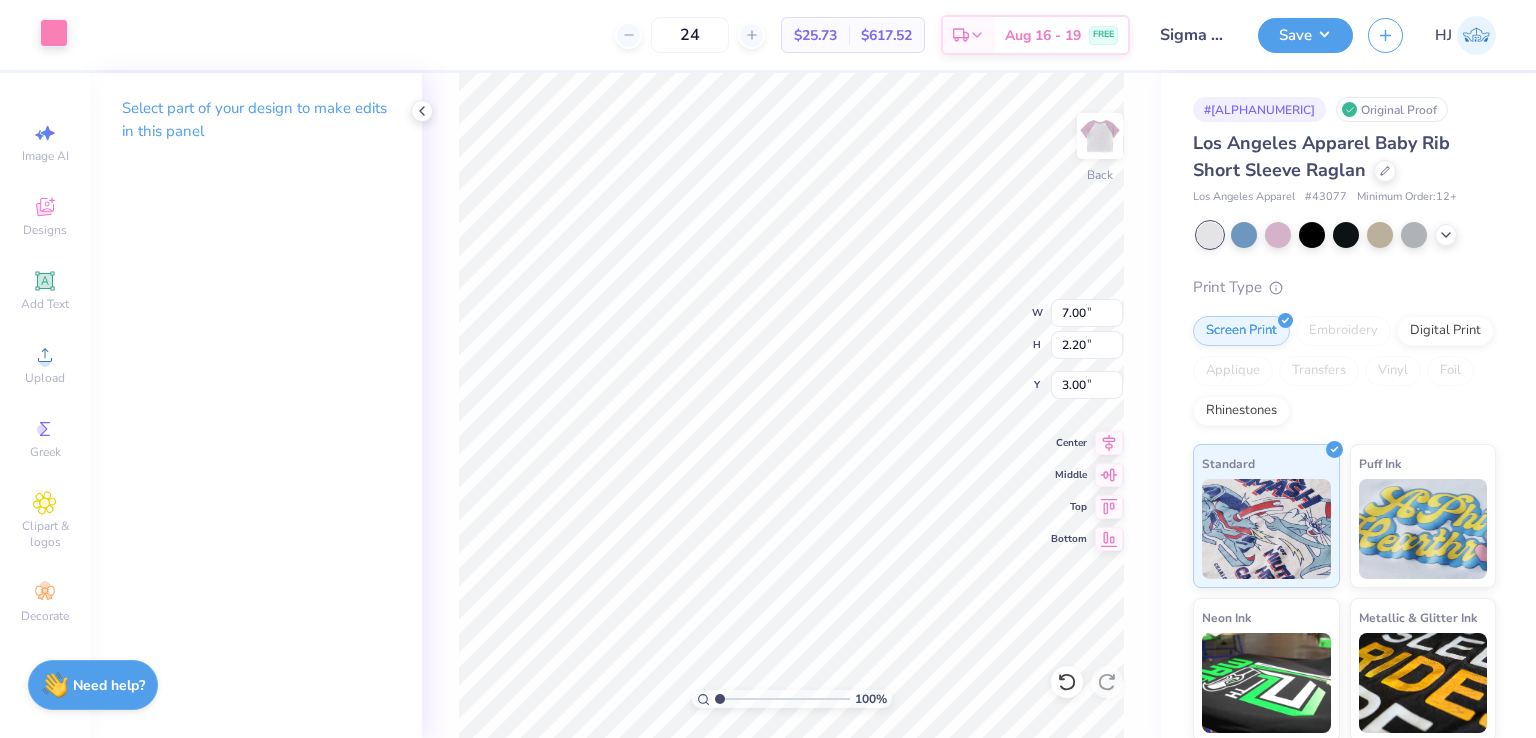 click at bounding box center [54, 33] 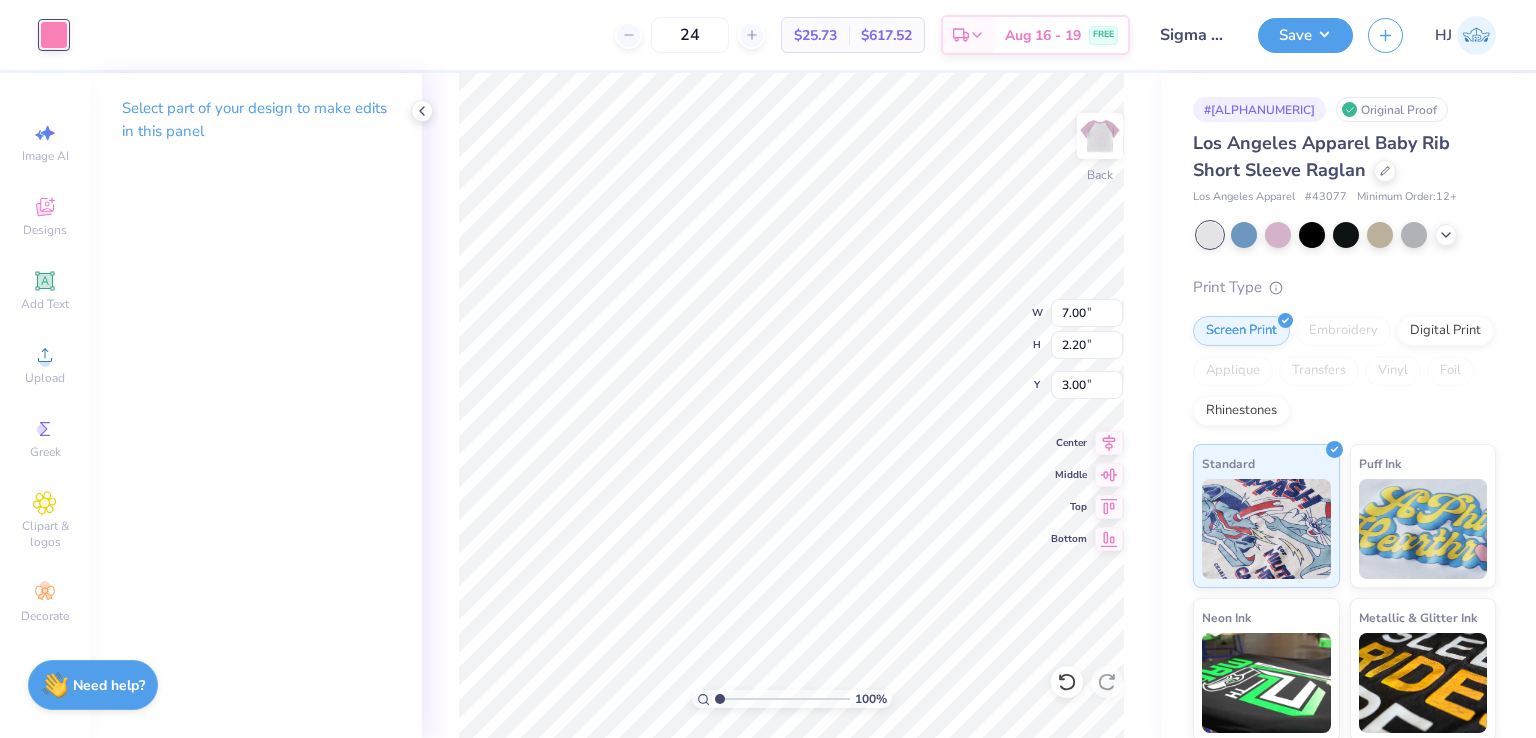 click at bounding box center (54, 35) 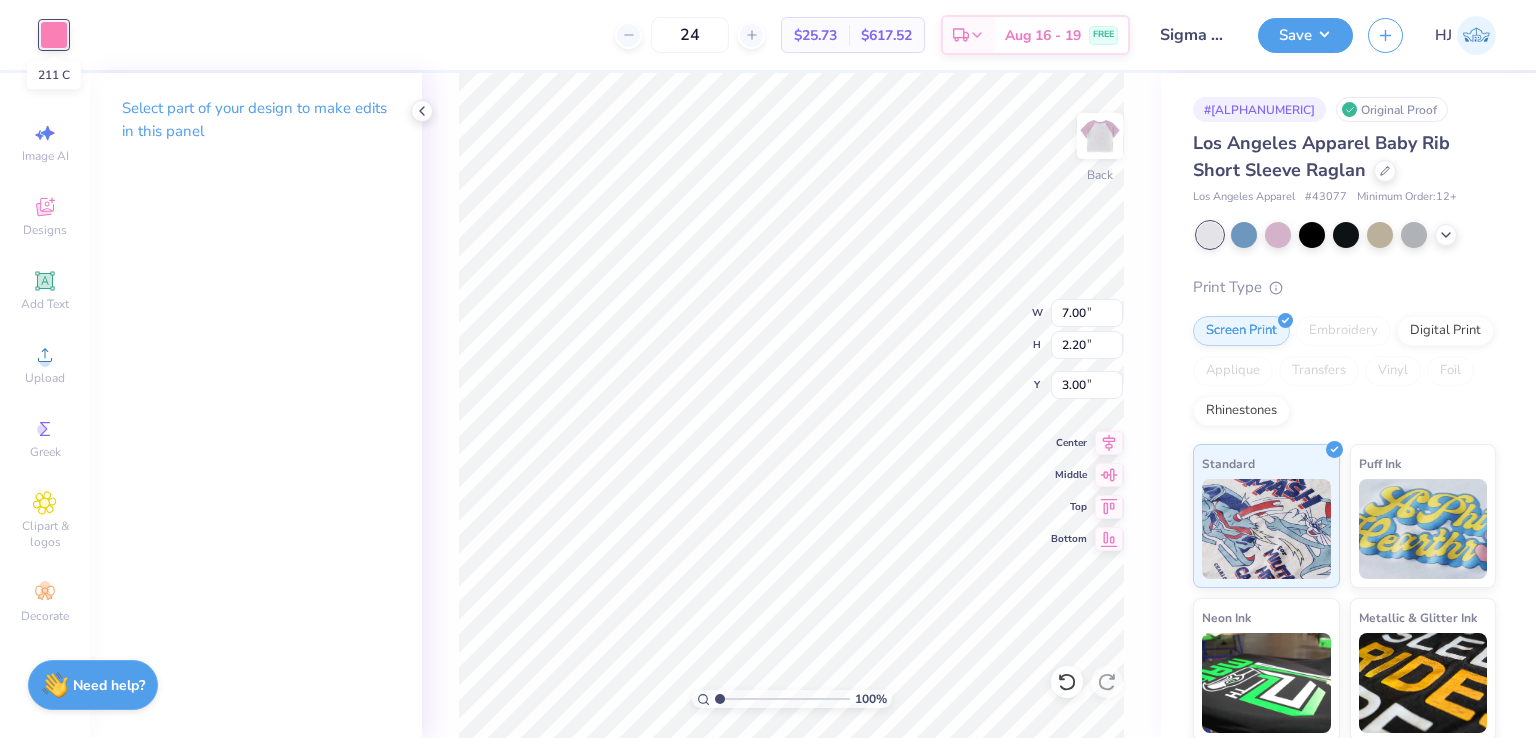 click at bounding box center [54, 35] 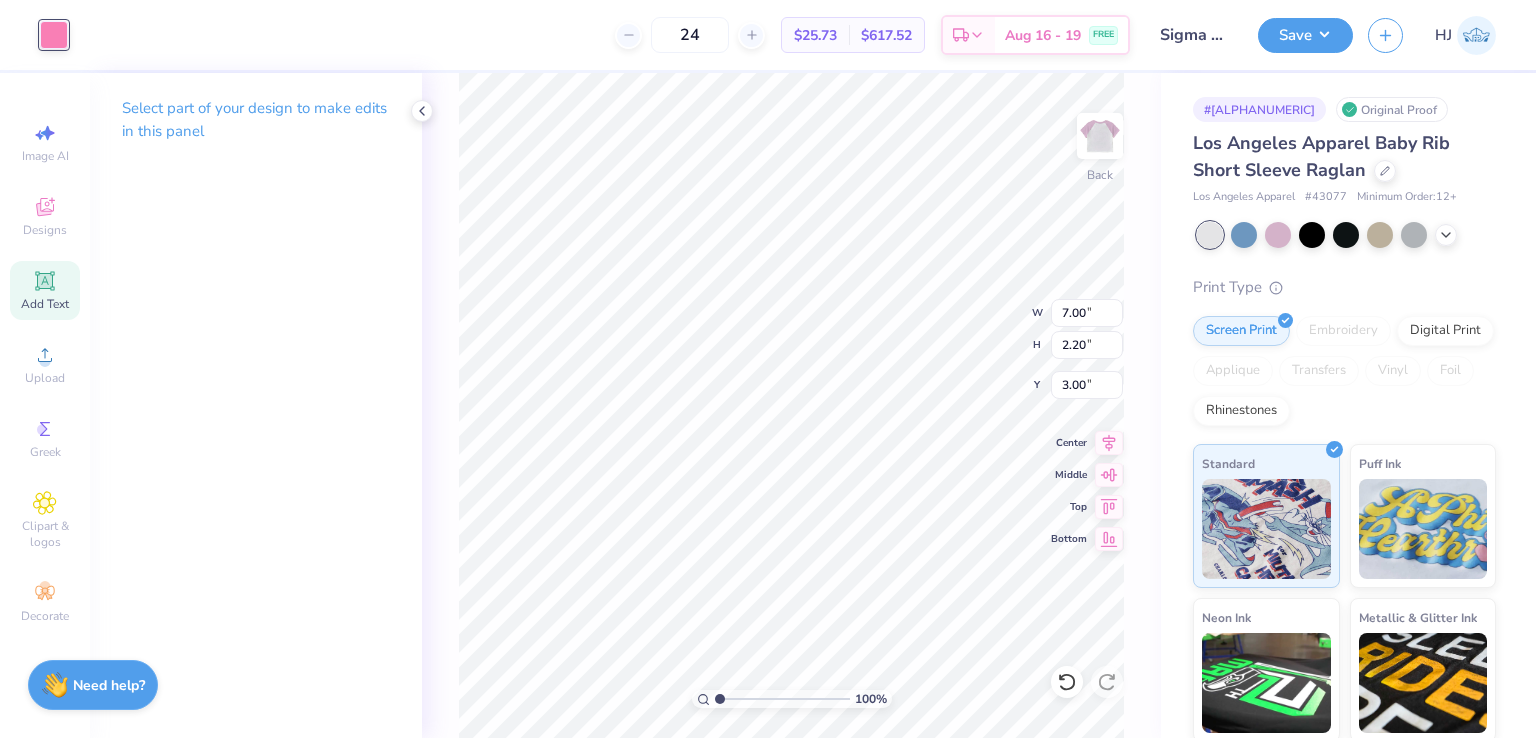 click on "Add Text" at bounding box center (45, 304) 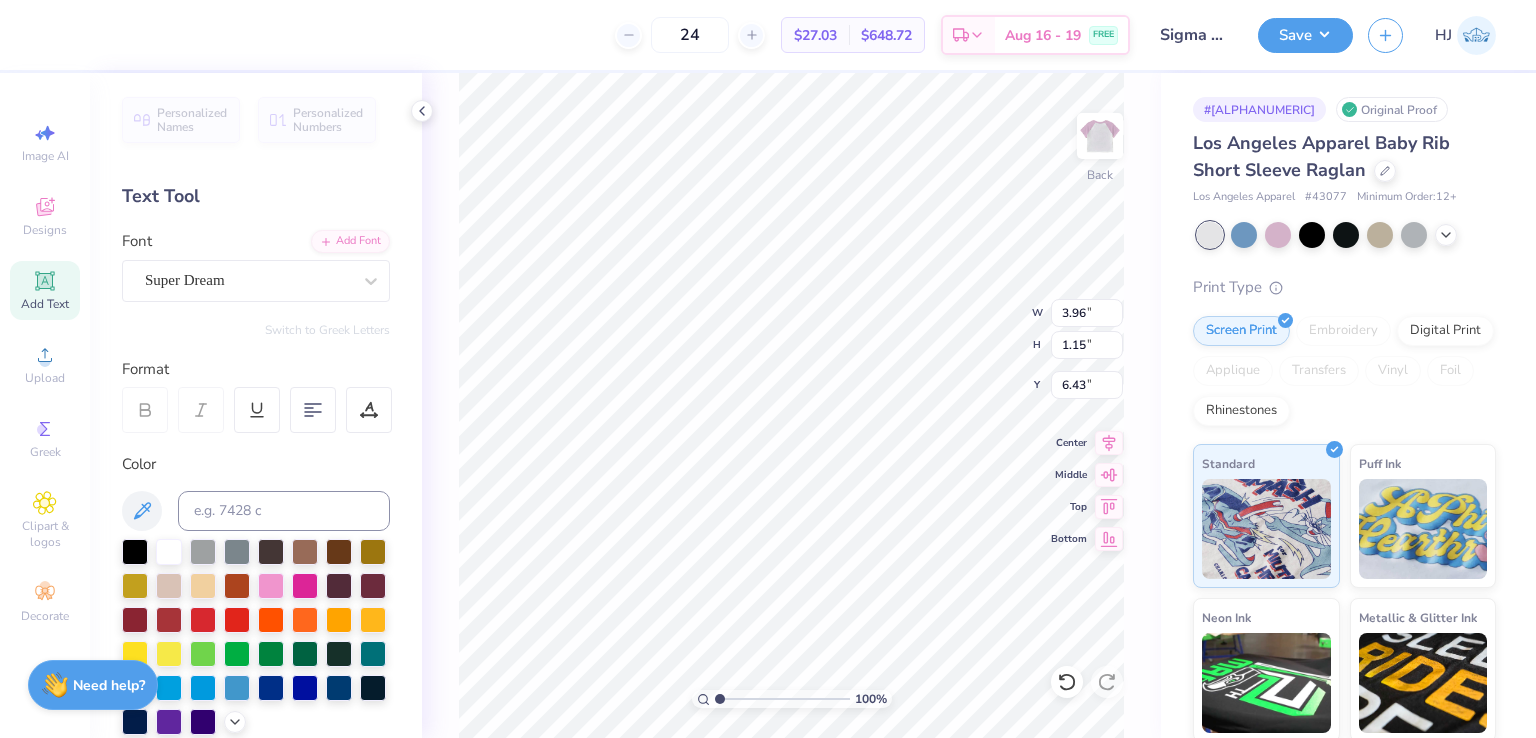 type on "TET" 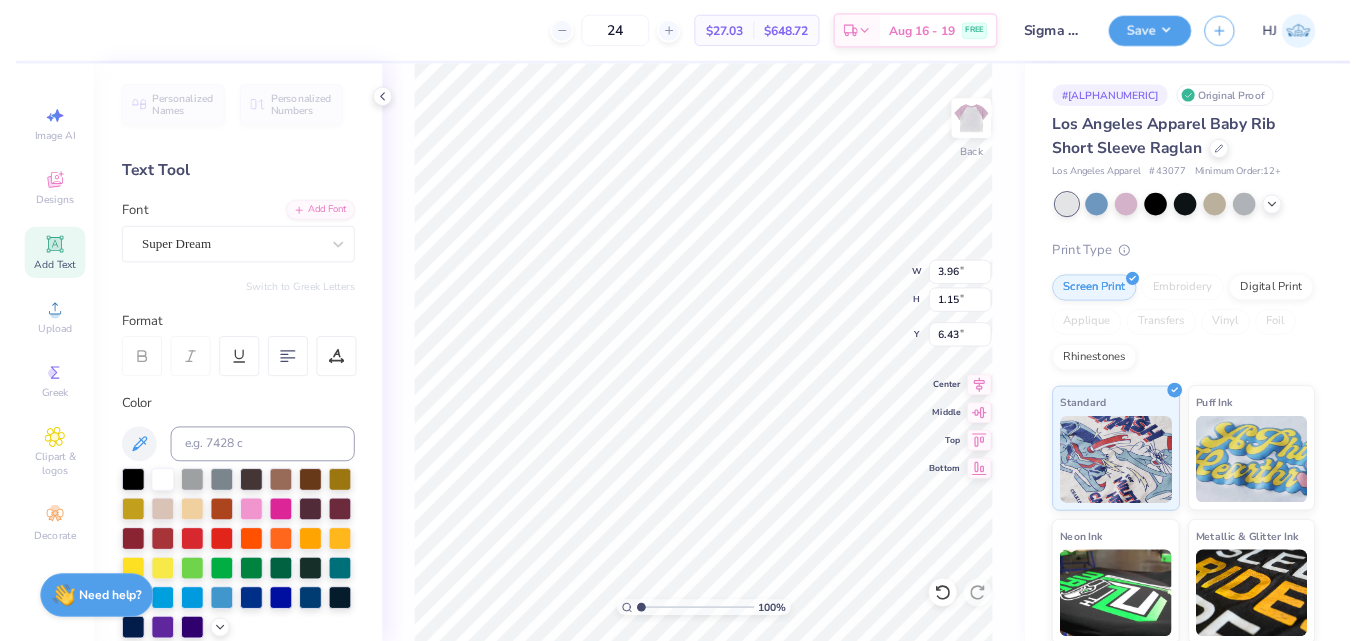 scroll, scrollTop: 16, scrollLeft: 2, axis: both 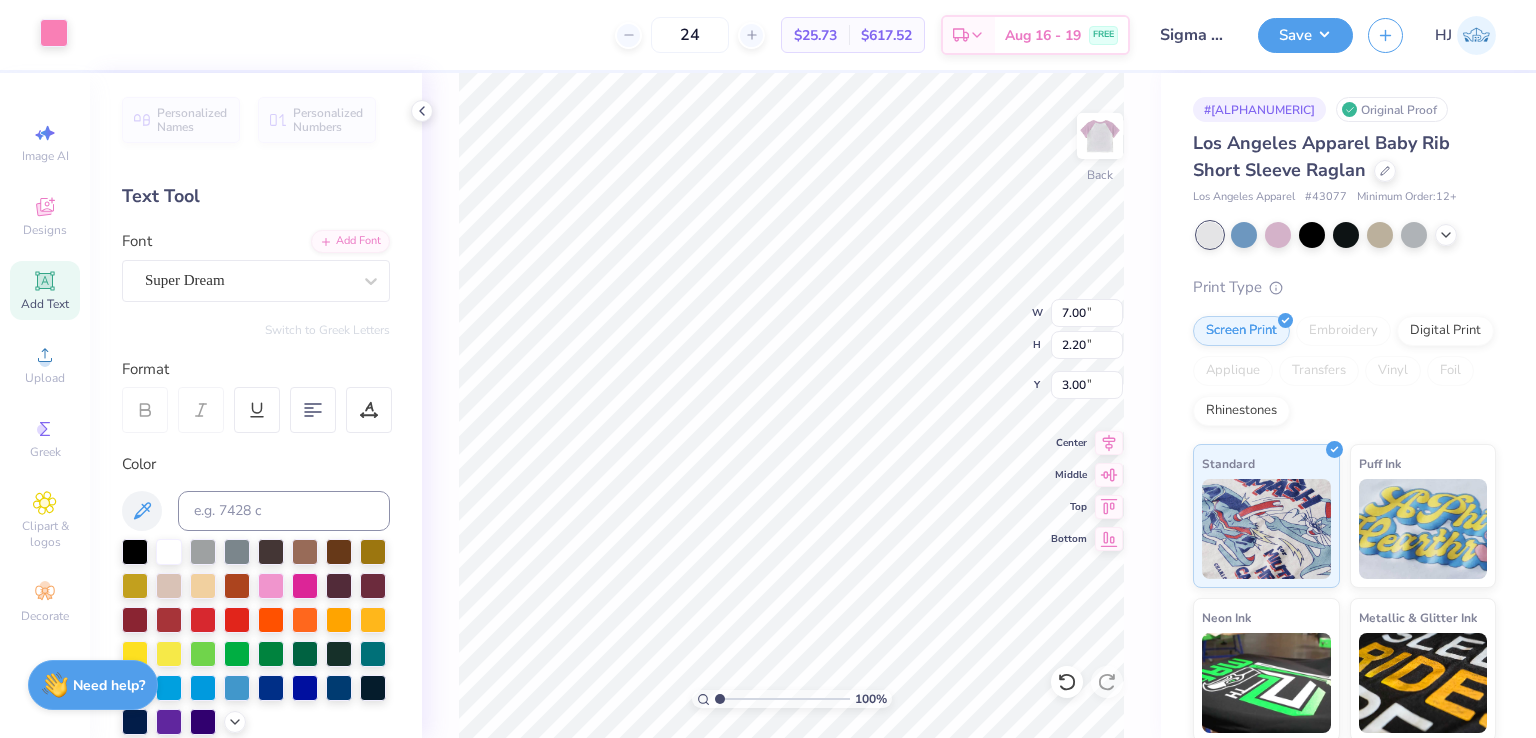 click at bounding box center [54, 33] 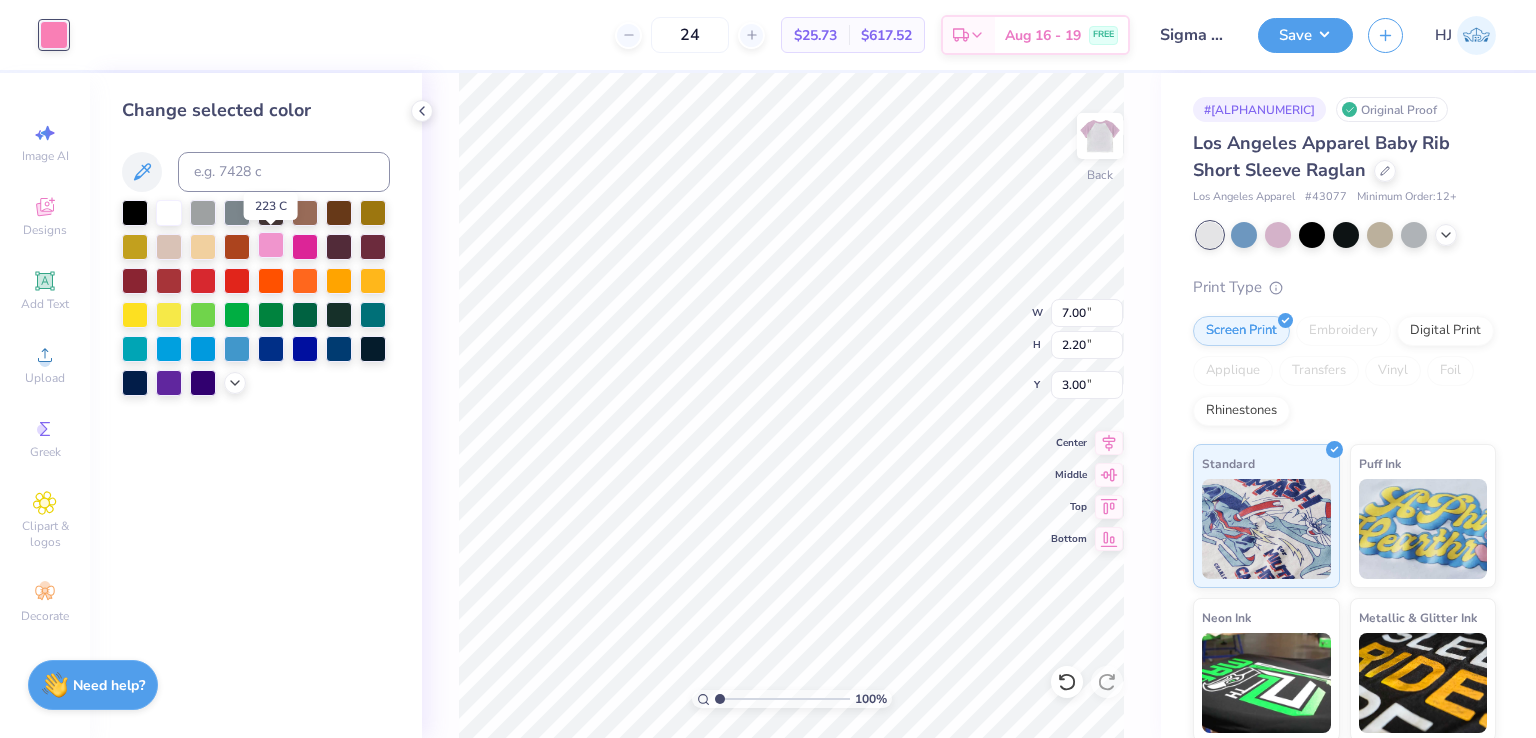 click at bounding box center [271, 245] 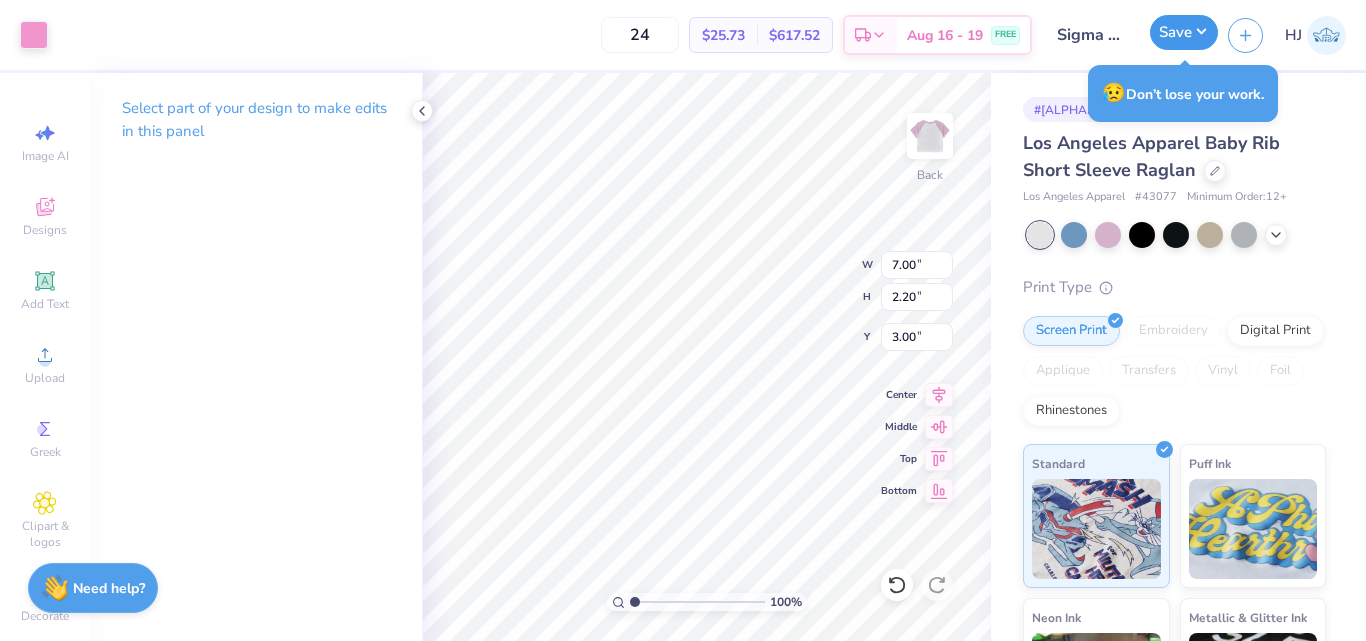 click on "Save" at bounding box center [1184, 32] 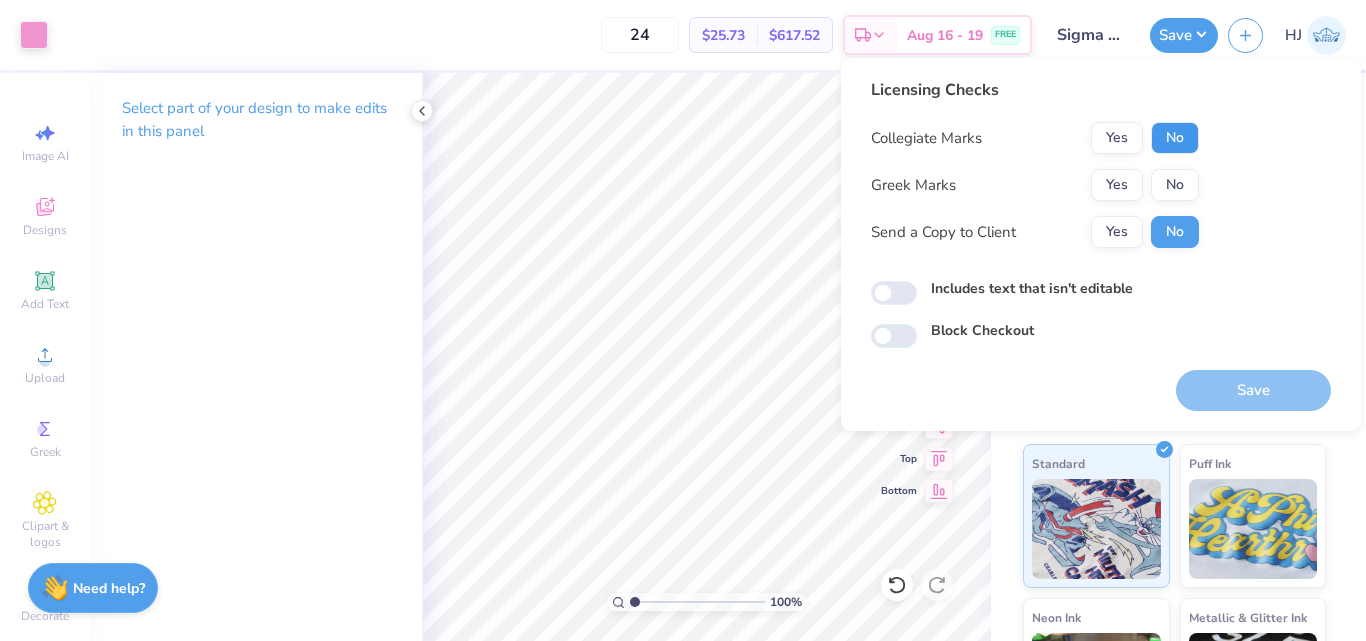 click on "No" at bounding box center [1175, 138] 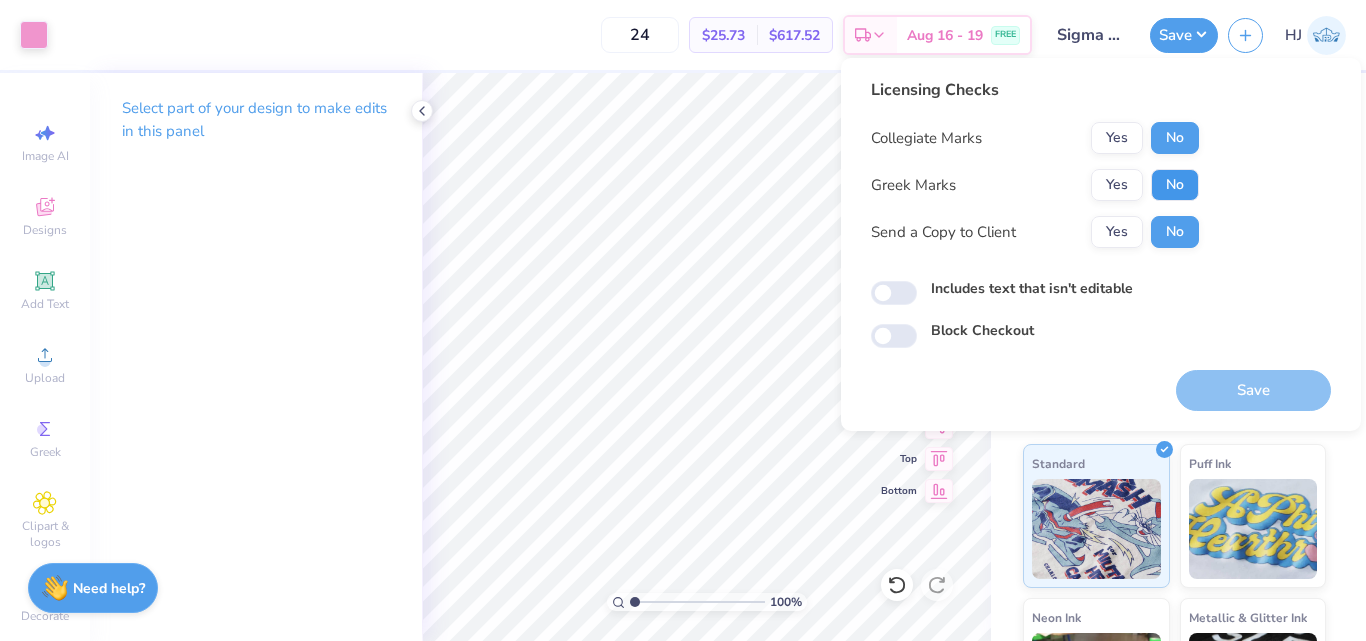 click on "No" at bounding box center [1175, 185] 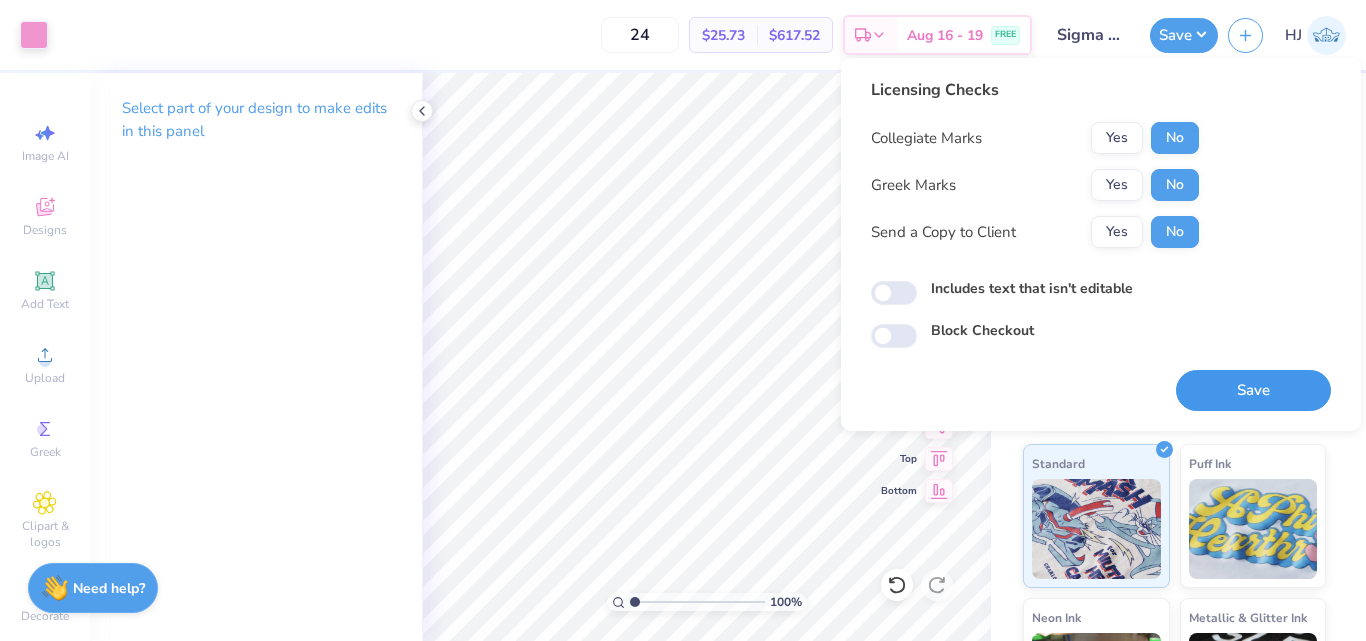 click on "Save" at bounding box center (1253, 390) 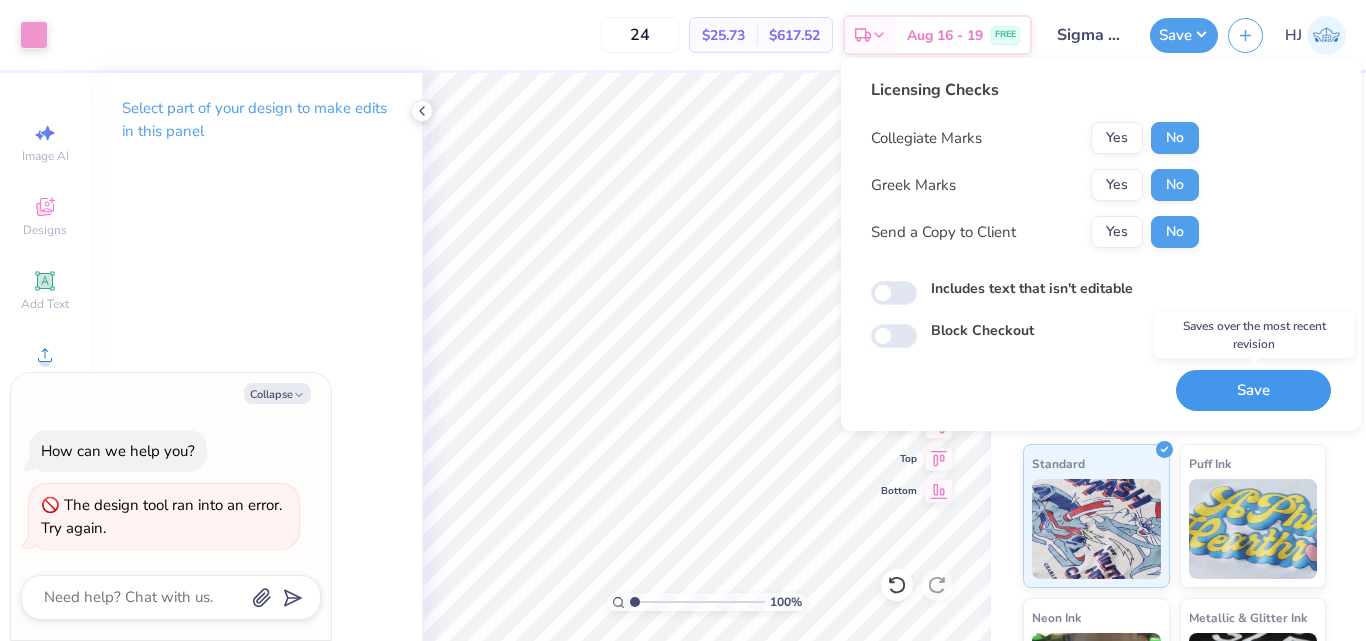 click on "Save" at bounding box center (1253, 390) 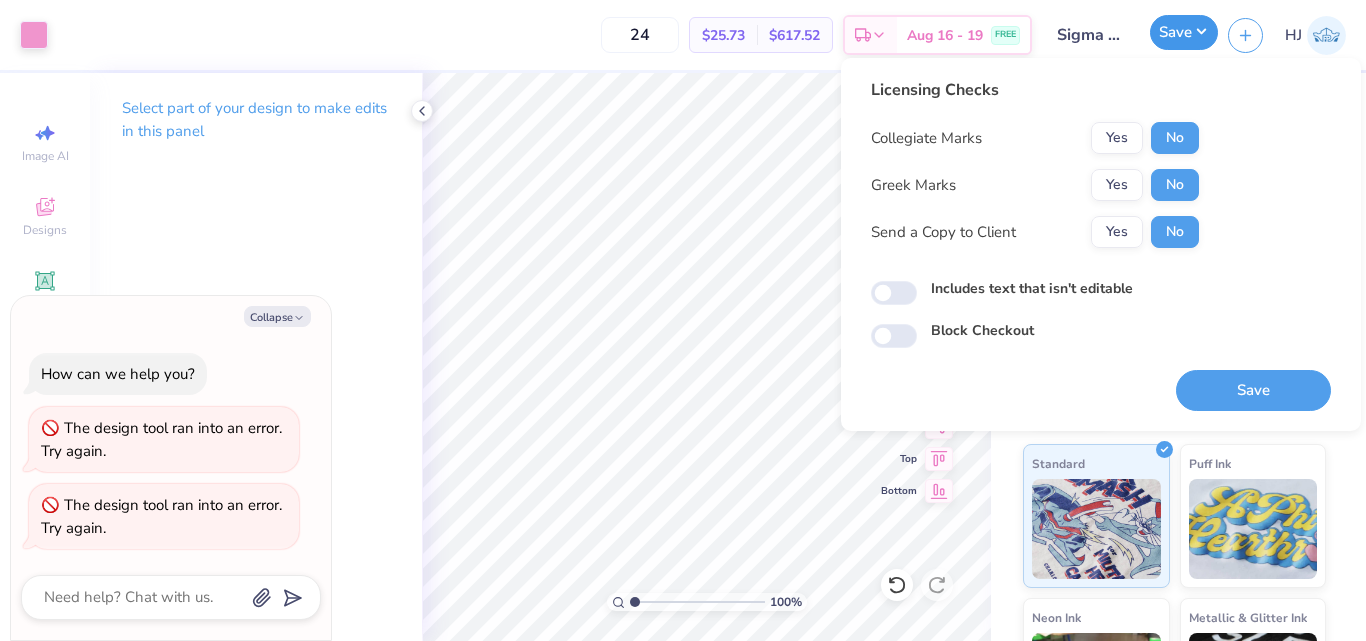 click on "Save" at bounding box center [1184, 32] 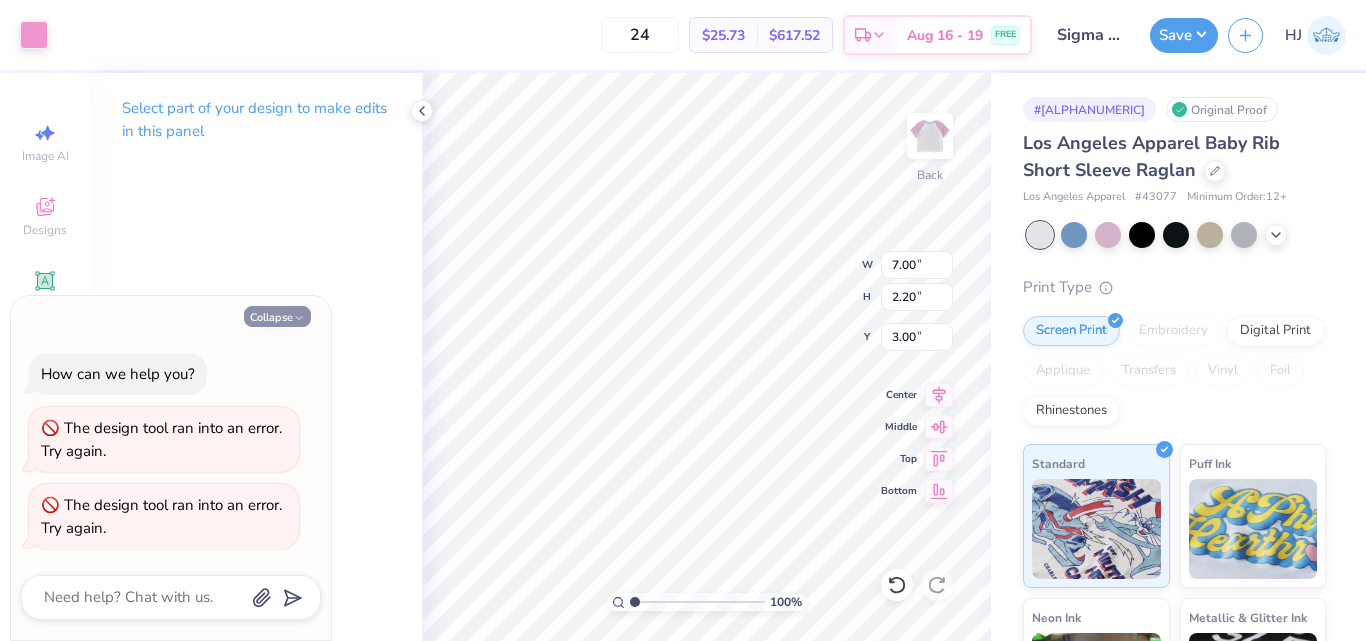 click on "Collapse" at bounding box center (277, 316) 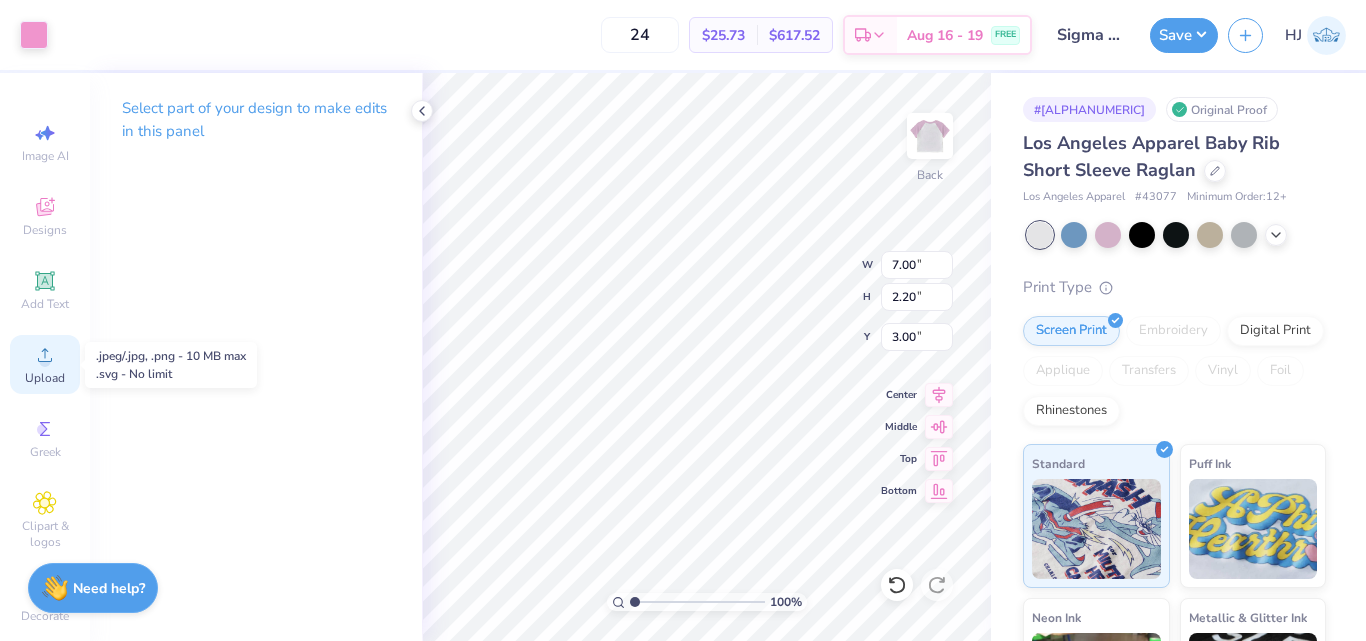 click 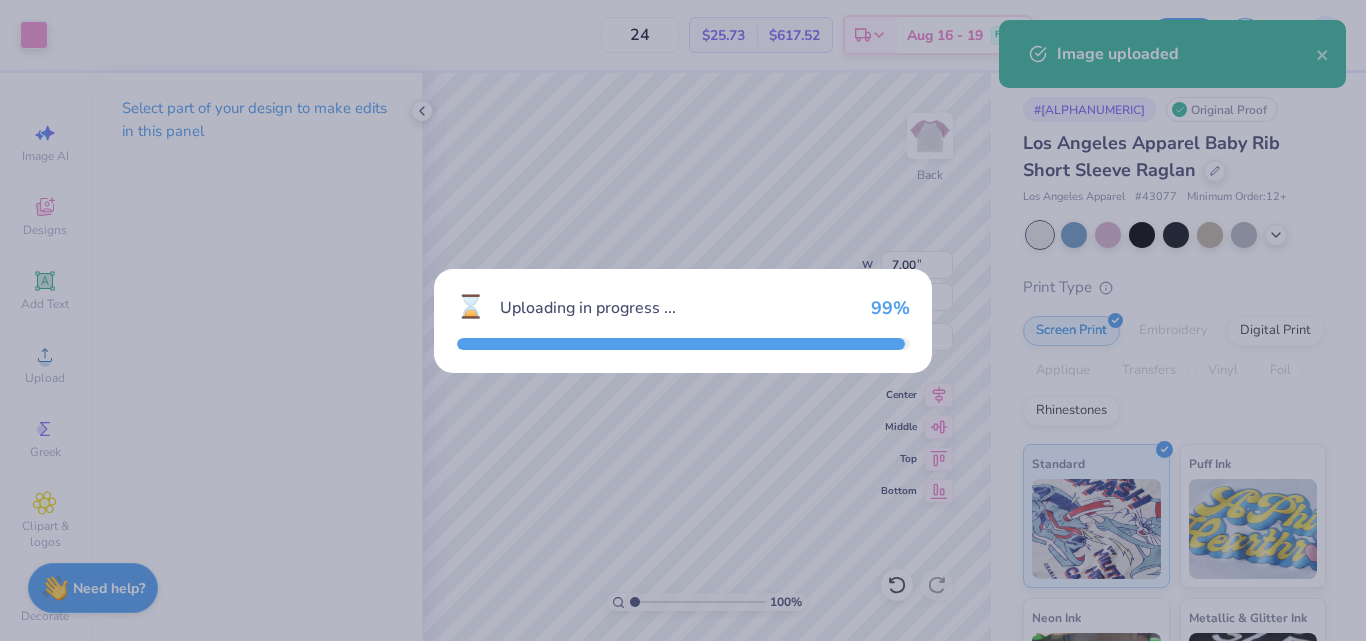 type on "7.01" 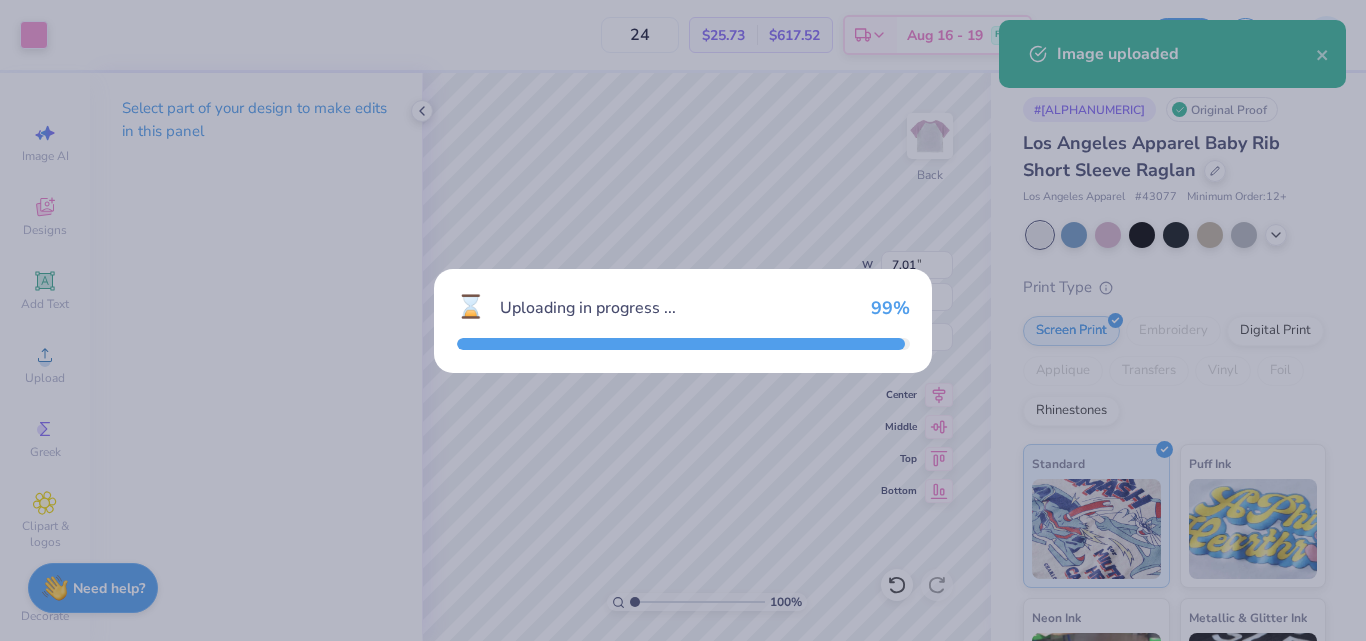 type on "2.21" 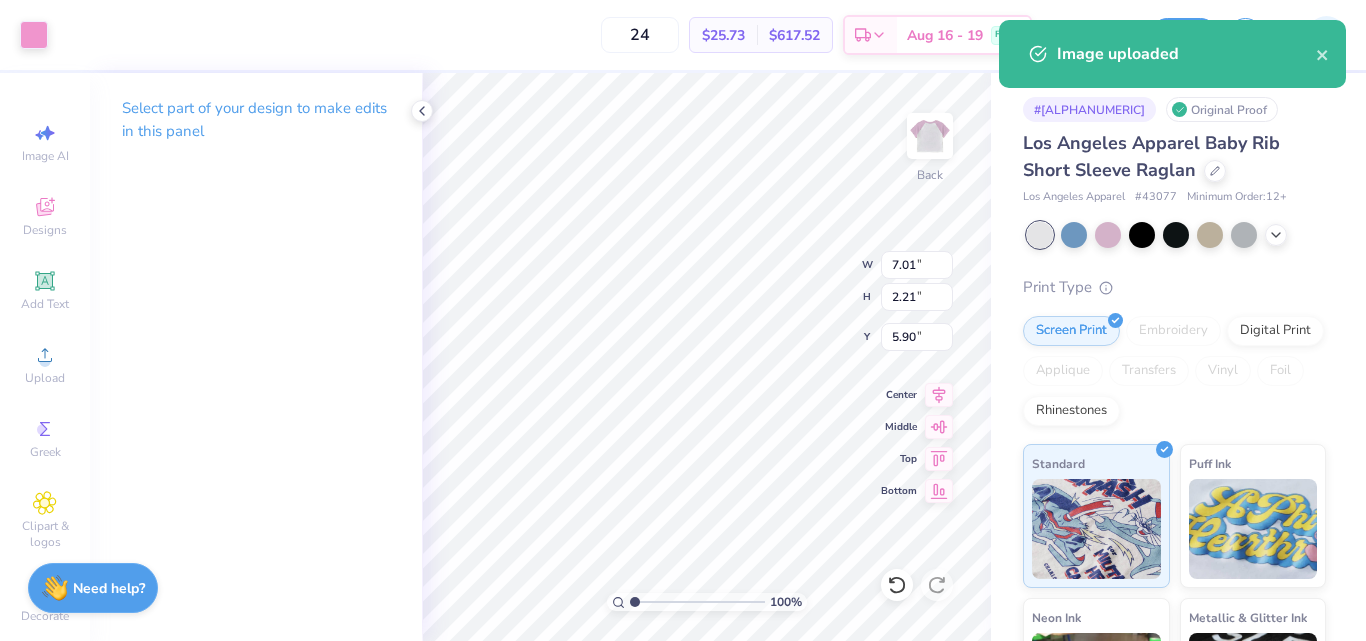 type on "7.00" 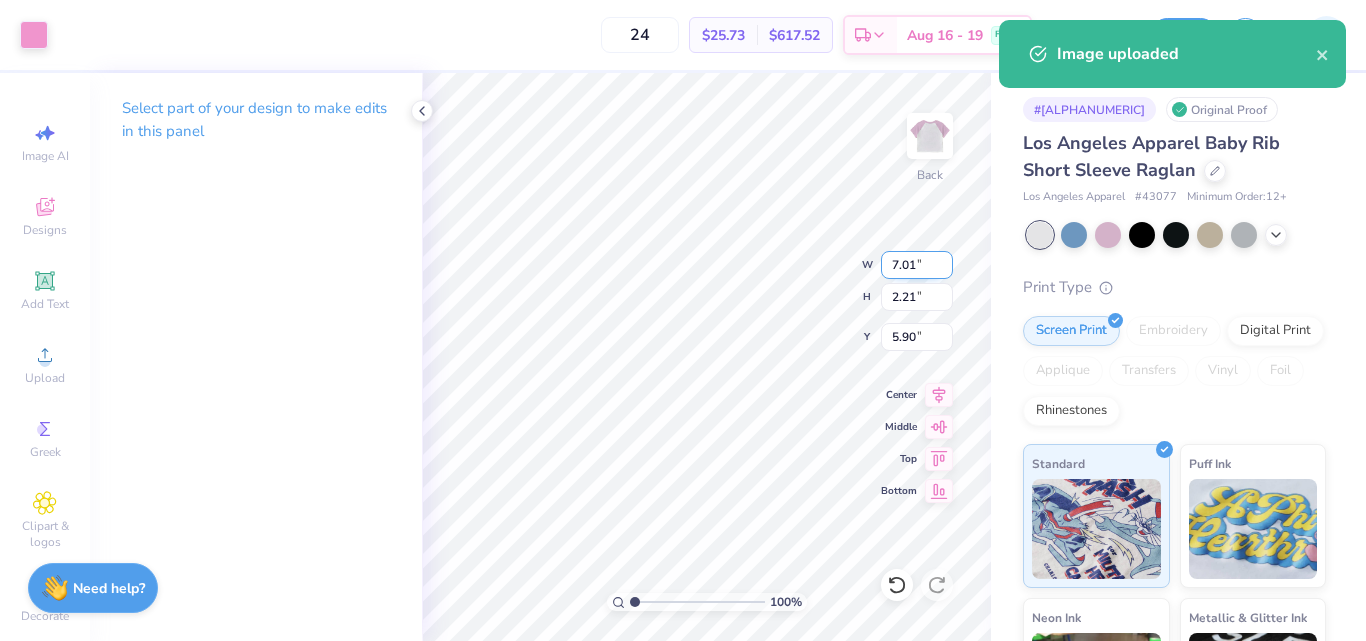 click on "7.01" at bounding box center (917, 265) 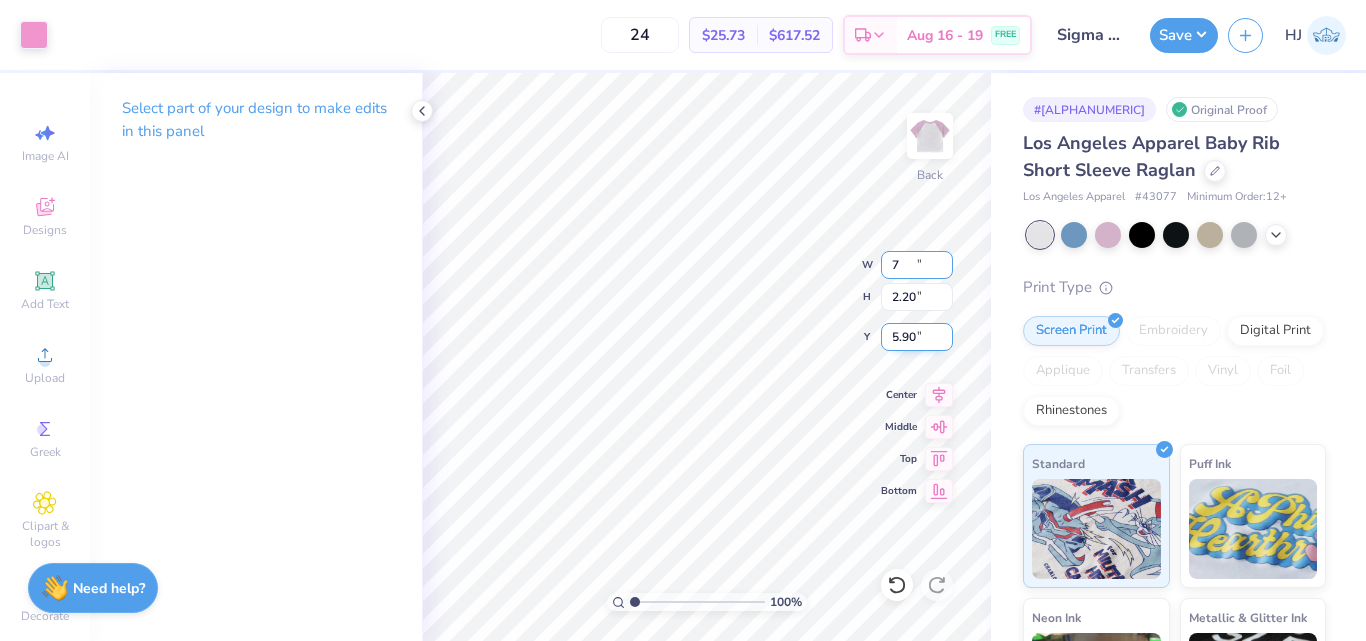 type on "7.00" 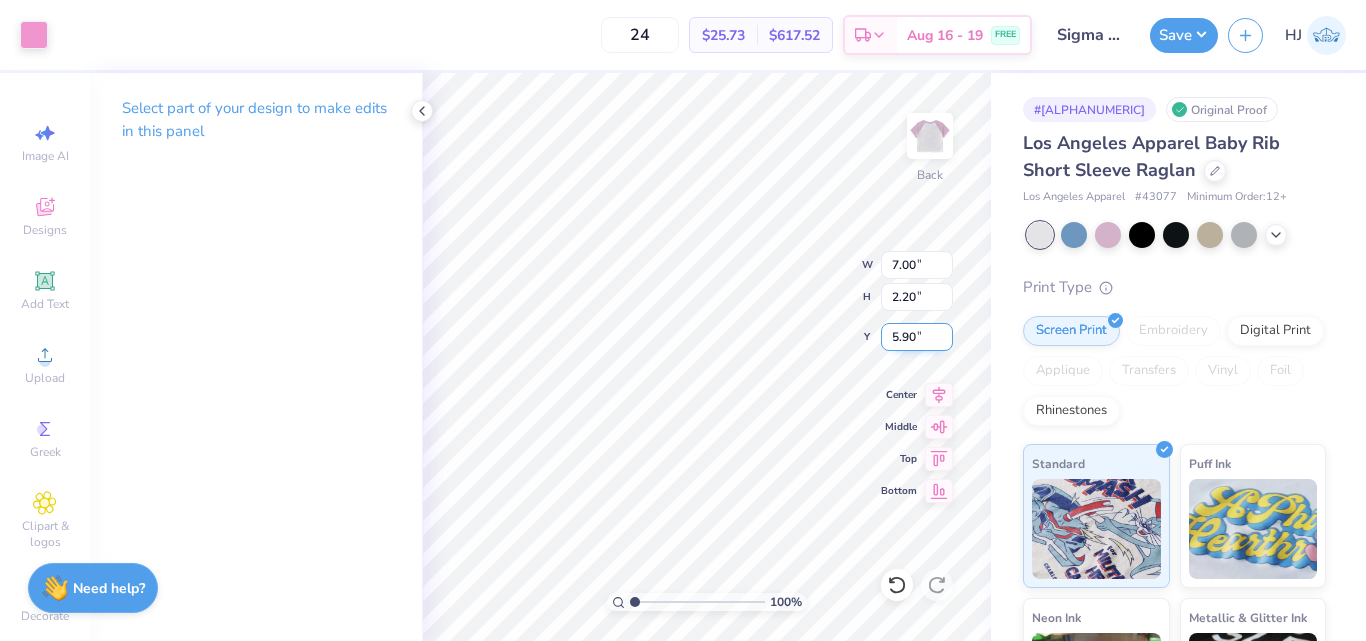 click on "5.90" at bounding box center (917, 337) 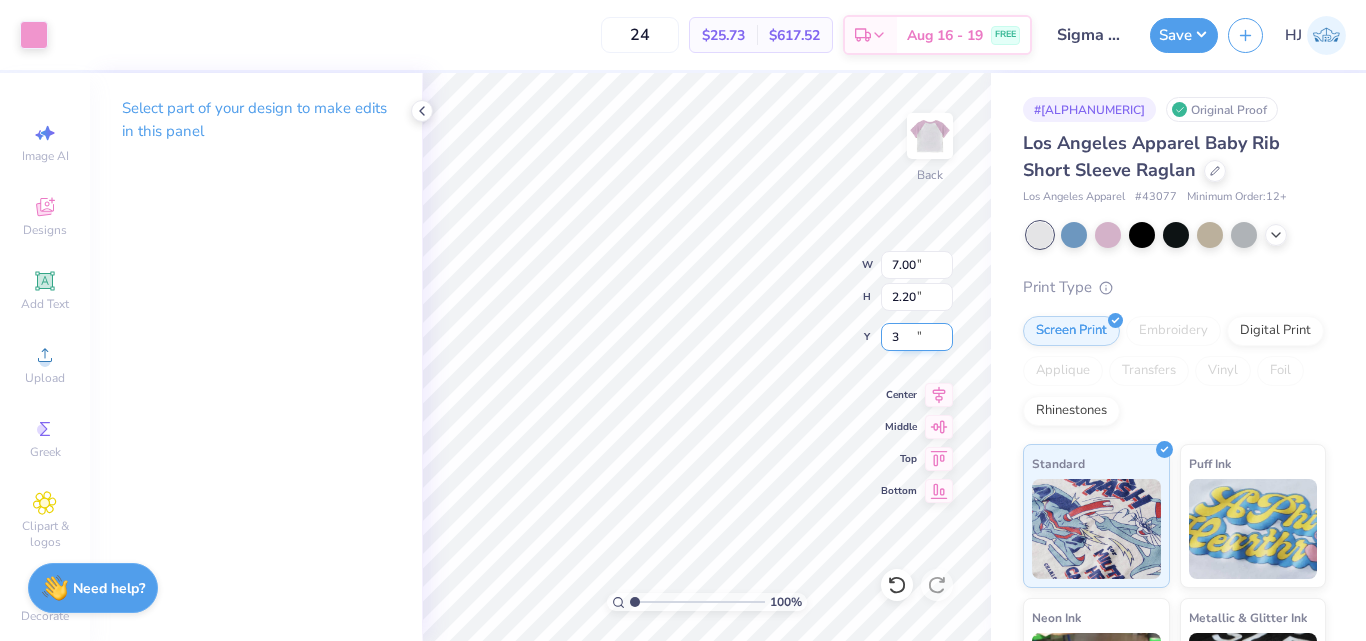 type on "3.00" 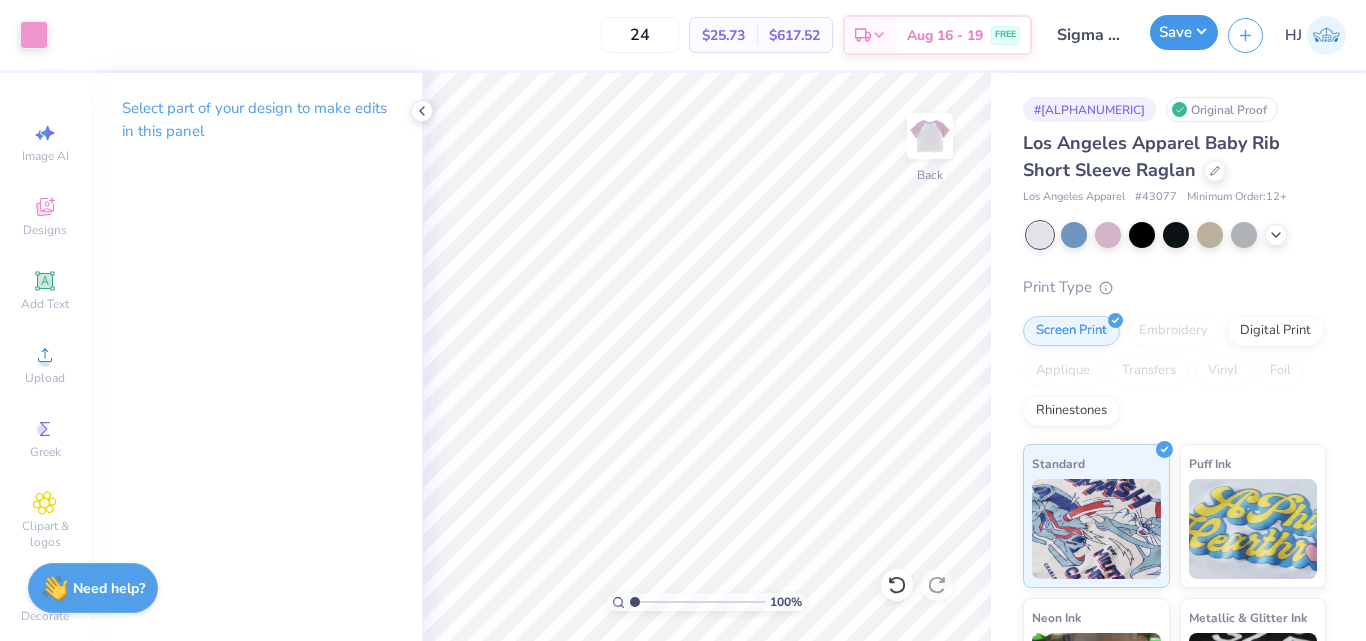 click on "Save" at bounding box center [1184, 32] 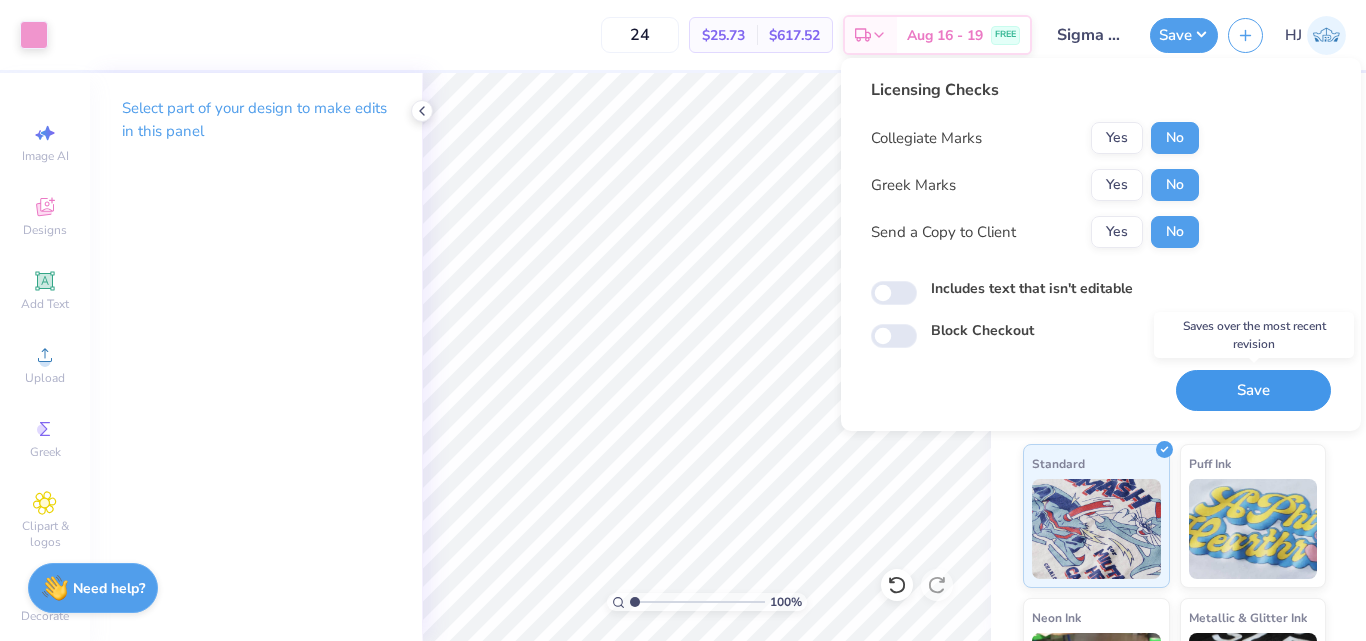 click on "Save" at bounding box center (1253, 390) 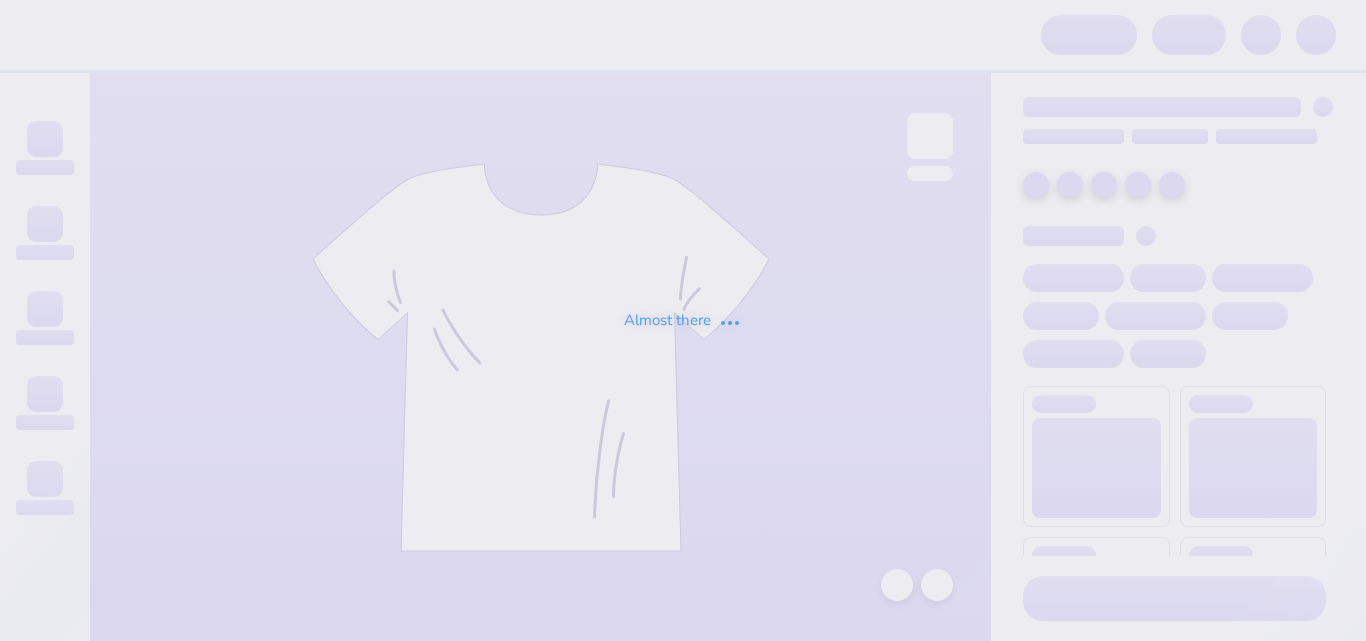 scroll, scrollTop: 0, scrollLeft: 0, axis: both 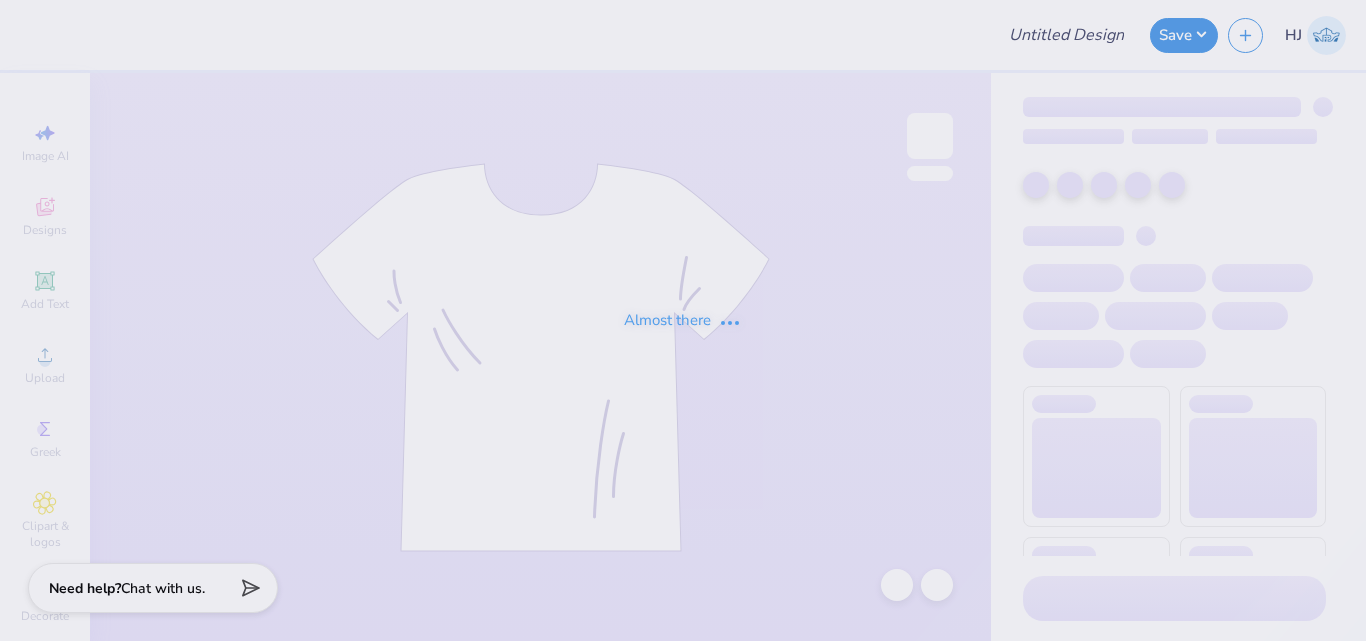 type on "StudCo FAF 2025 Option 3" 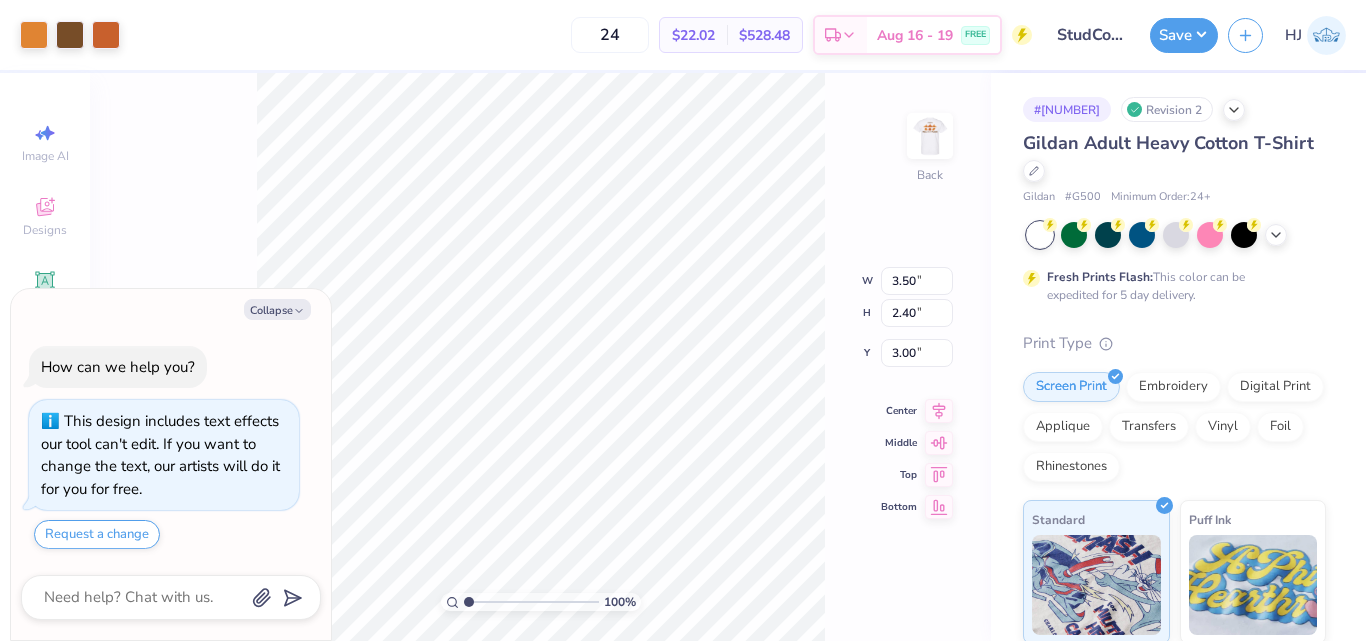 type on "x" 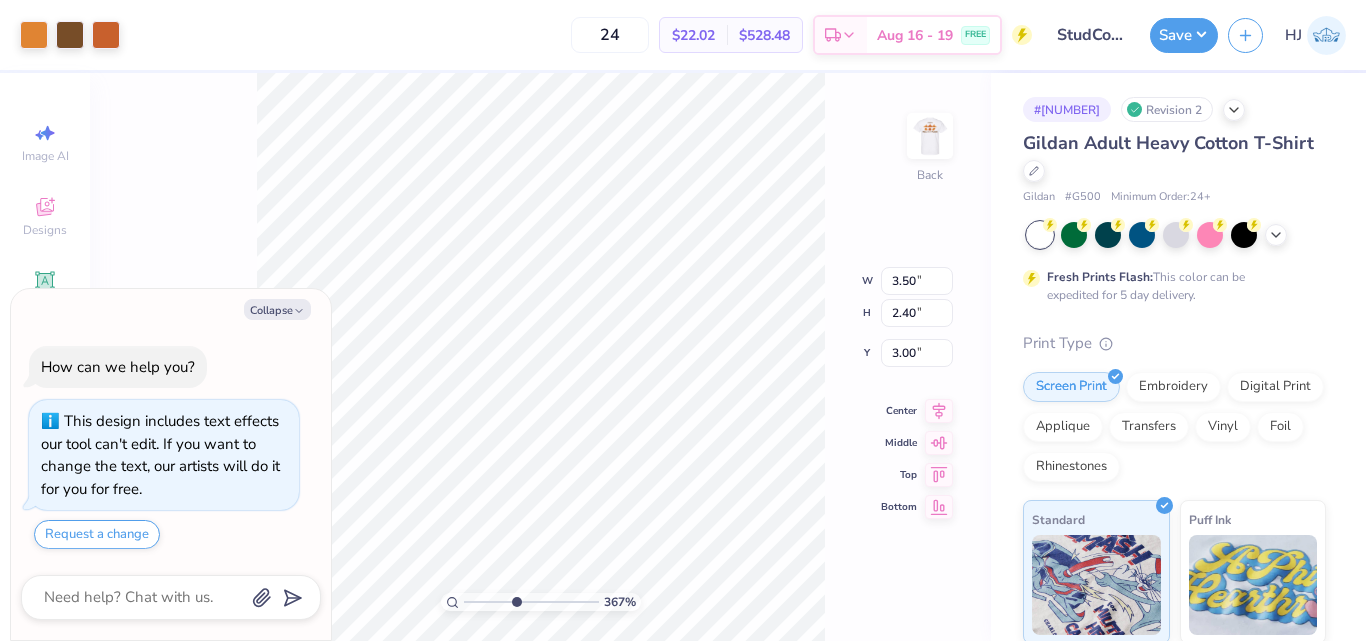 type on "4.95699908144428" 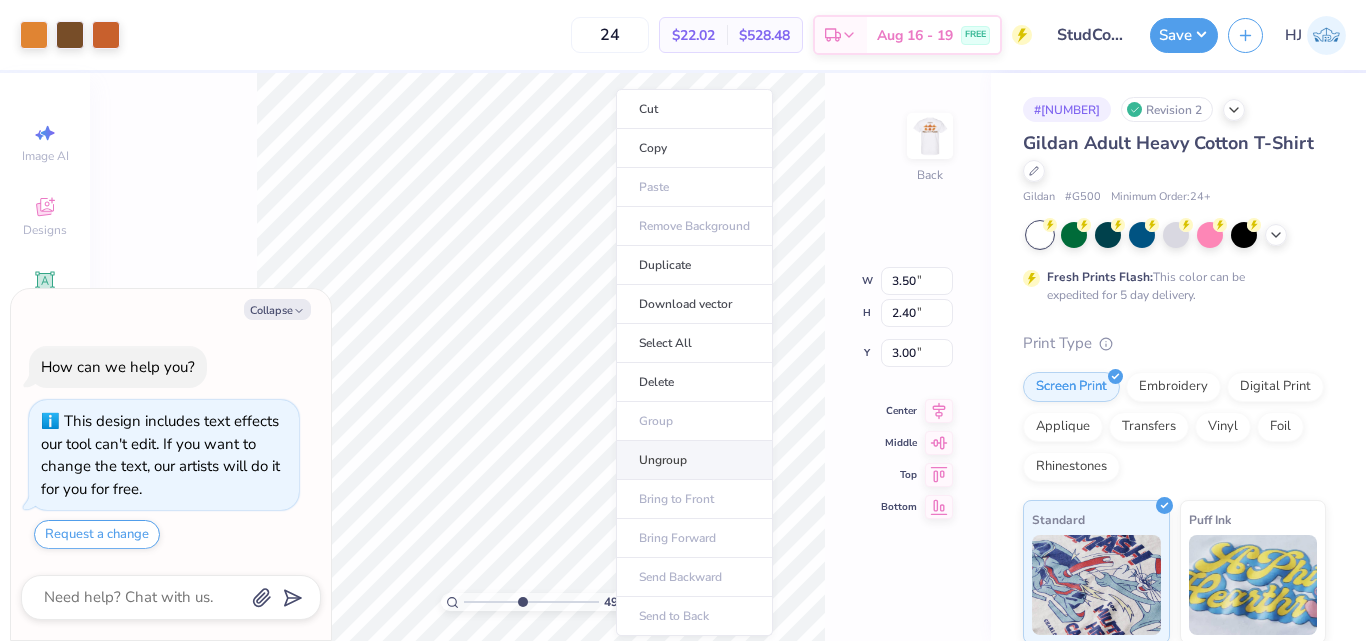 click on "Ungroup" at bounding box center [694, 460] 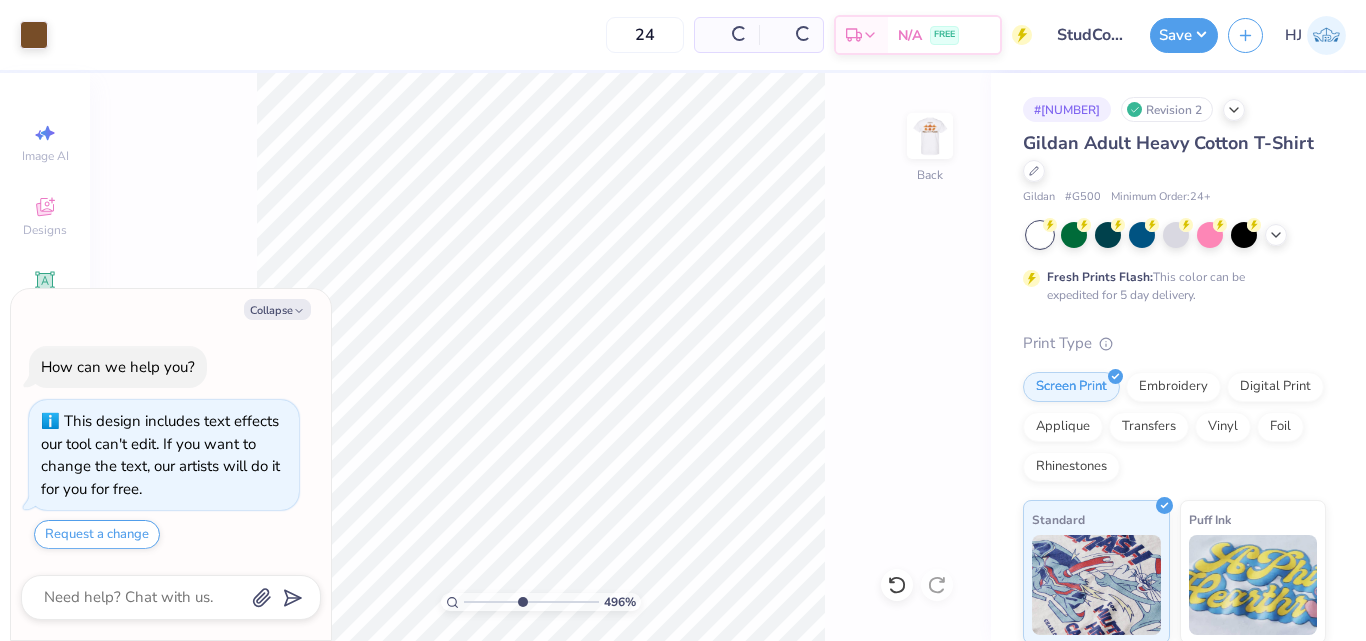 type on "x" 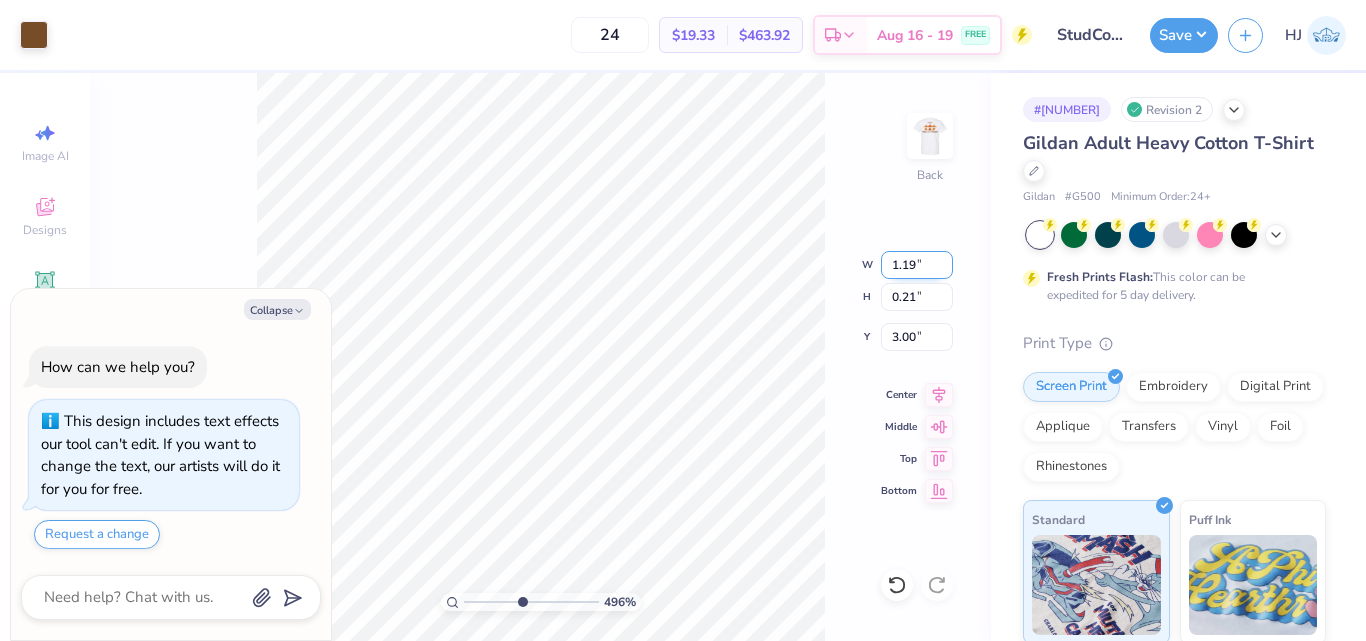 click on "1.19" at bounding box center [917, 265] 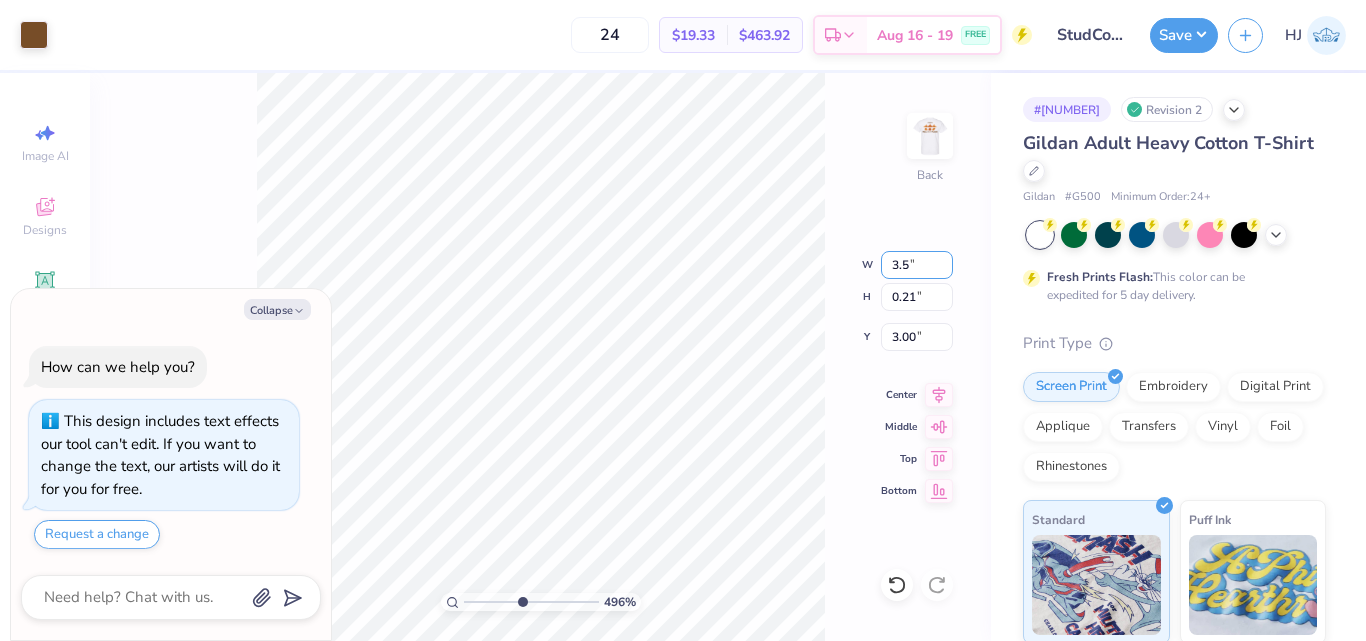type on "3.50" 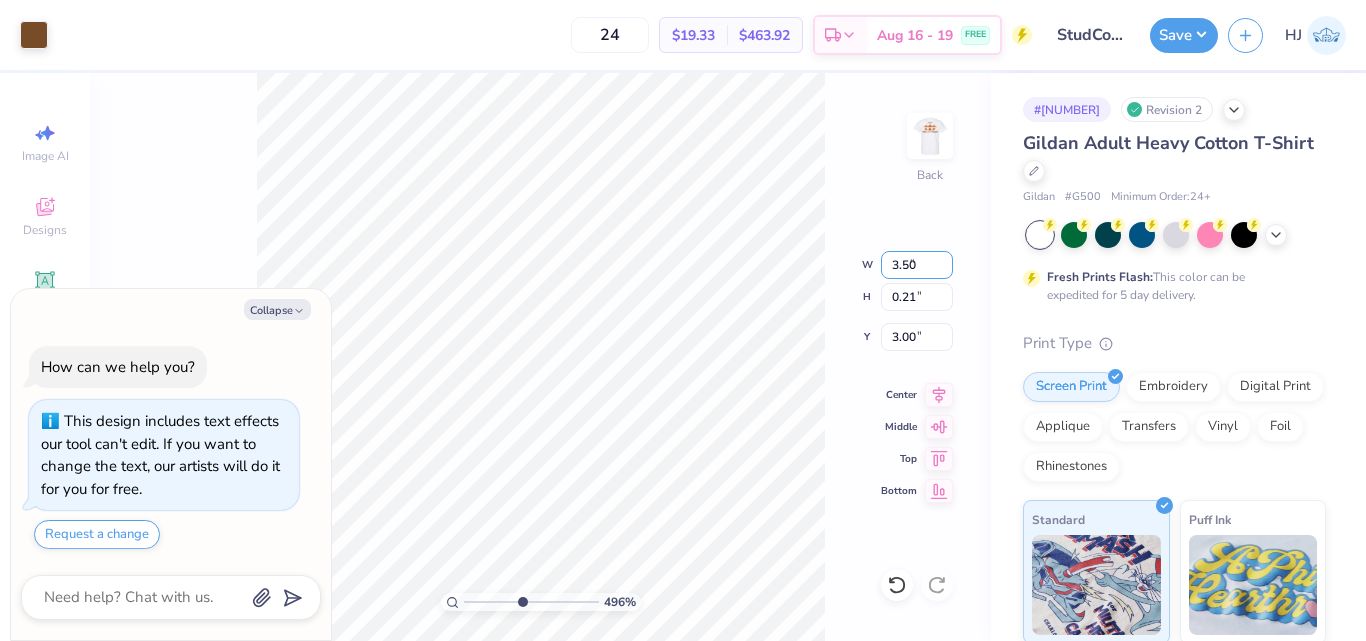 type on "x" 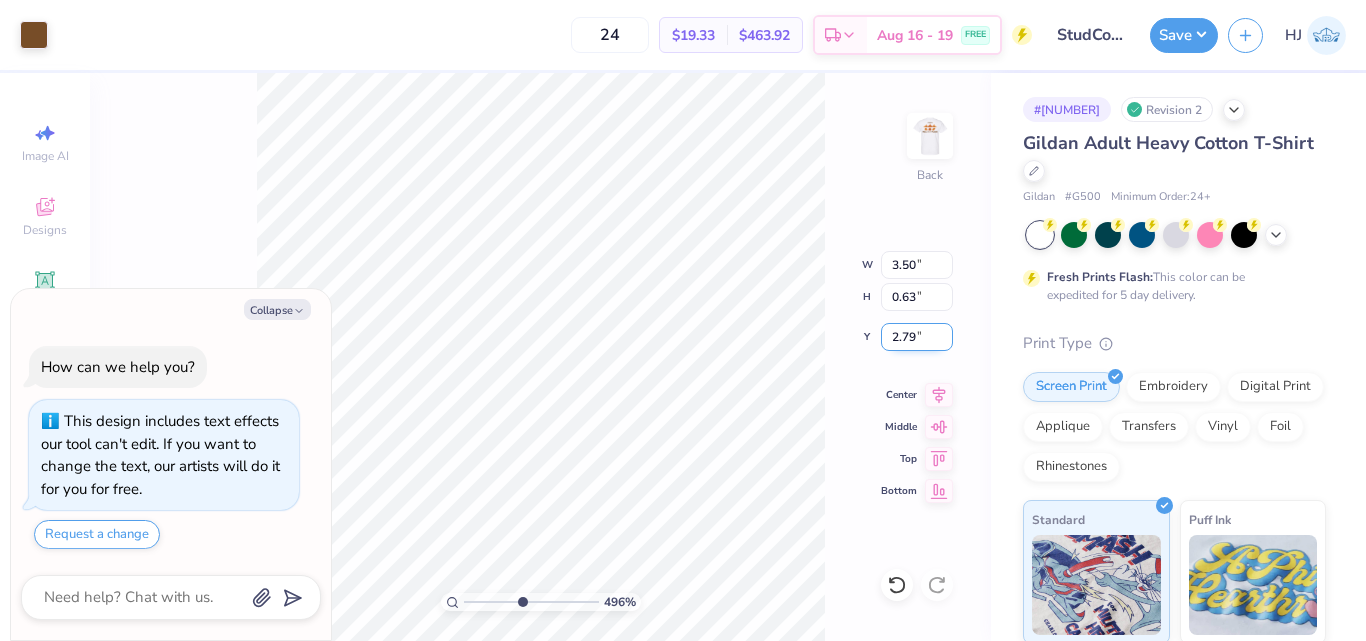 click on "2.79" at bounding box center [917, 337] 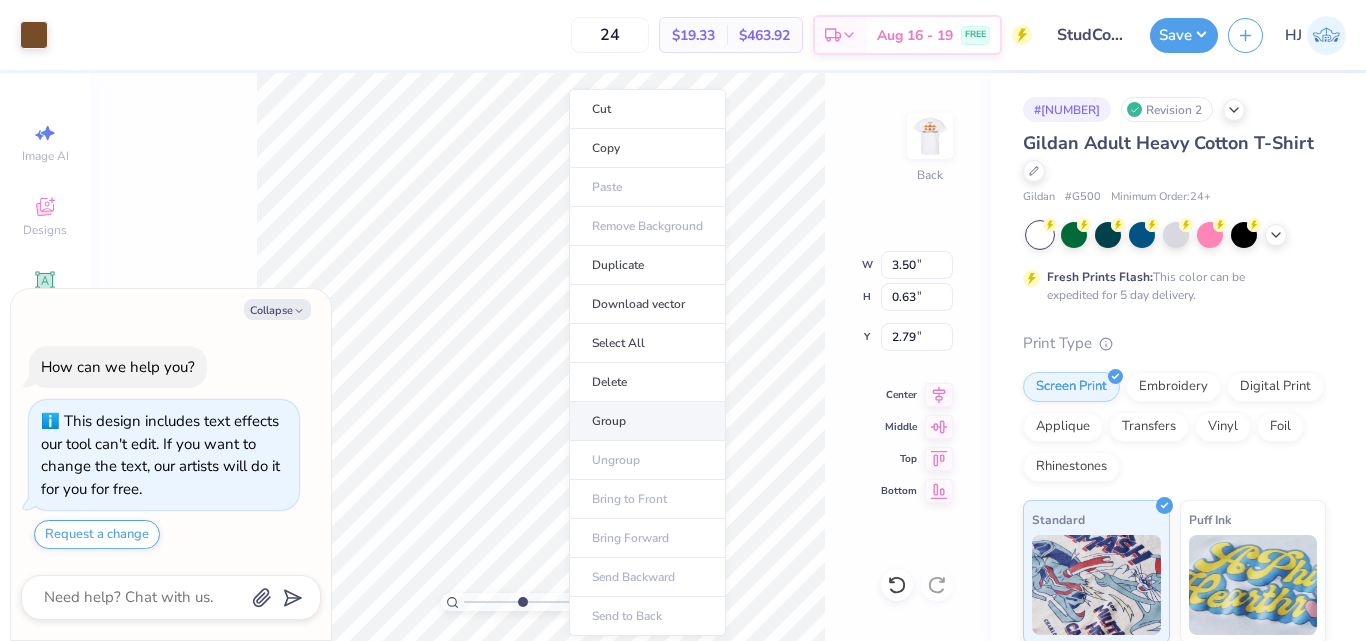 click on "Group" at bounding box center [647, 421] 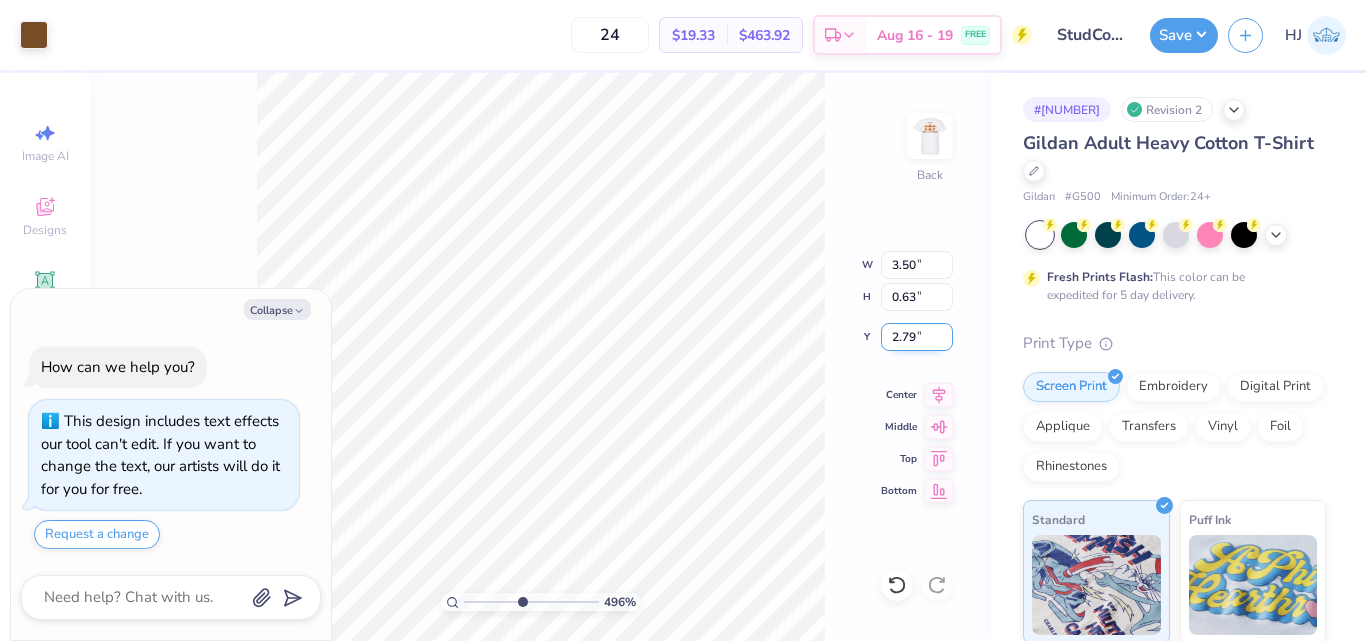 click on "2.79" at bounding box center (917, 337) 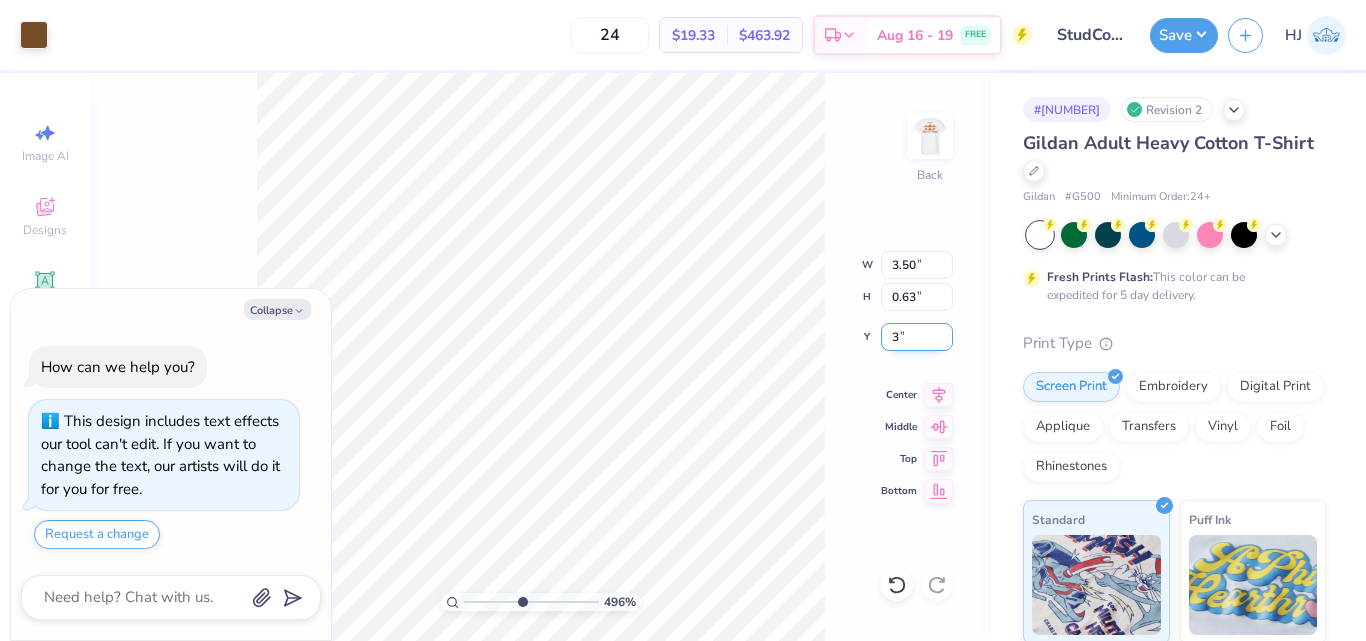 type on "3" 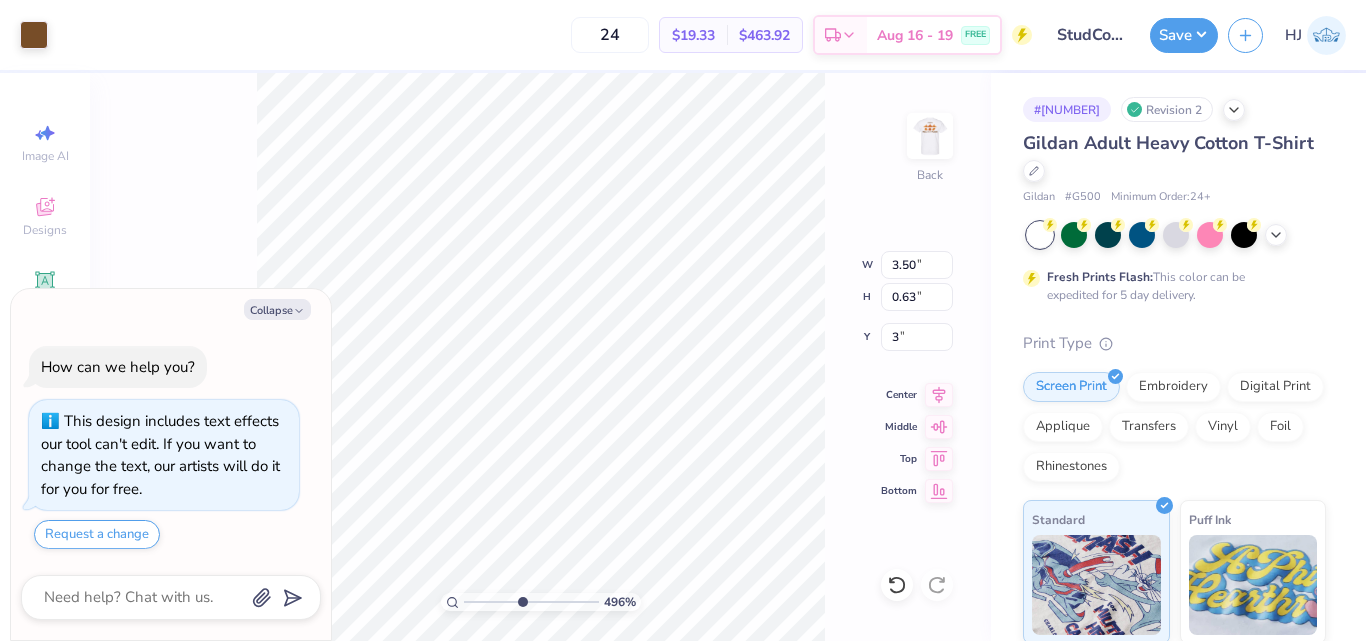 type on "x" 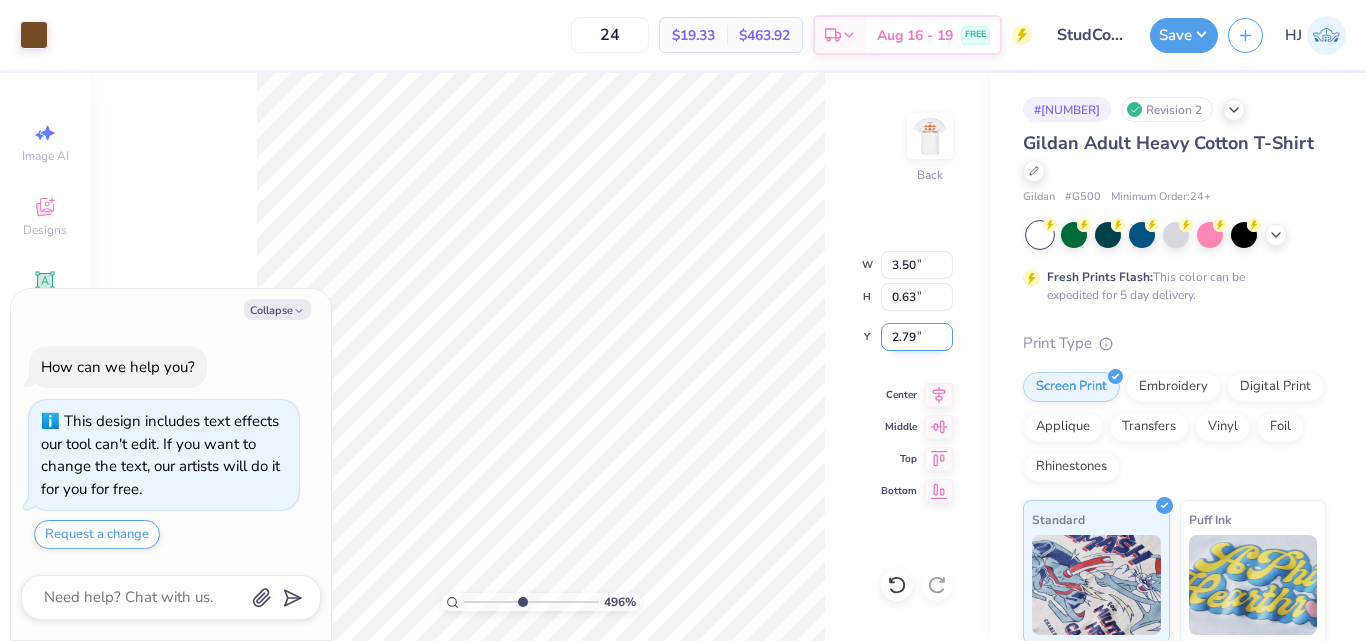 click on "2.79" at bounding box center [917, 337] 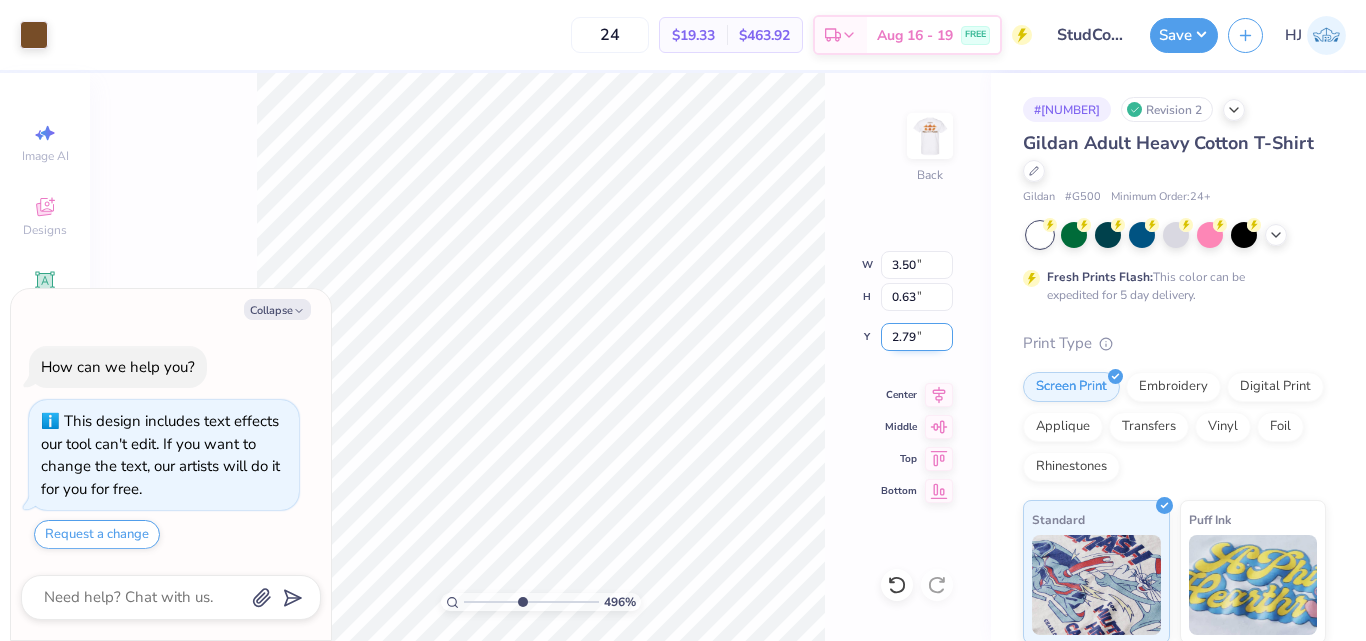 click on "2.79" at bounding box center (917, 337) 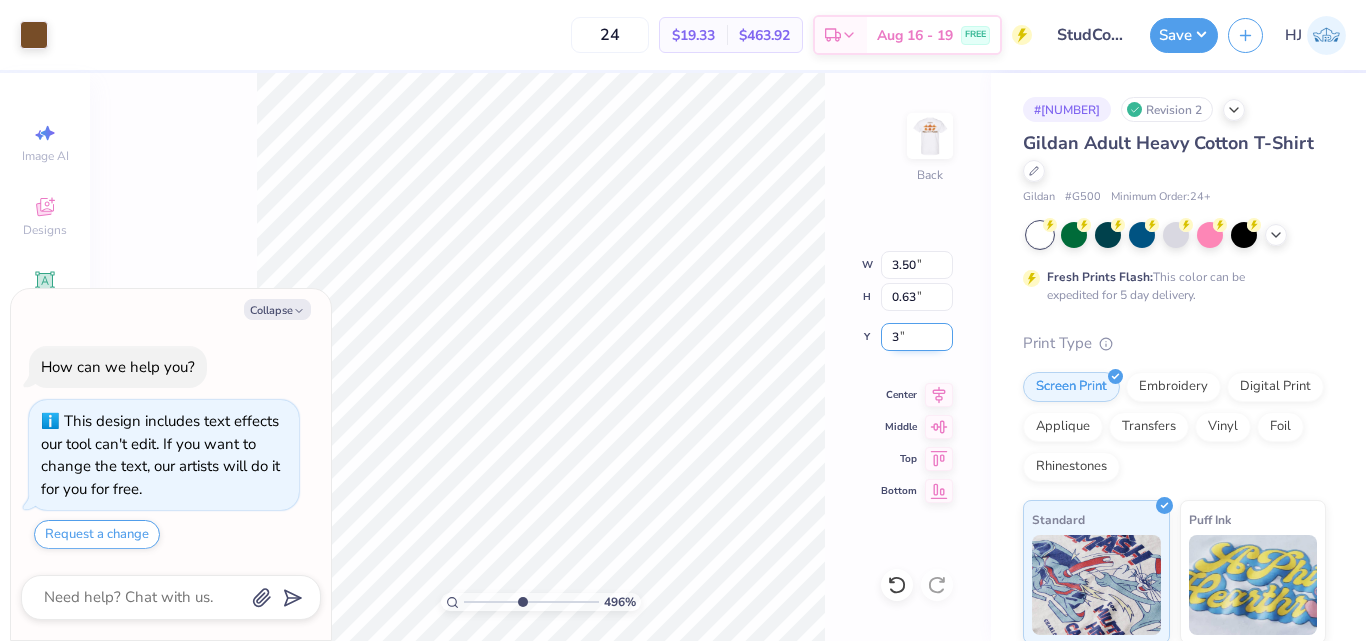 type on "3" 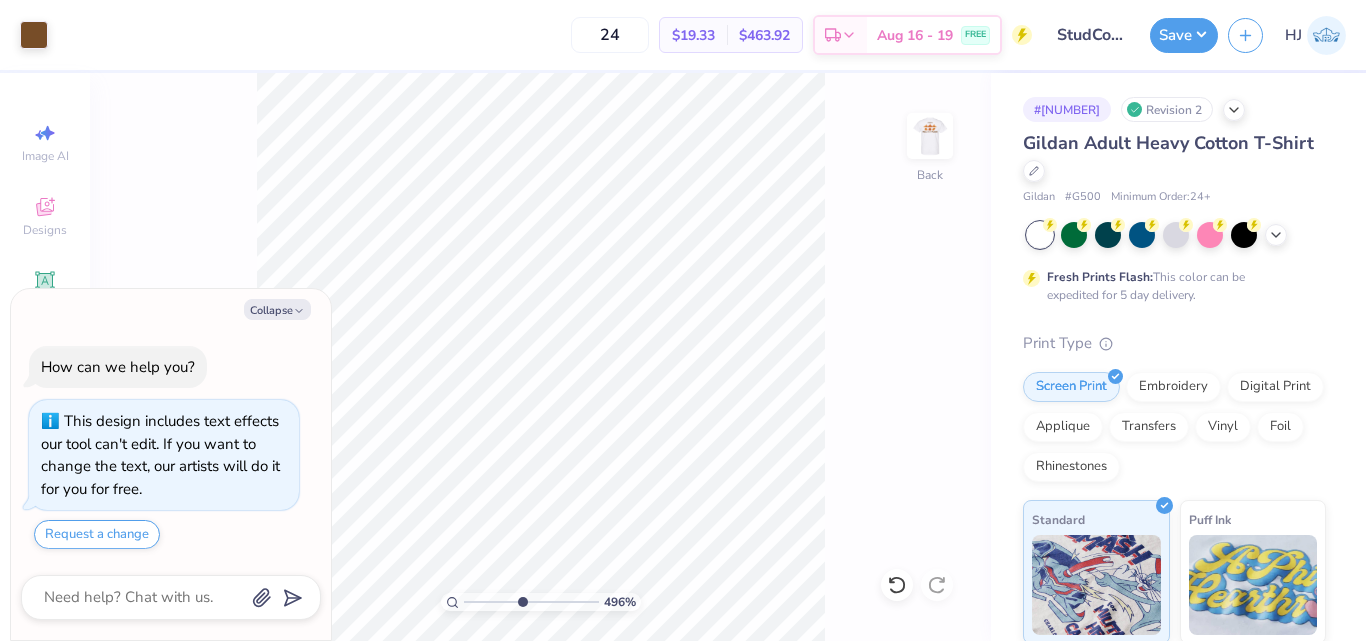 type on "x" 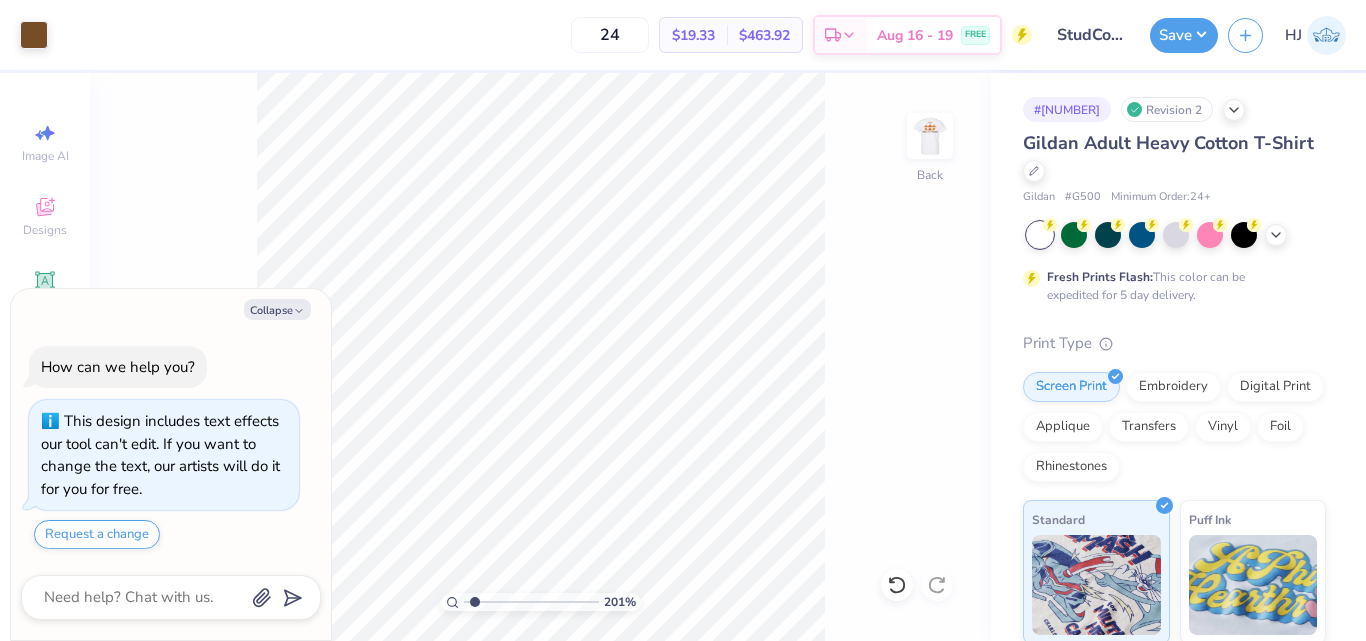type on "1.35006143669128" 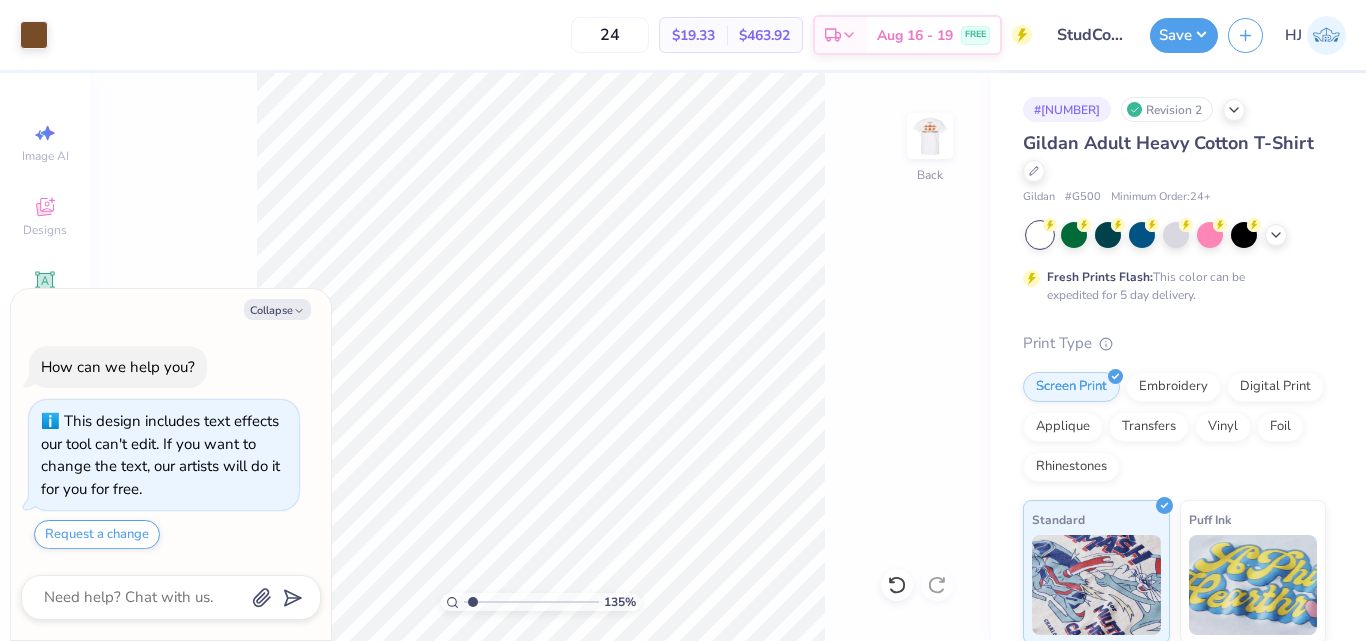 type on "x" 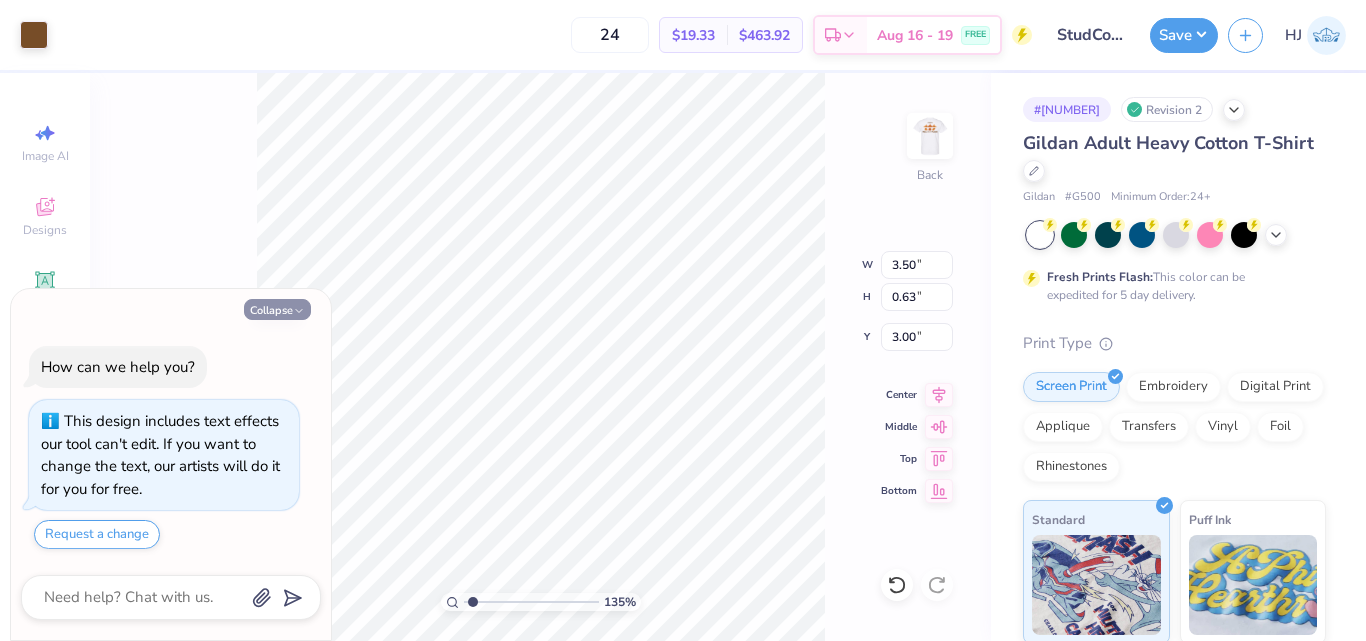 click on "Collapse" at bounding box center [277, 309] 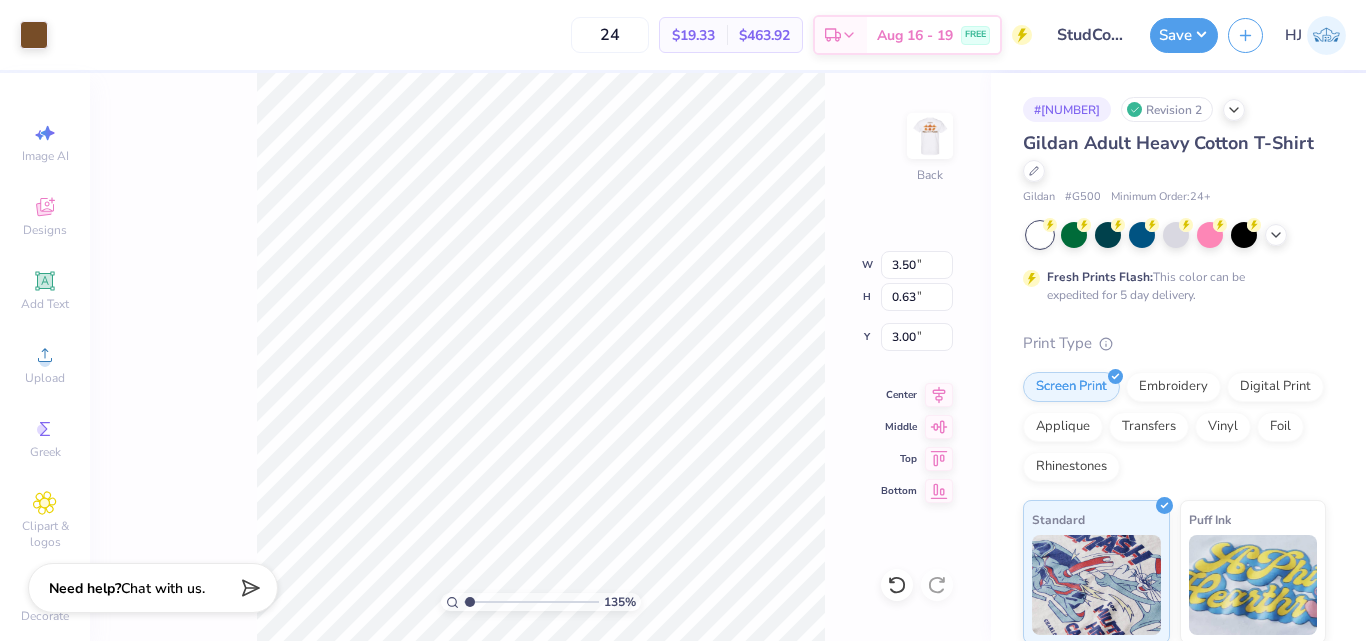 type on "1" 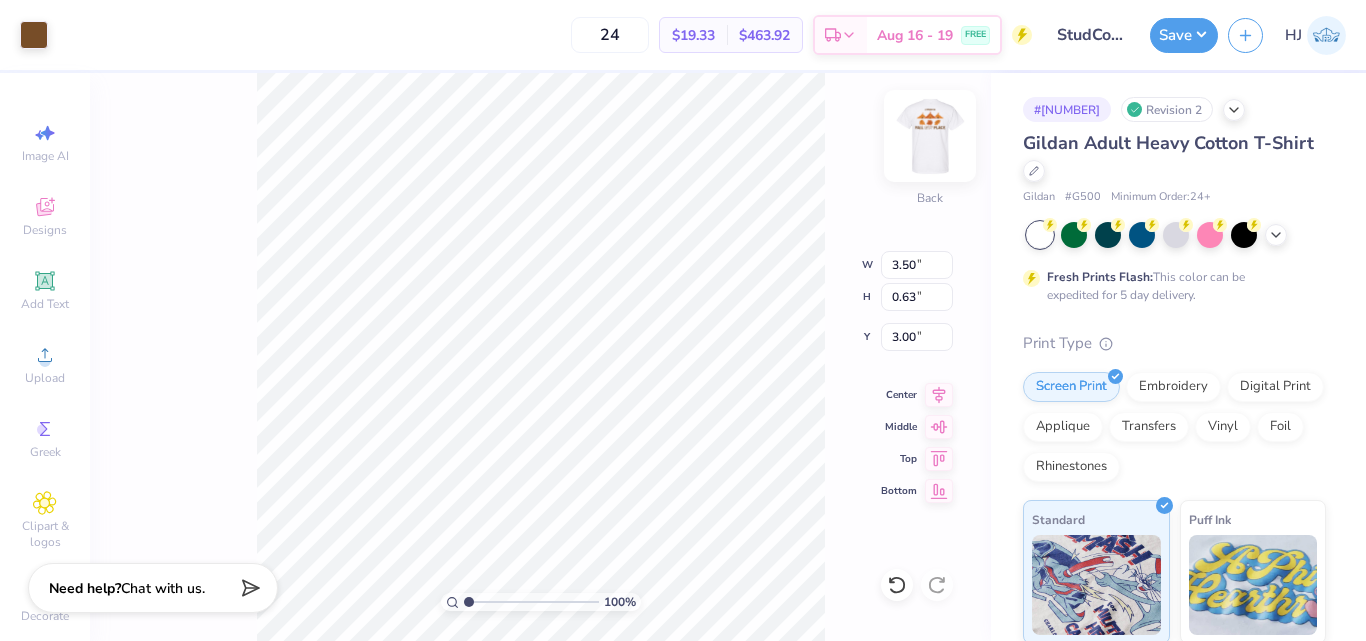 click at bounding box center [930, 136] 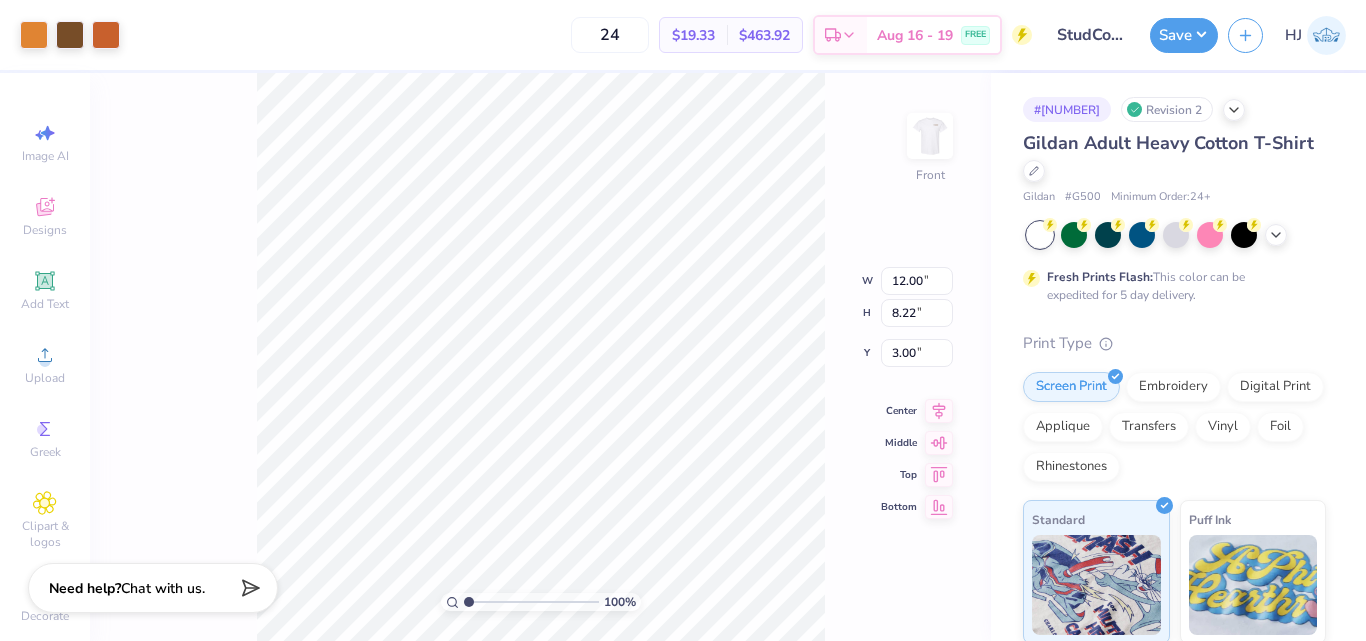 click on "100  % Front W 12.00 12.00 " H 8.22 8.22 " Y 3.00 3.00 " Center Middle Top Bottom" at bounding box center [540, 357] 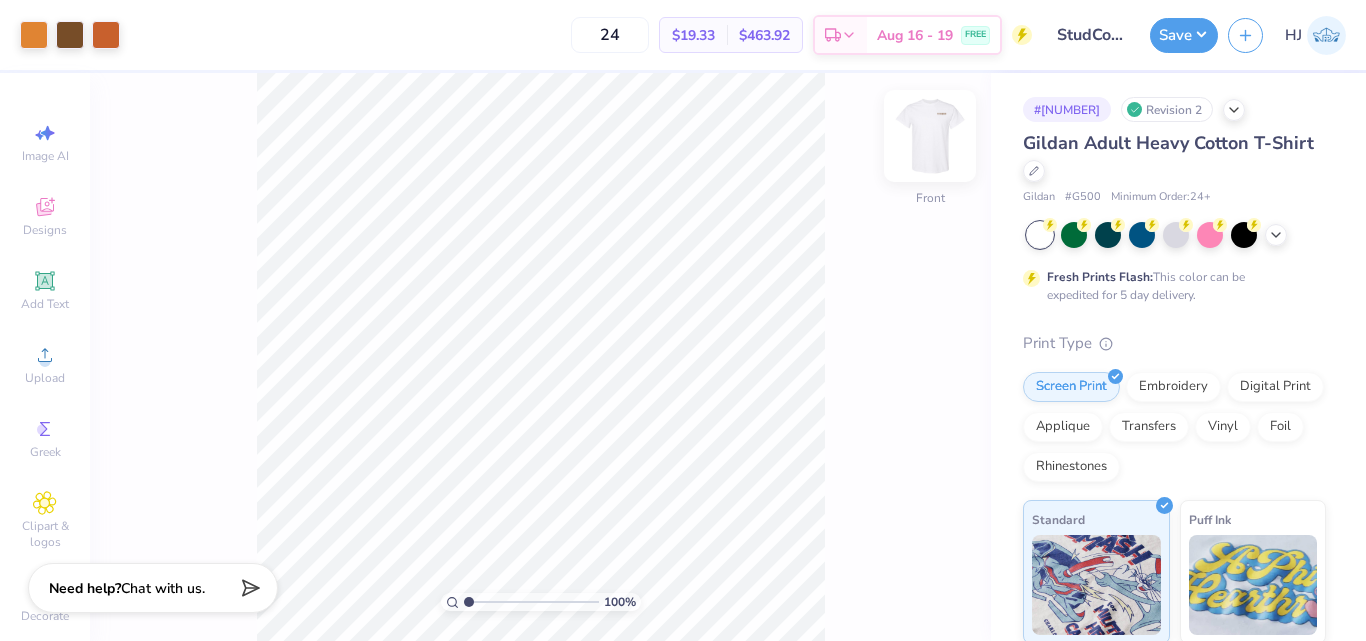 click on "Front" at bounding box center (930, 148) 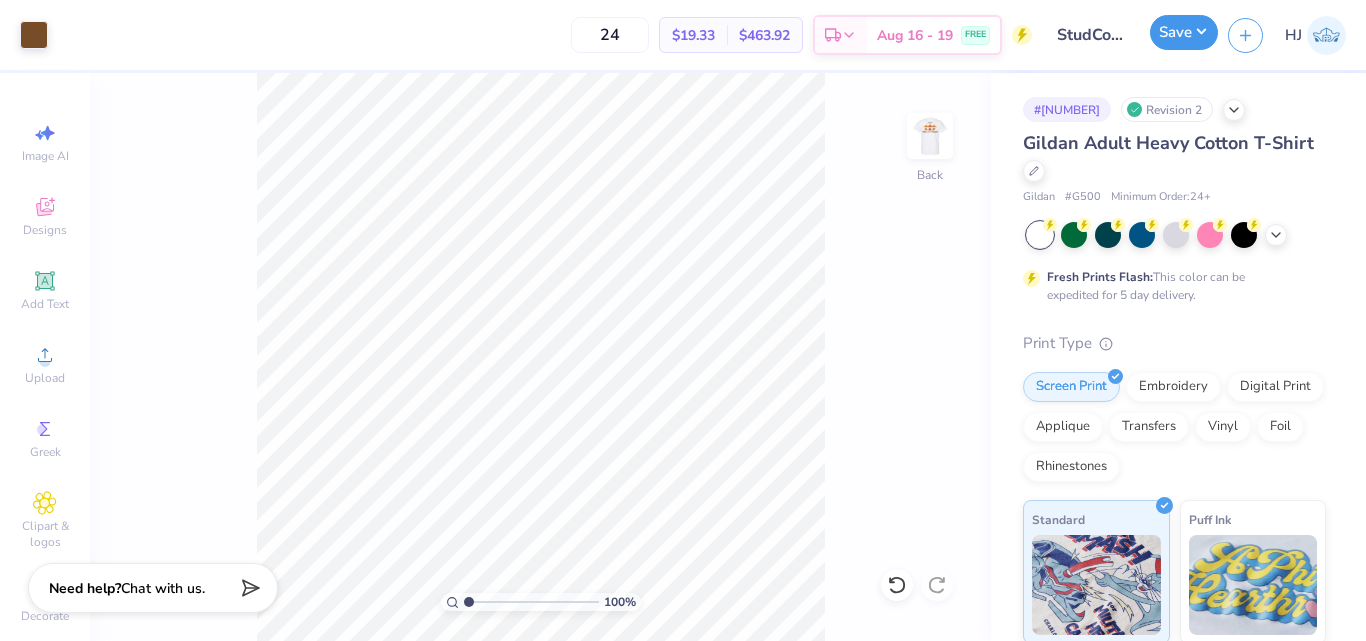 click on "Save" at bounding box center [1184, 32] 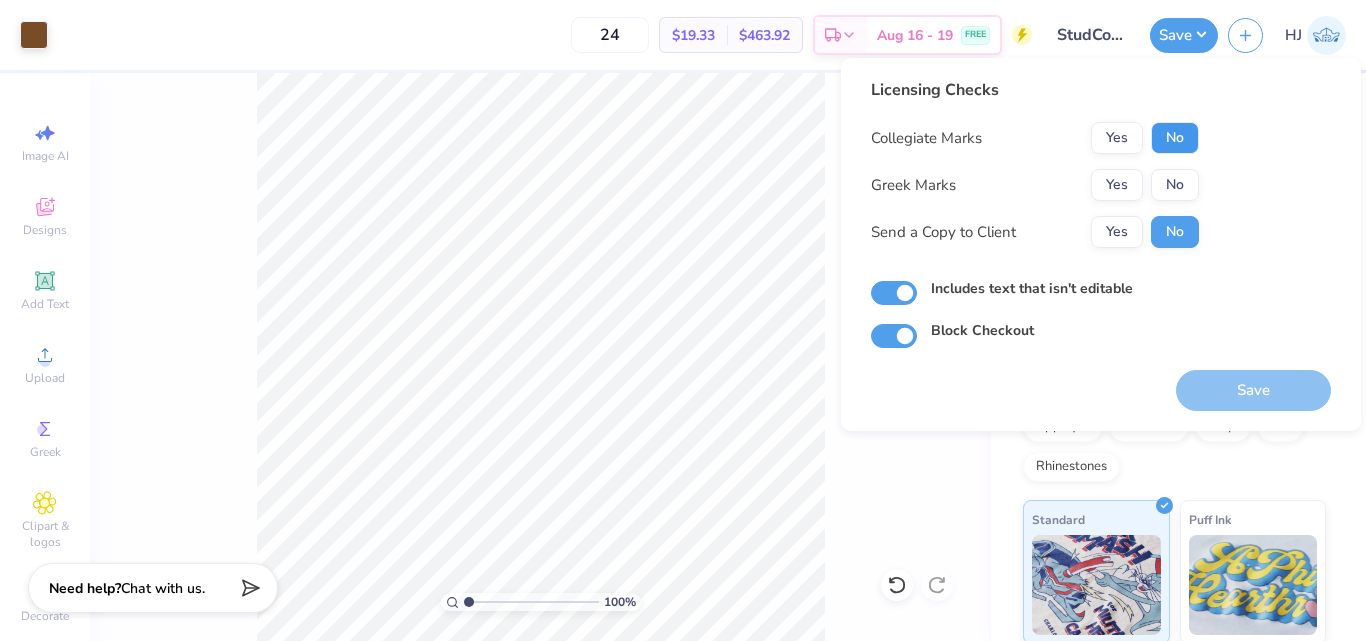 click on "No" at bounding box center (1175, 138) 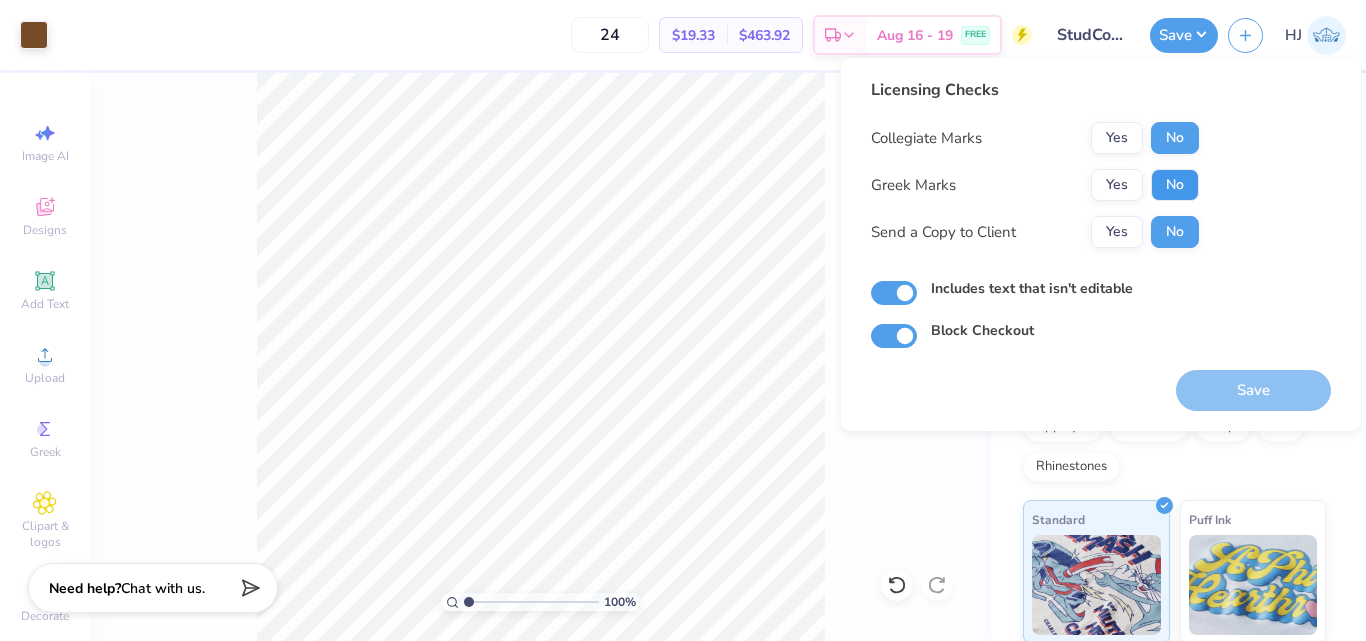 click on "No" at bounding box center [1175, 185] 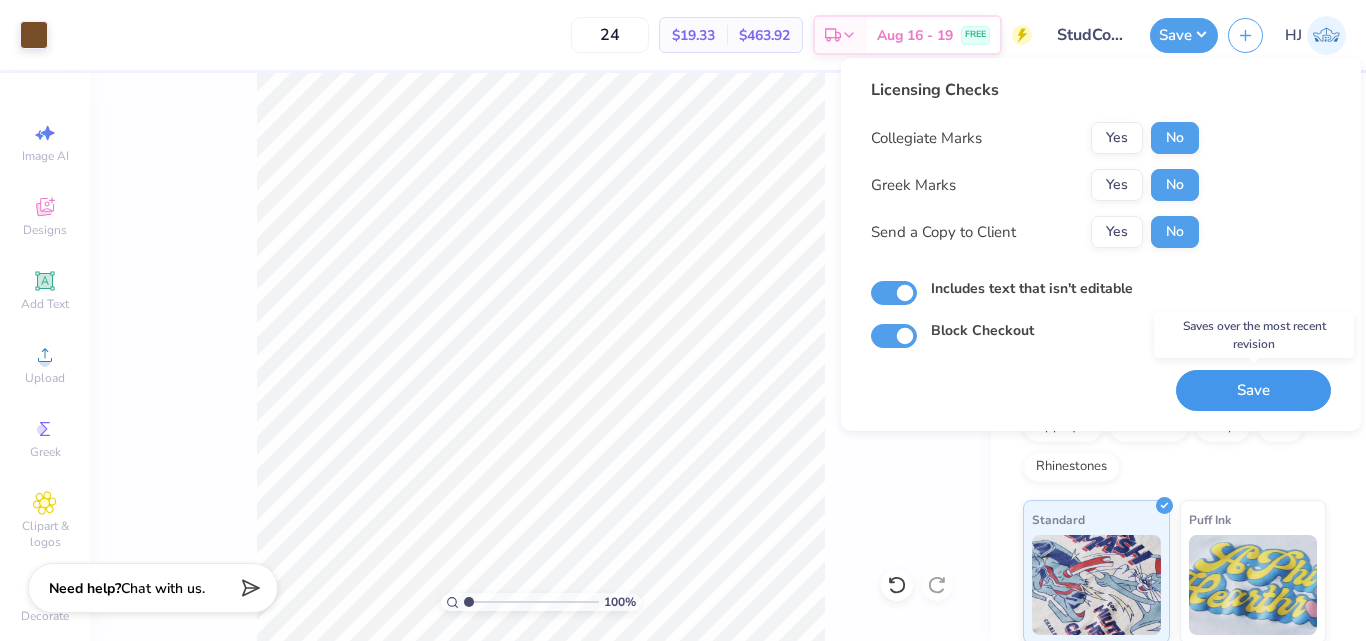 click on "Save" at bounding box center [1253, 390] 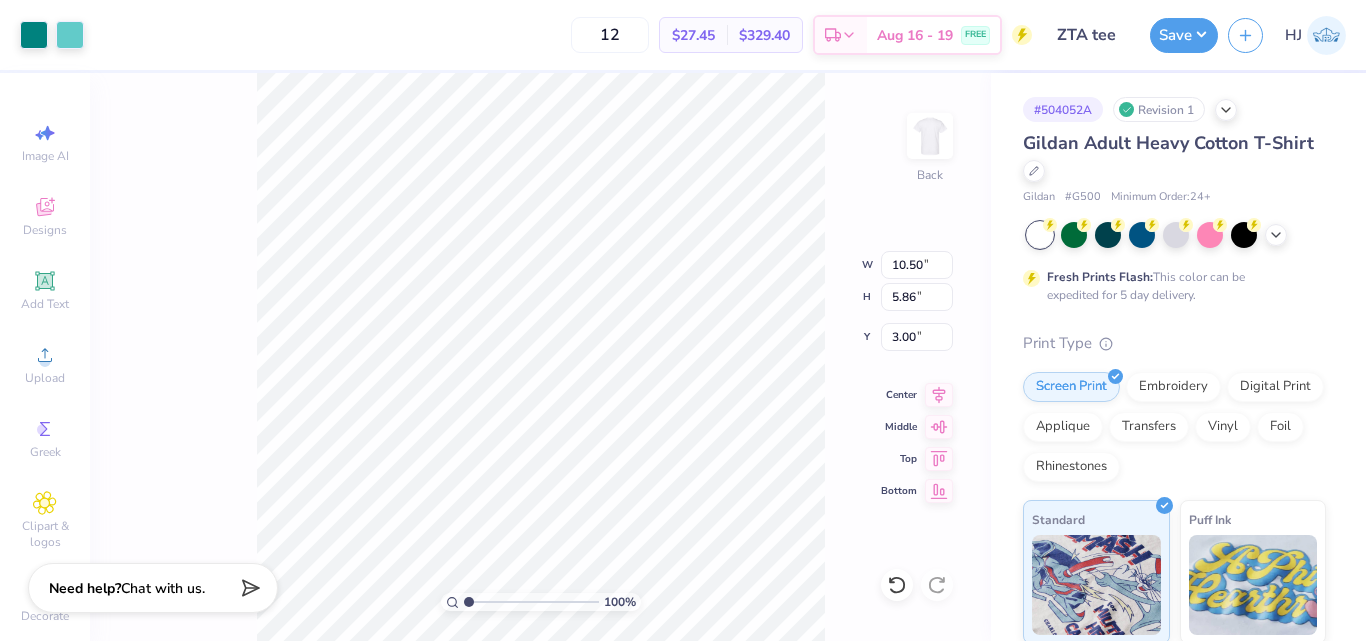 scroll, scrollTop: 0, scrollLeft: 0, axis: both 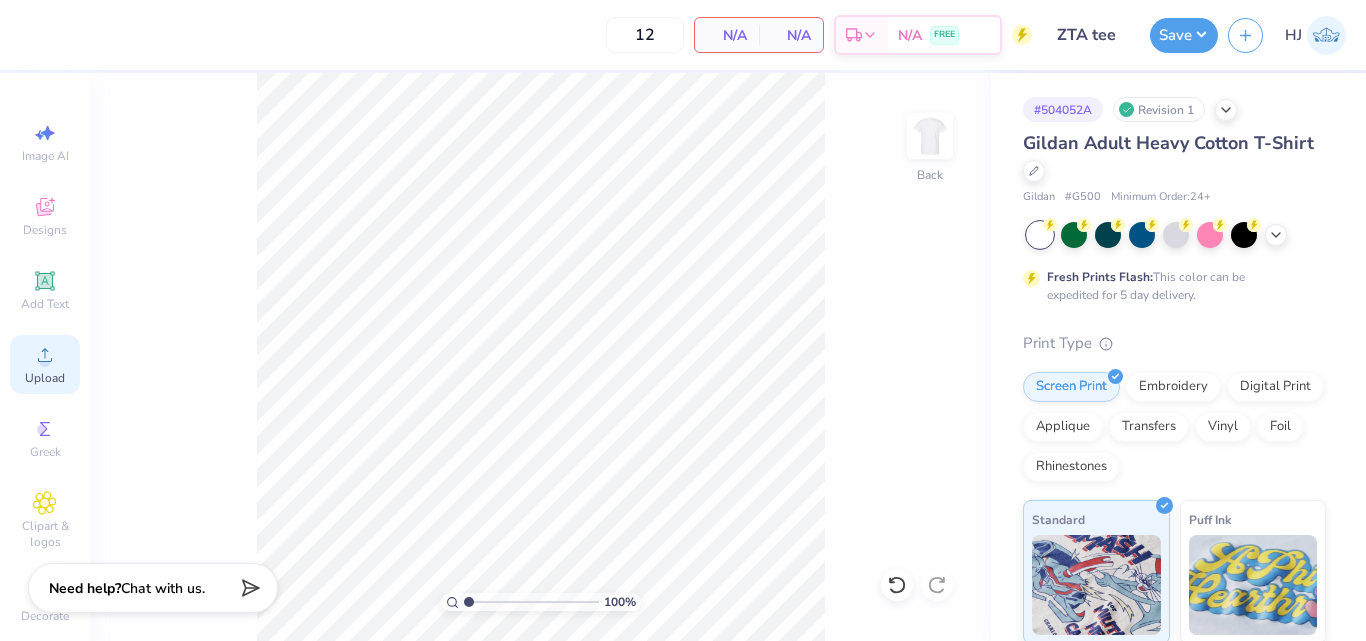 click 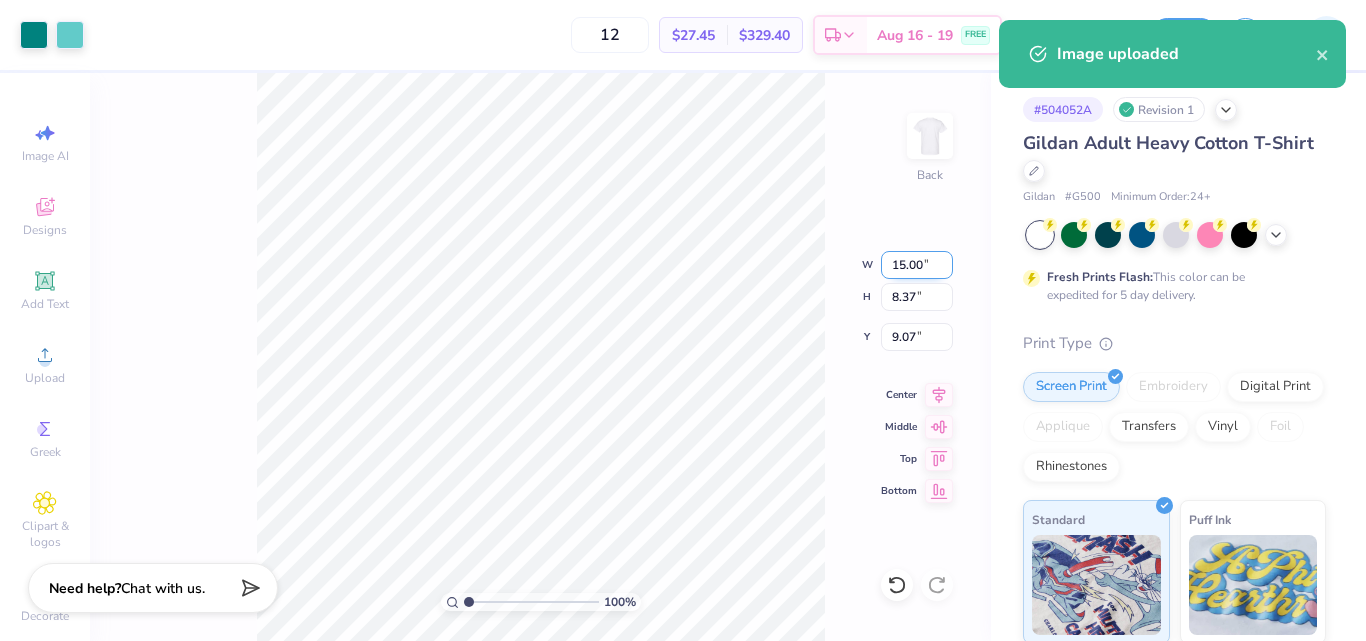 click on "15.00" at bounding box center [917, 265] 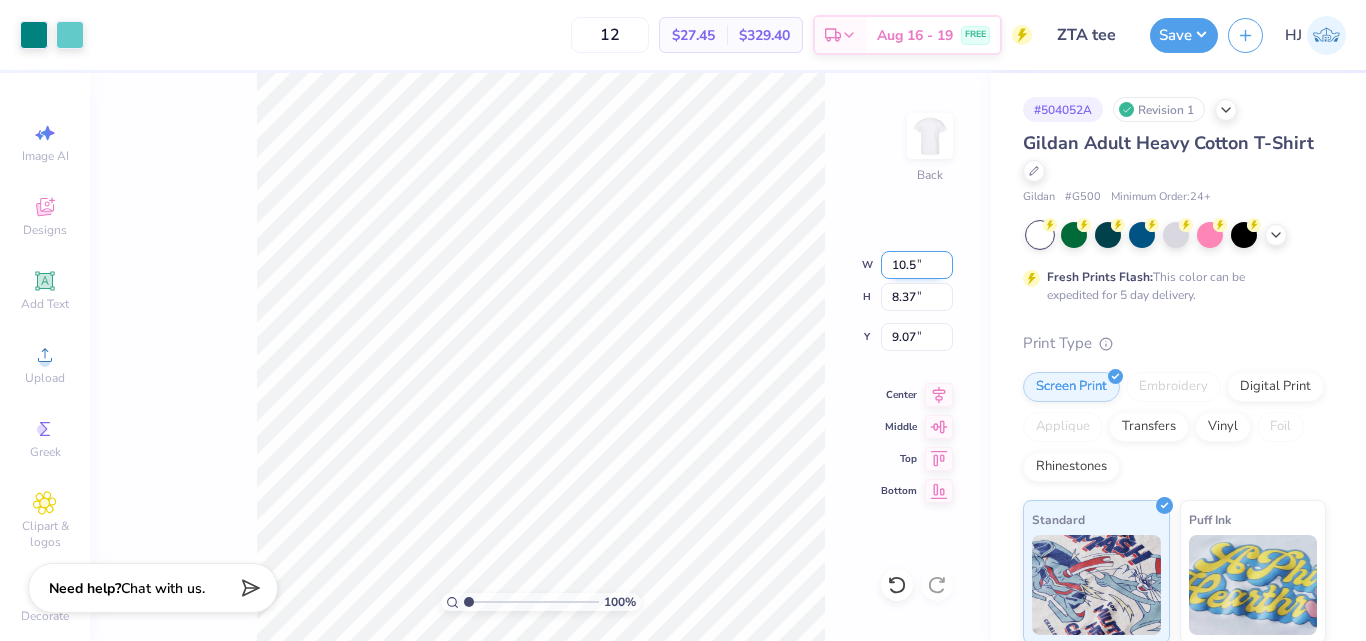 type on "10.50" 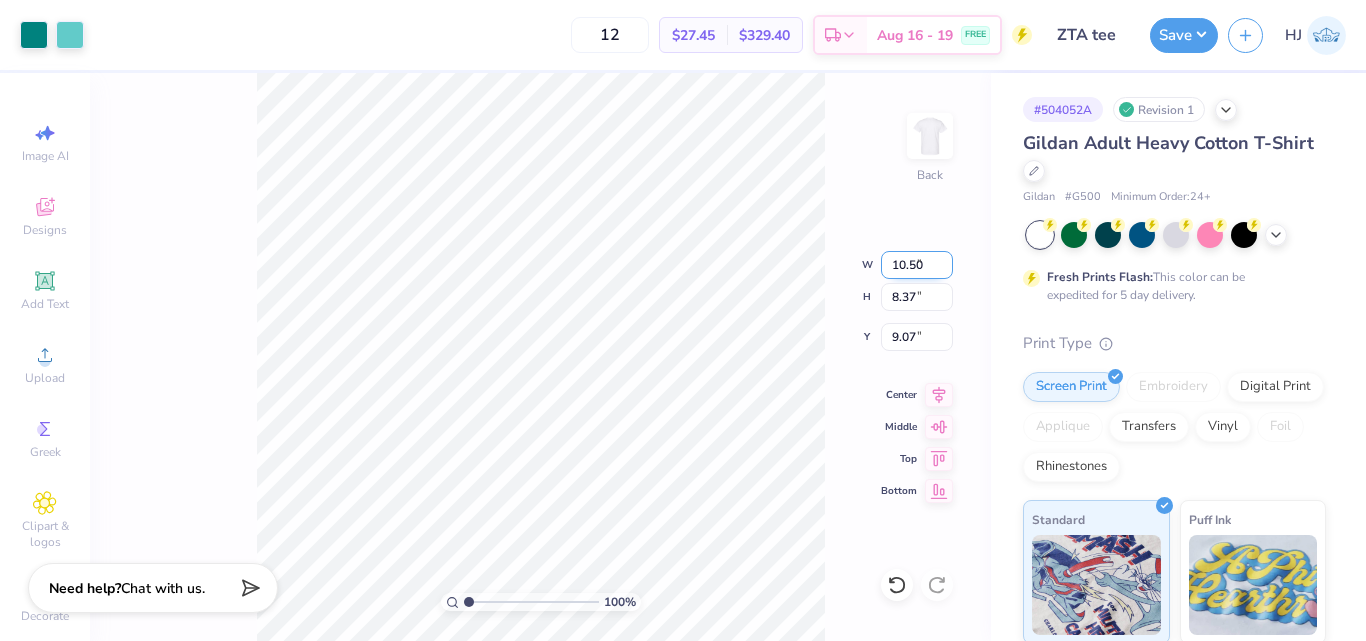 type on "5.86" 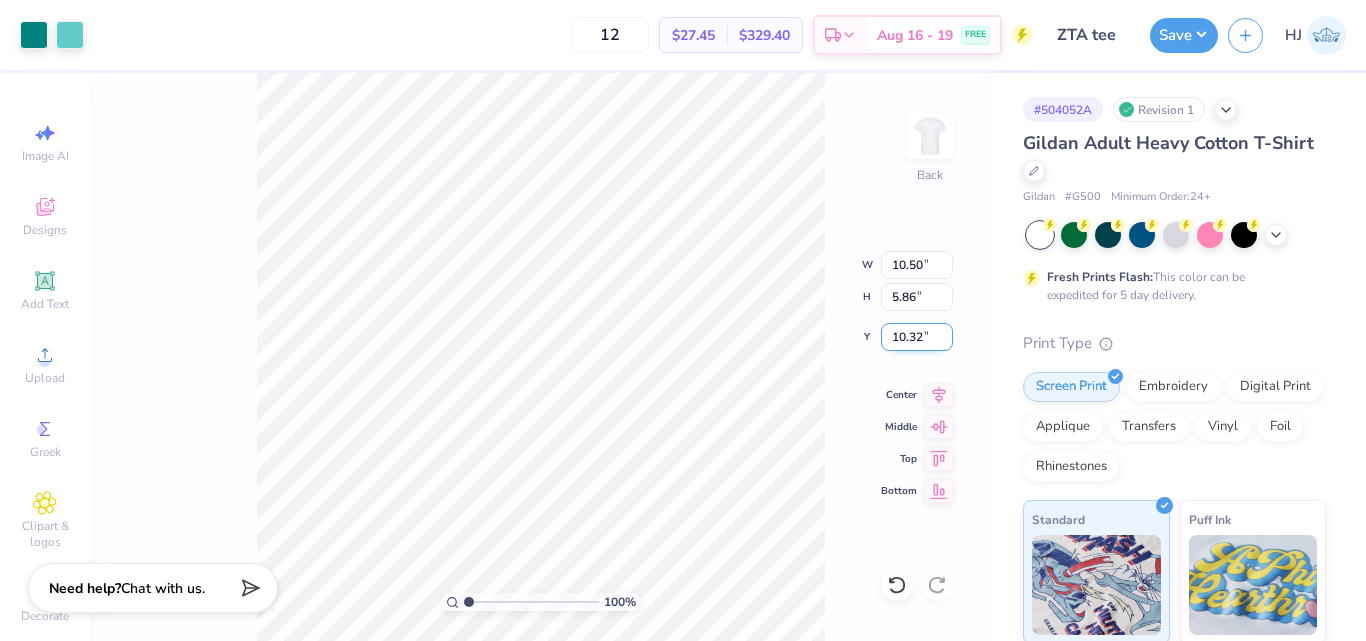 click on "10.32" at bounding box center (917, 337) 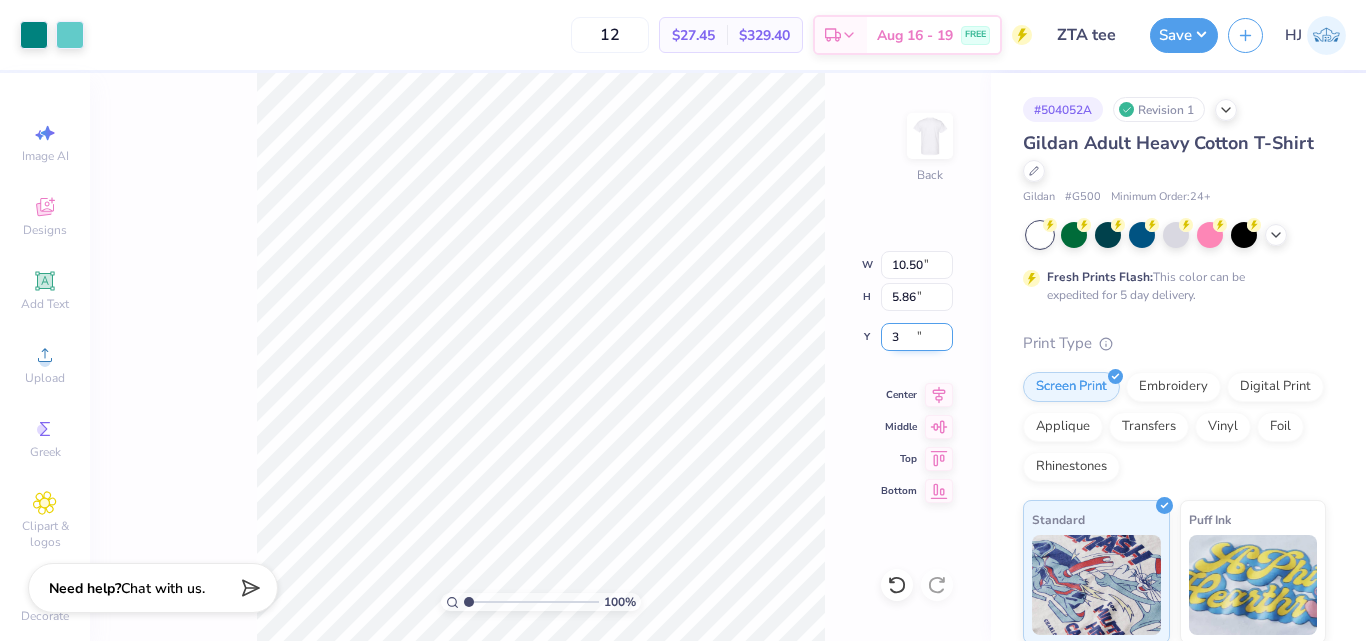 type on "3.00" 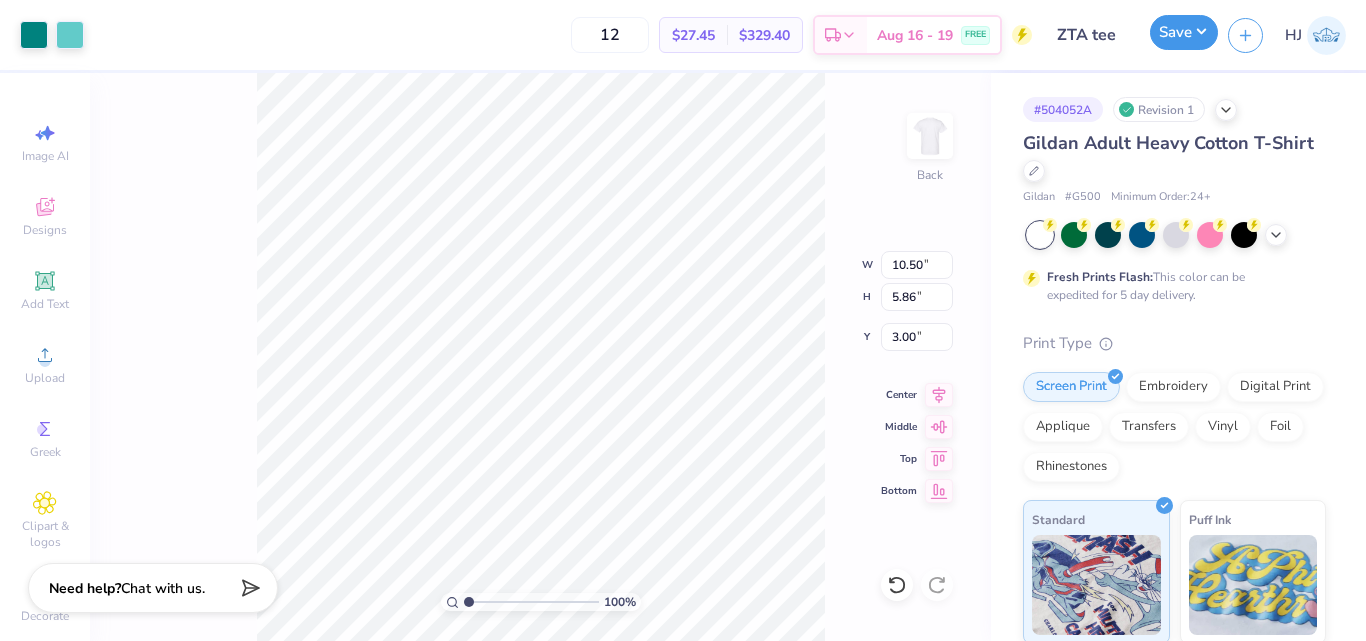 click on "Save" at bounding box center (1184, 32) 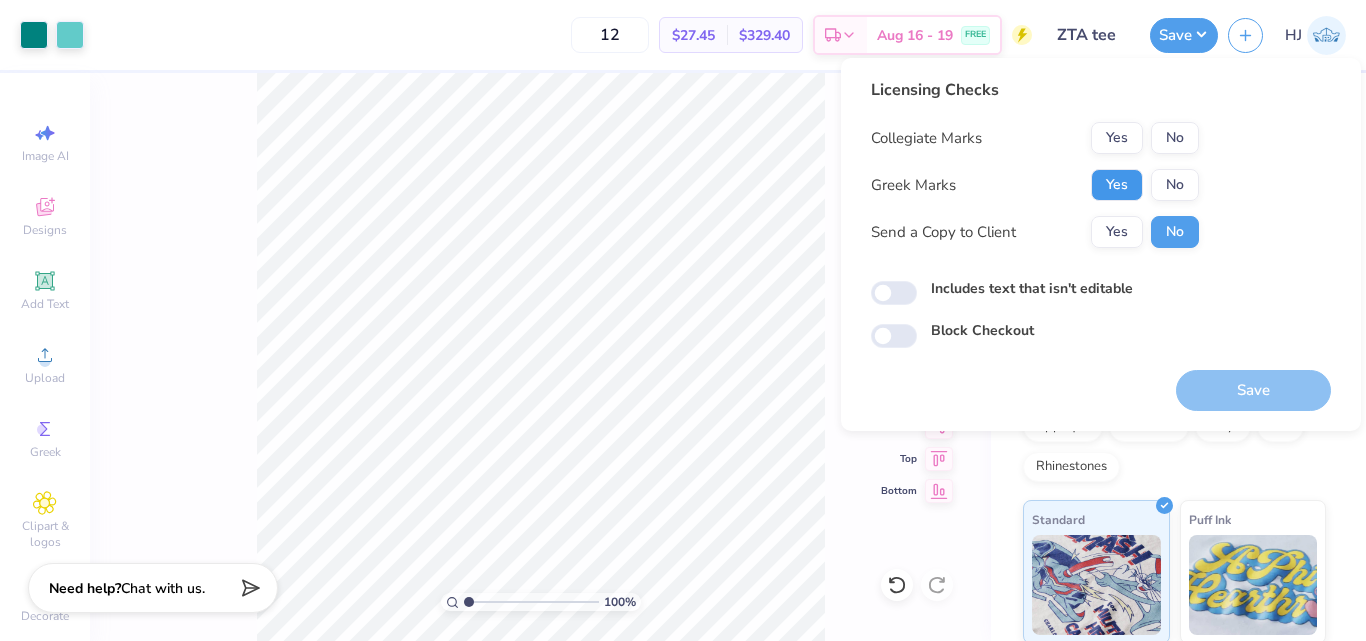 click on "Yes" at bounding box center (1117, 185) 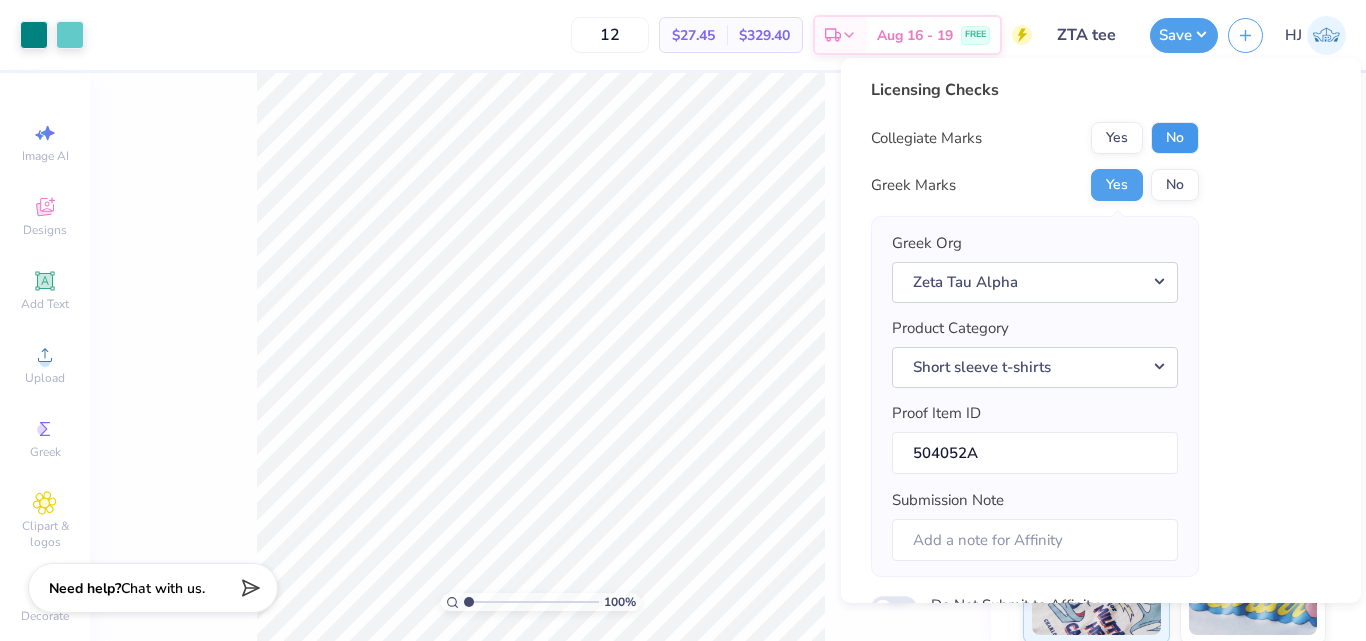 click on "No" at bounding box center (1175, 138) 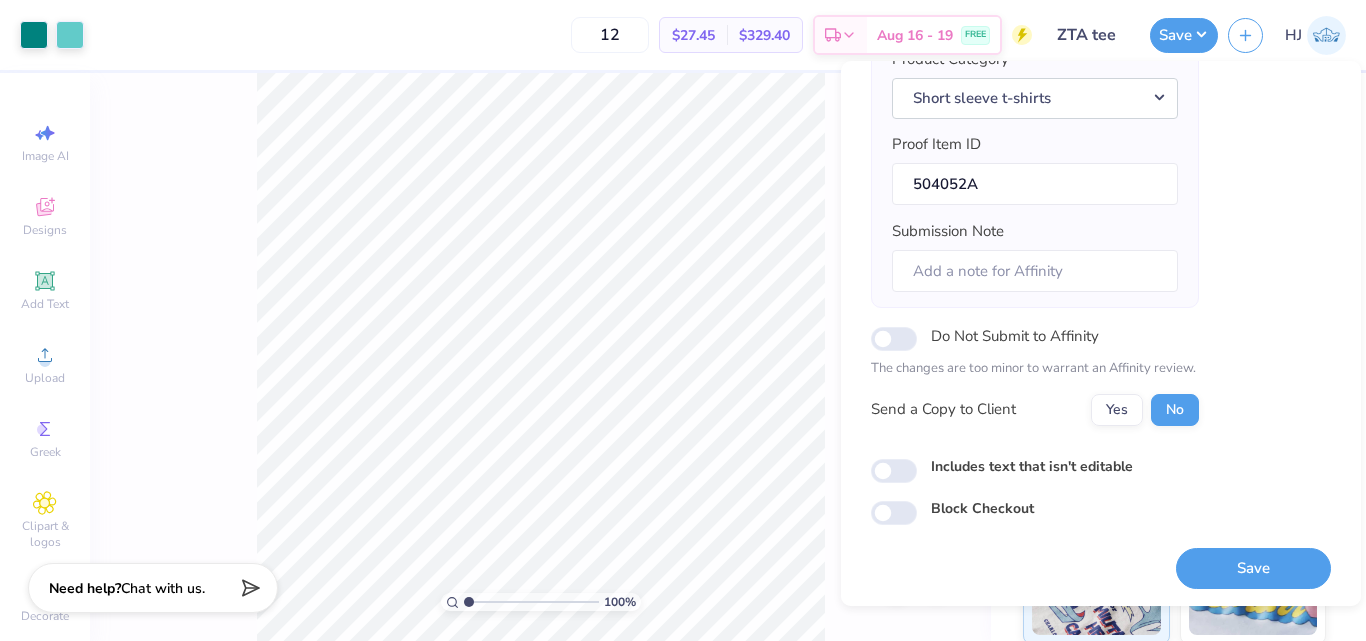 scroll, scrollTop: 274, scrollLeft: 0, axis: vertical 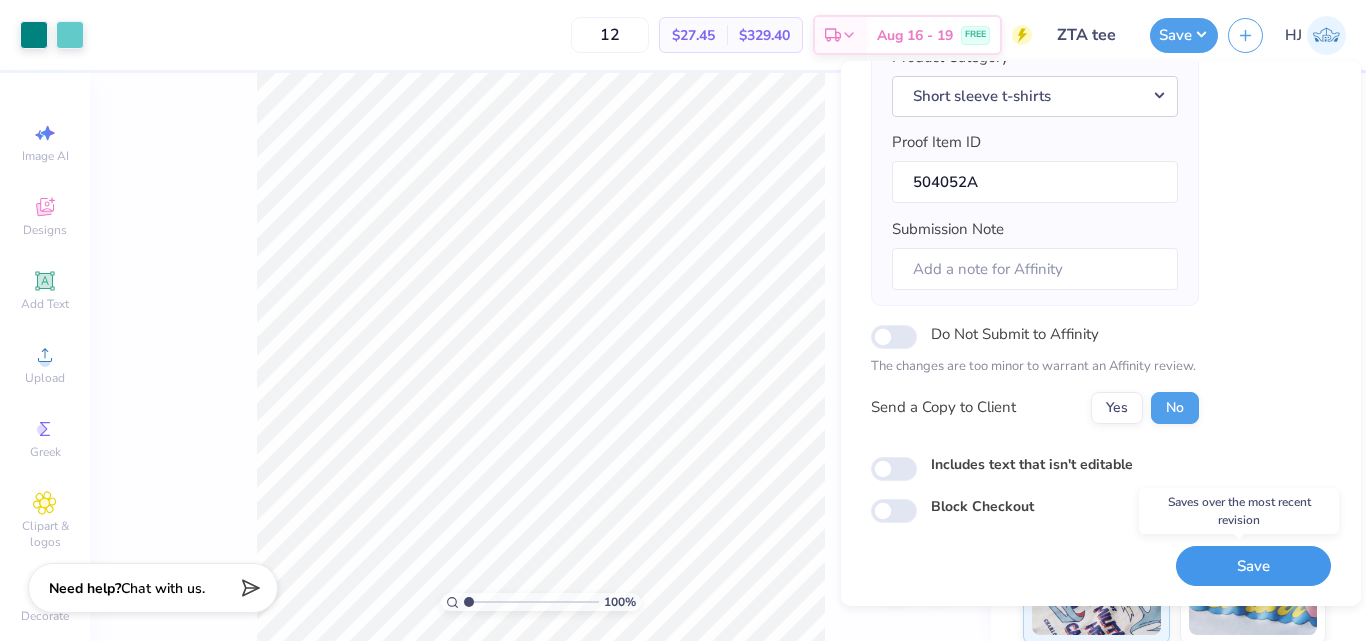 click on "Save" at bounding box center [1253, 566] 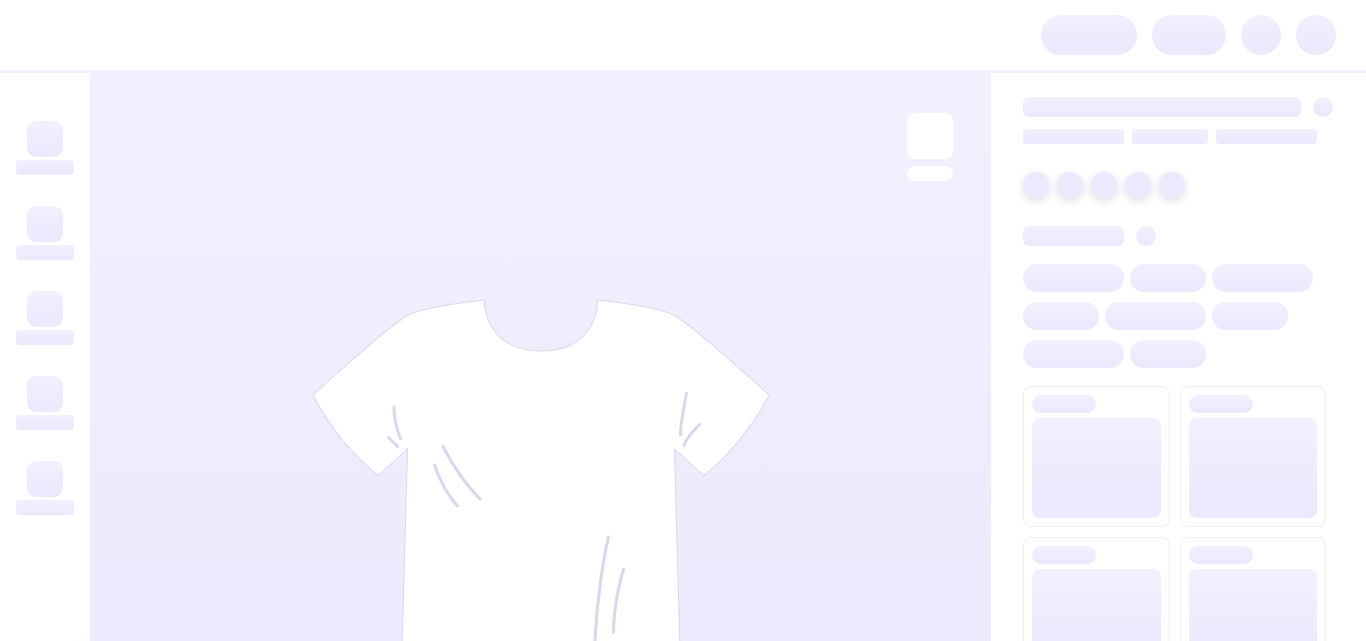 scroll, scrollTop: 0, scrollLeft: 0, axis: both 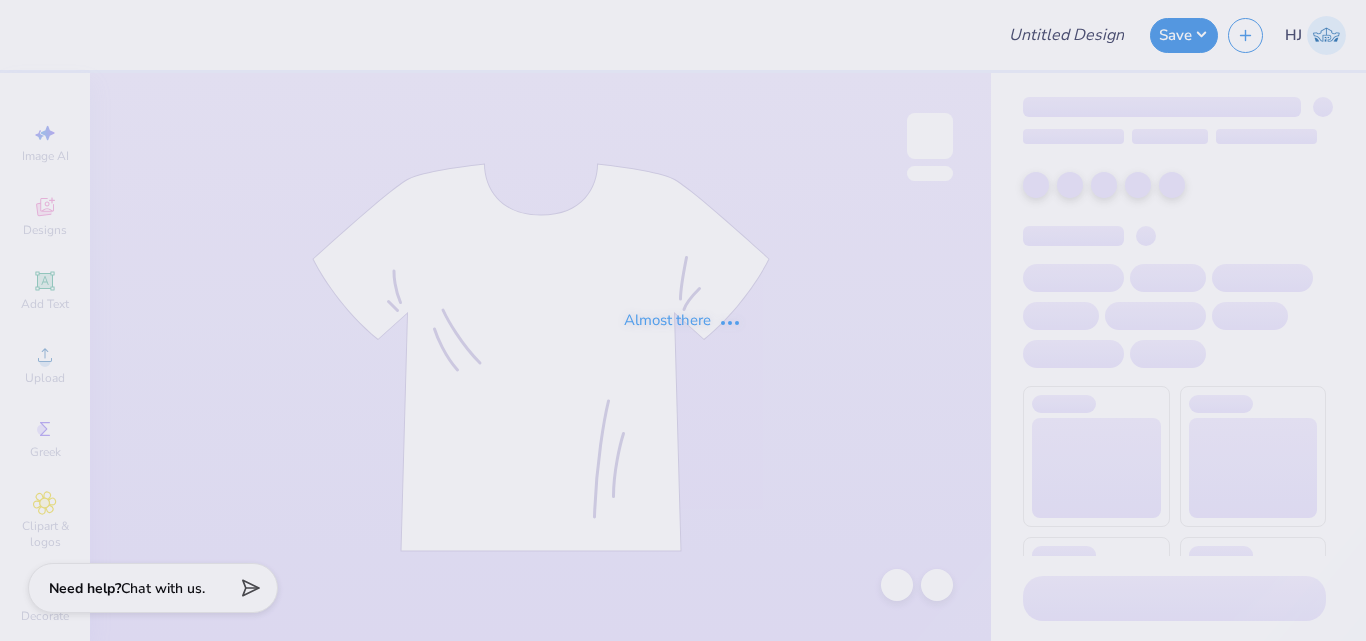 type on "WPI Rec Fest Merch!" 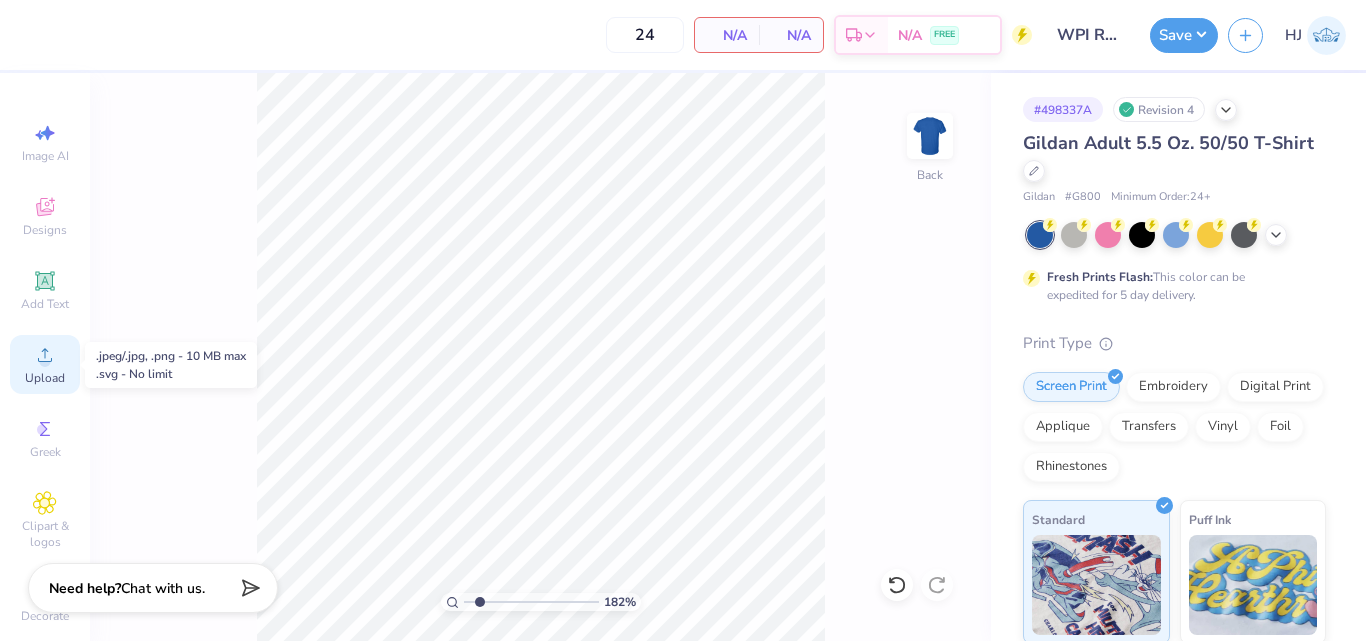 click 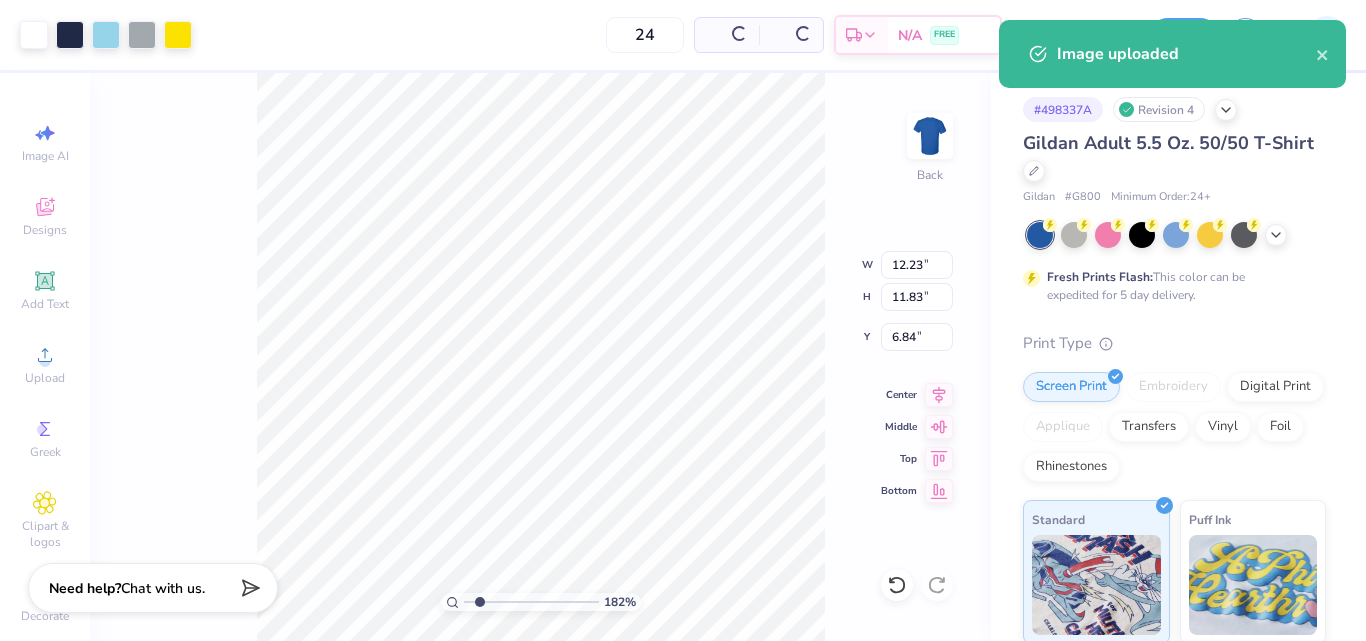 type on "1.82266588284093" 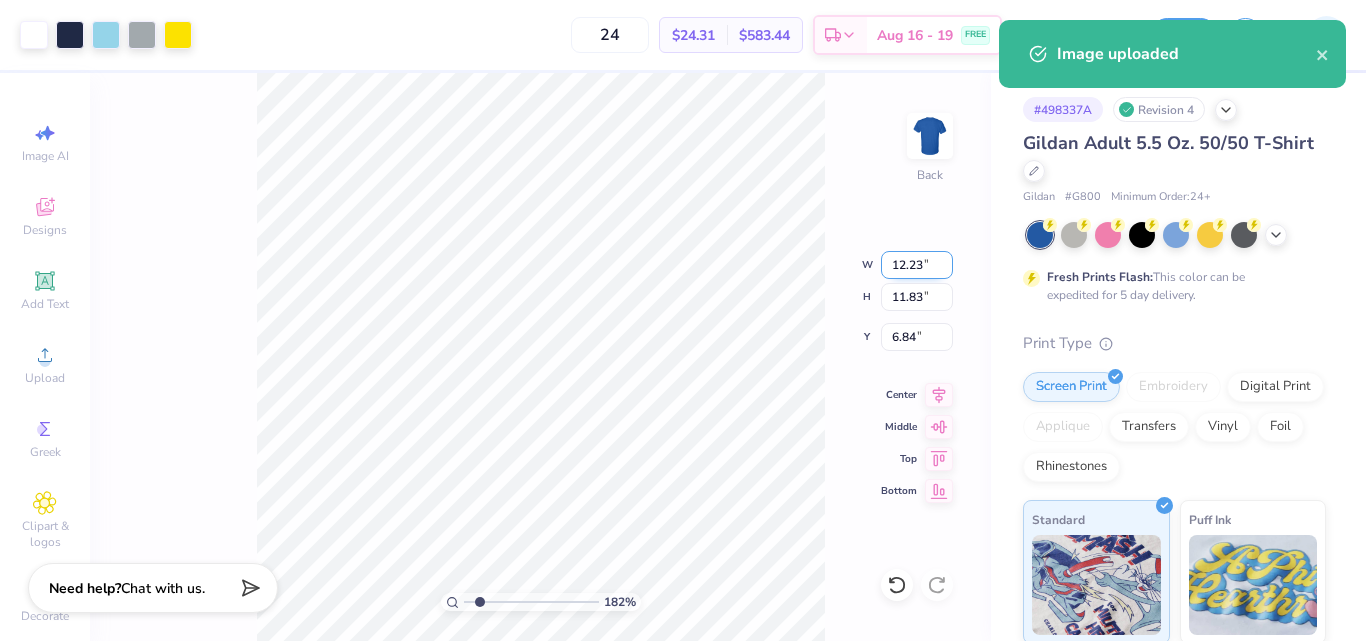 click on "12.23" at bounding box center [917, 265] 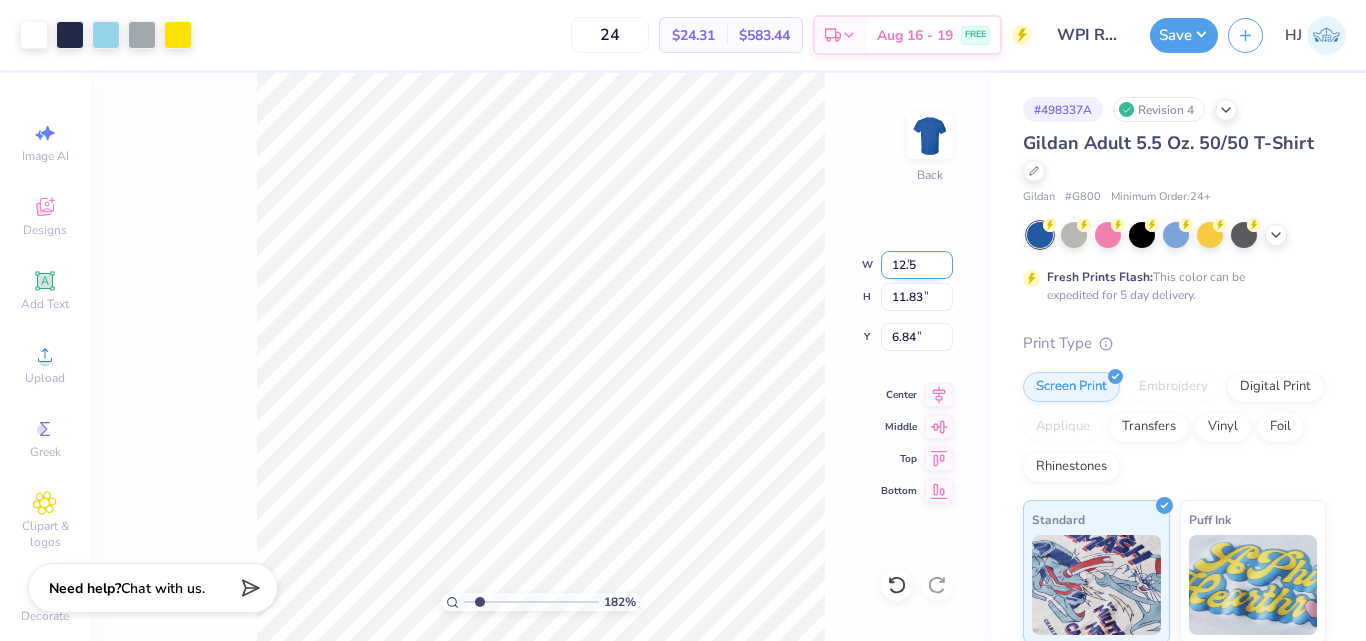 type on "12.5" 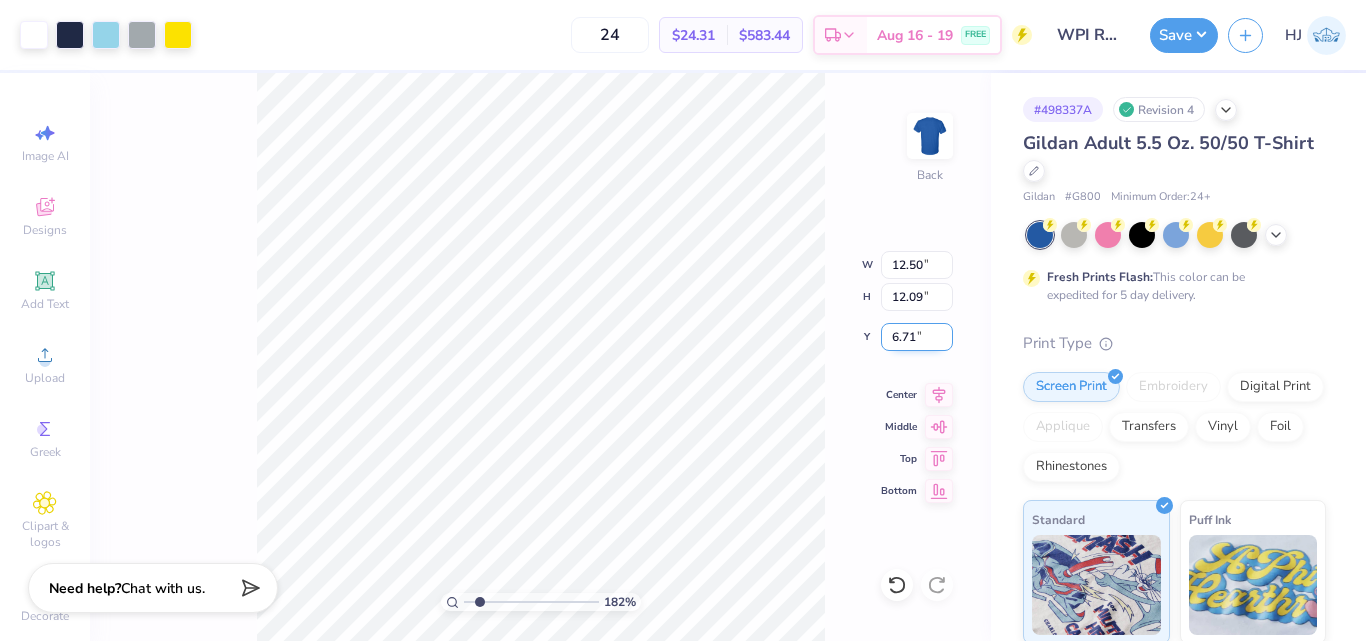 click on "6.71" at bounding box center (917, 337) 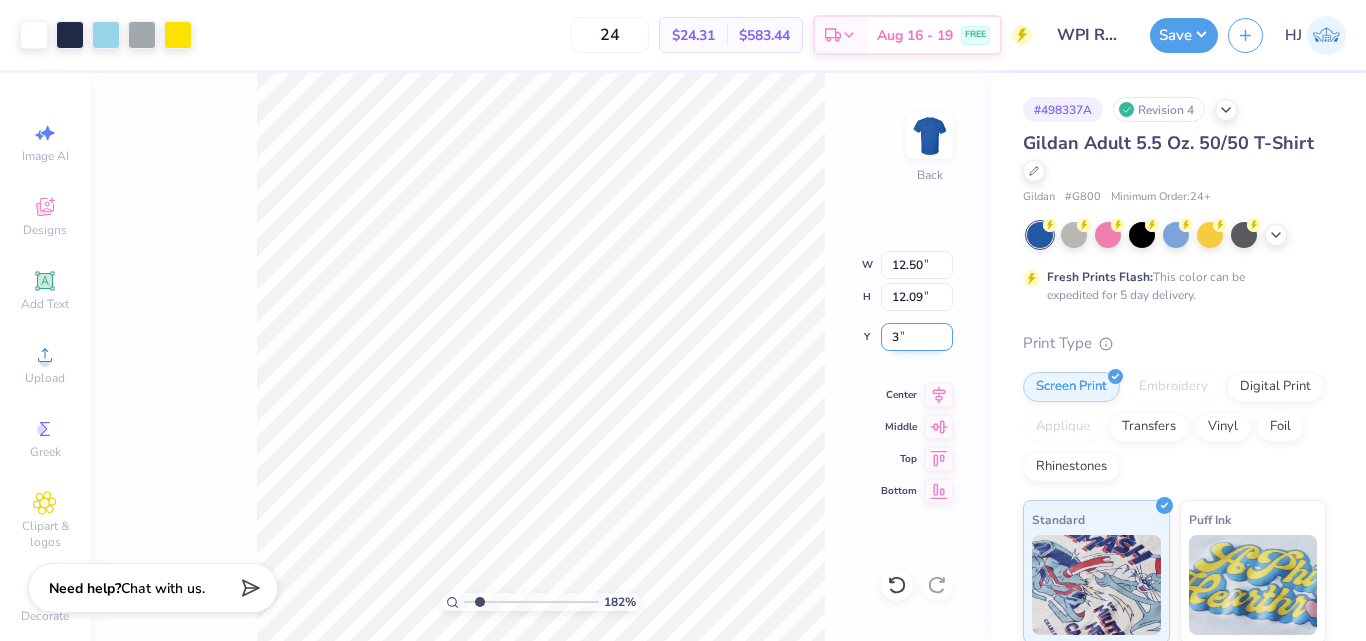 type on "3" 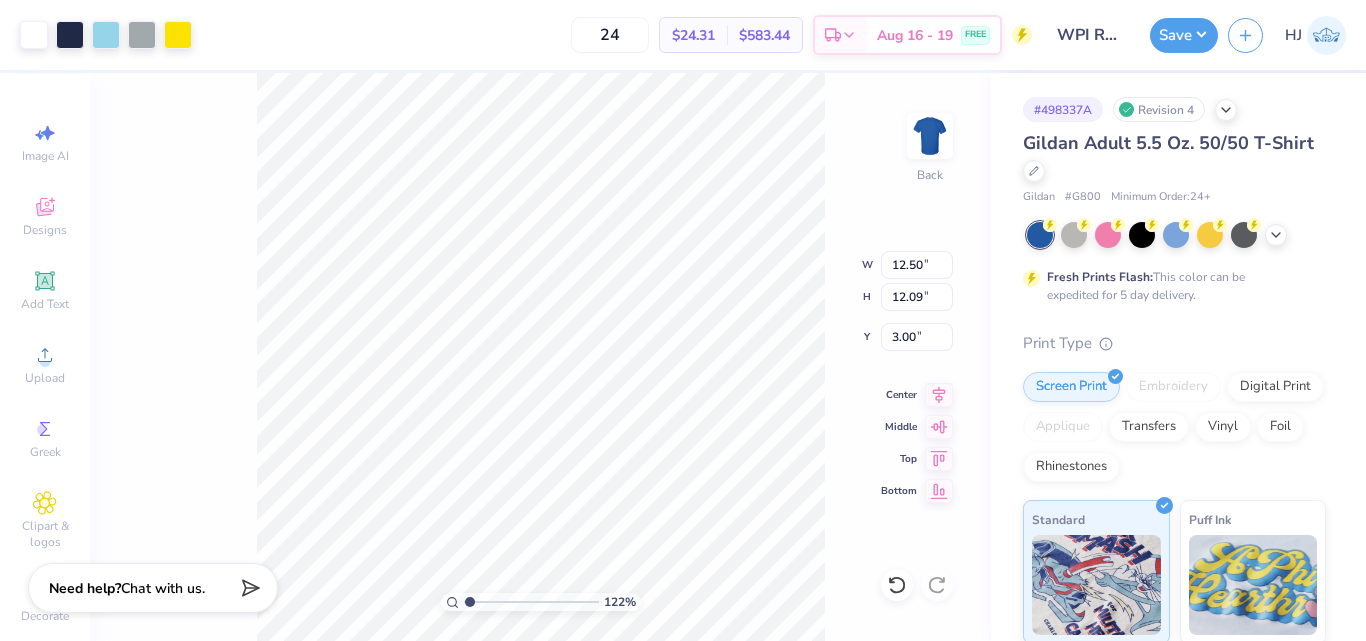 type on "1" 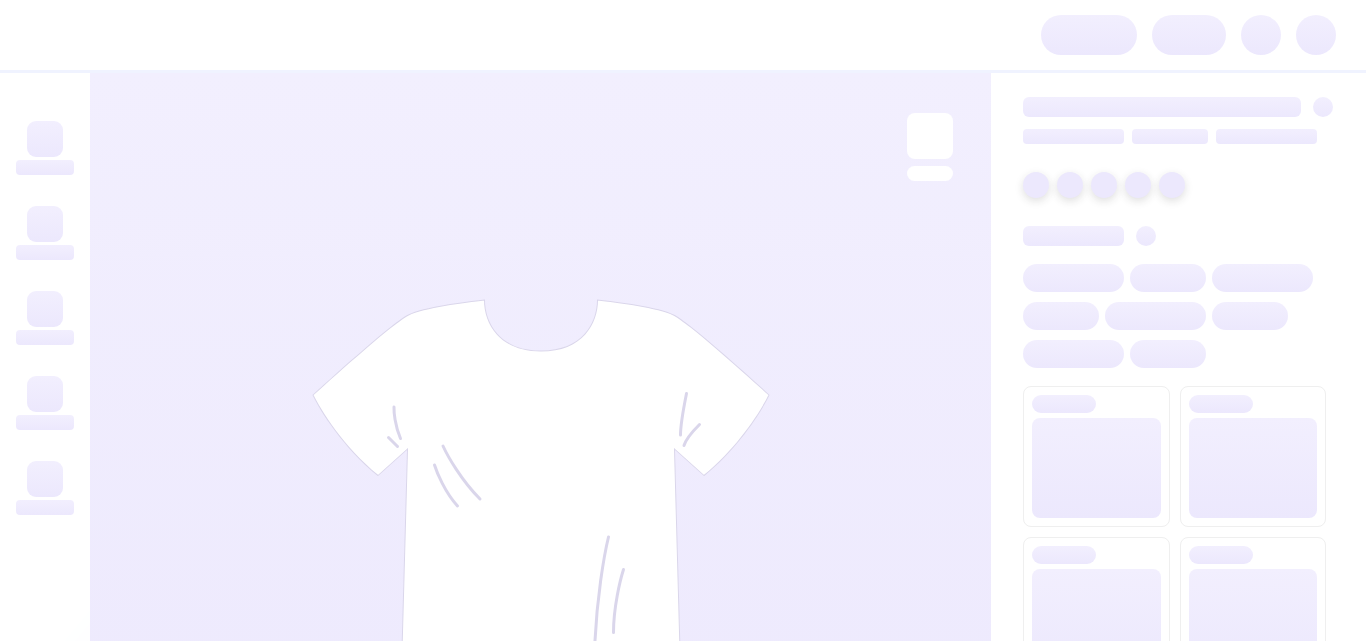 scroll, scrollTop: 0, scrollLeft: 0, axis: both 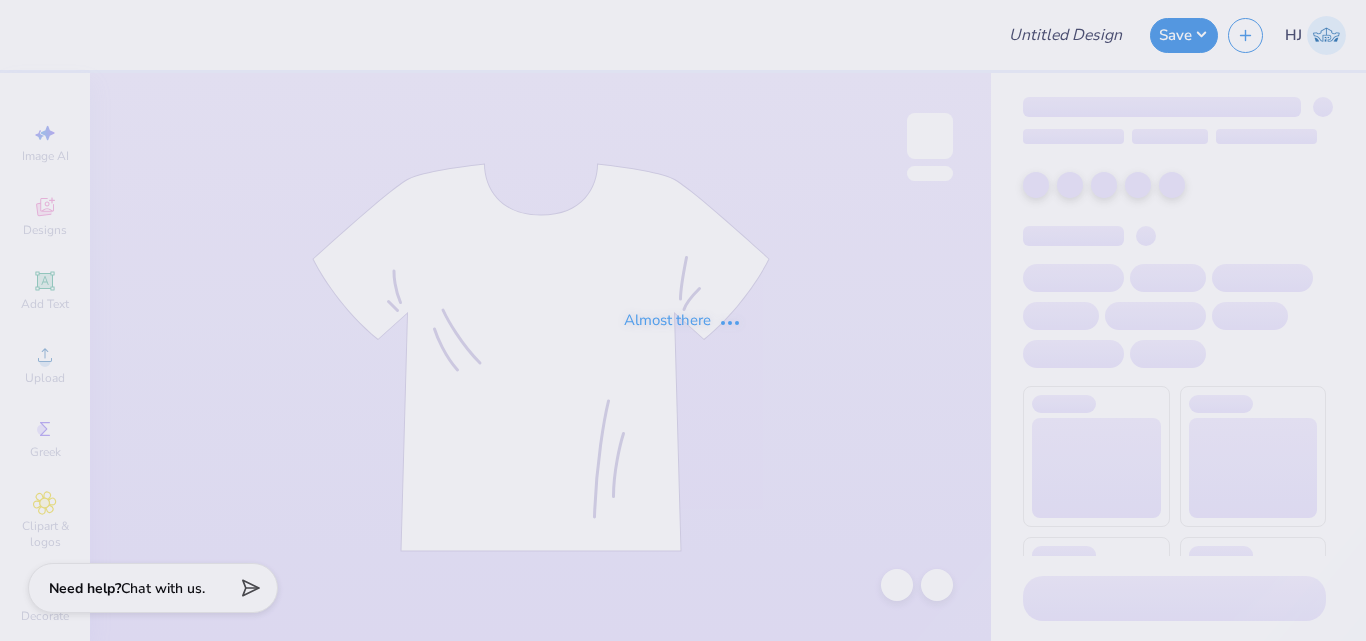 type on "DSP 2025 Rush Shirts" 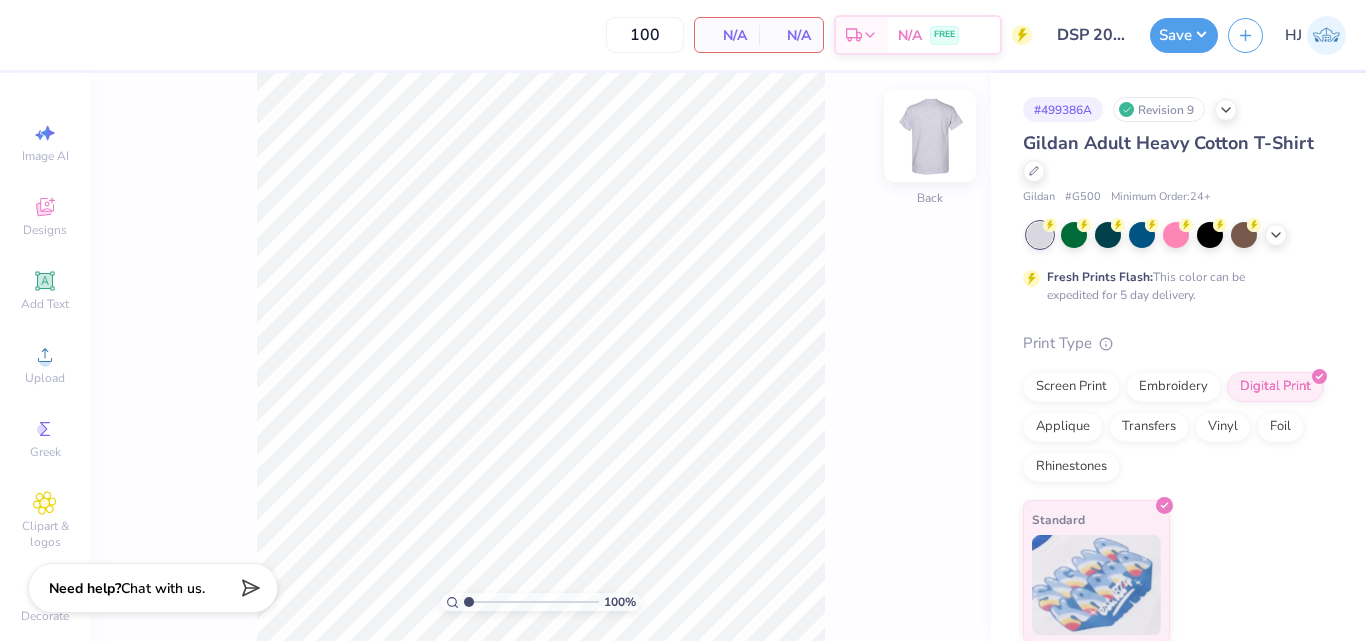 click at bounding box center (930, 136) 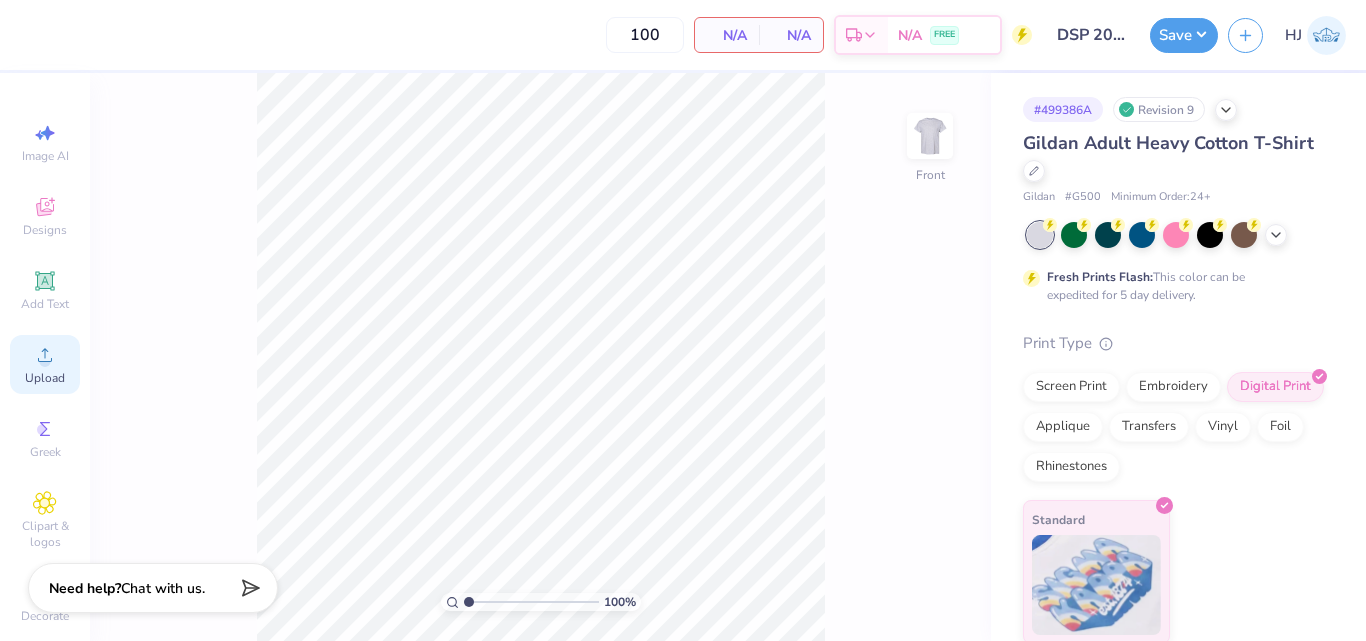 click 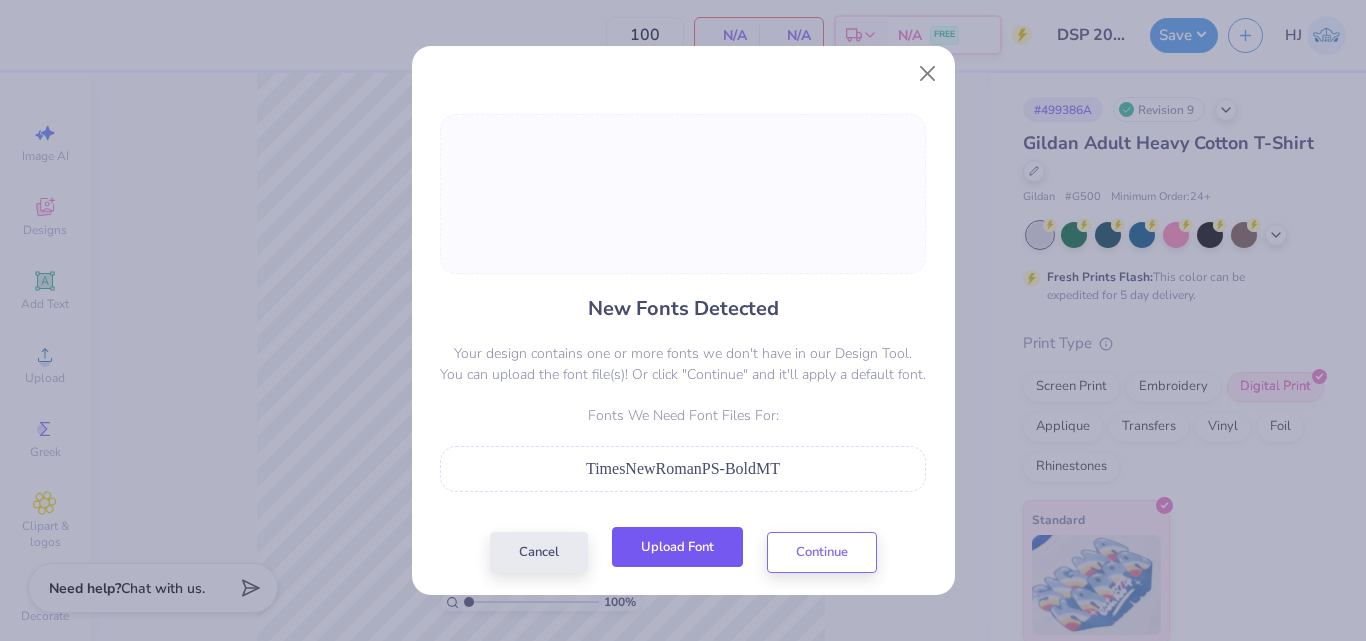 click on "Upload Font" at bounding box center (677, 547) 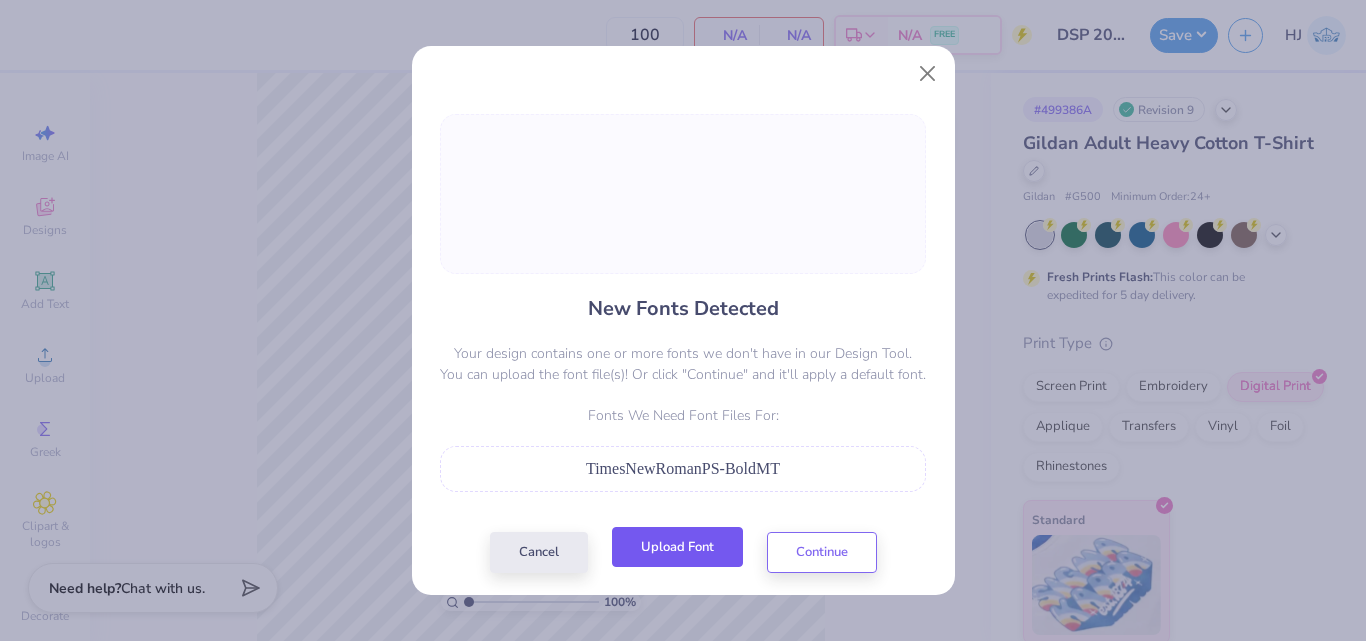 click on "Upload Font" at bounding box center (677, 547) 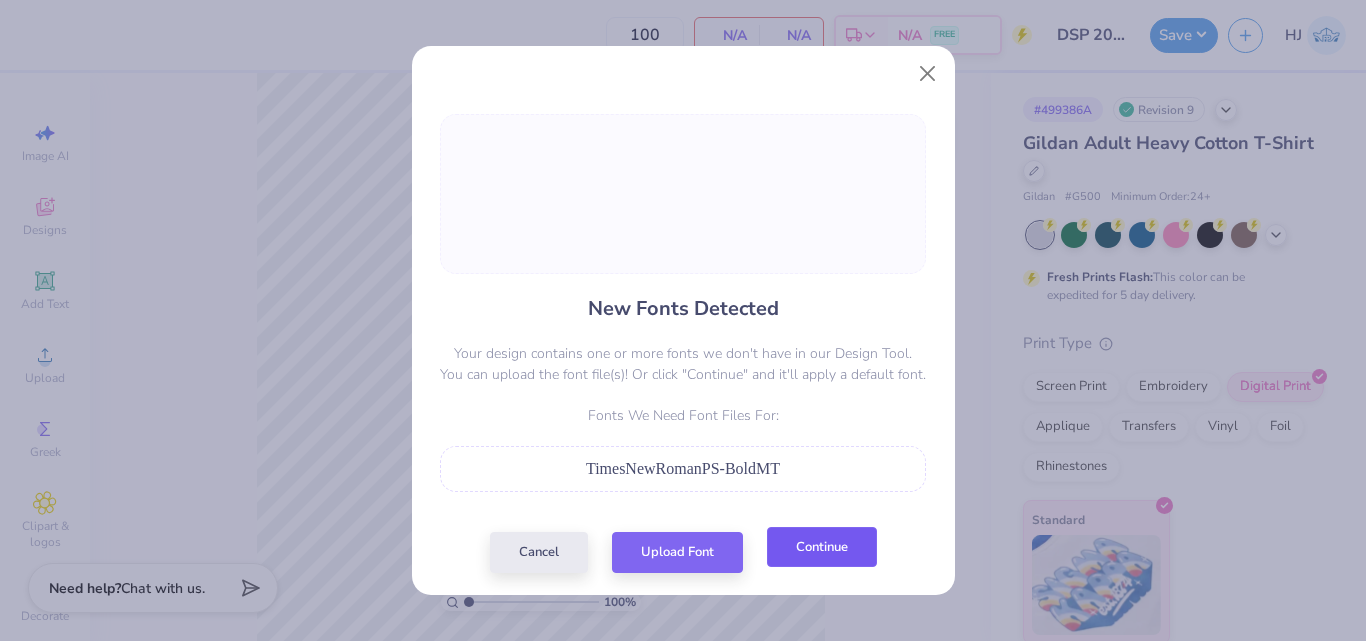 click on "Continue" at bounding box center [822, 547] 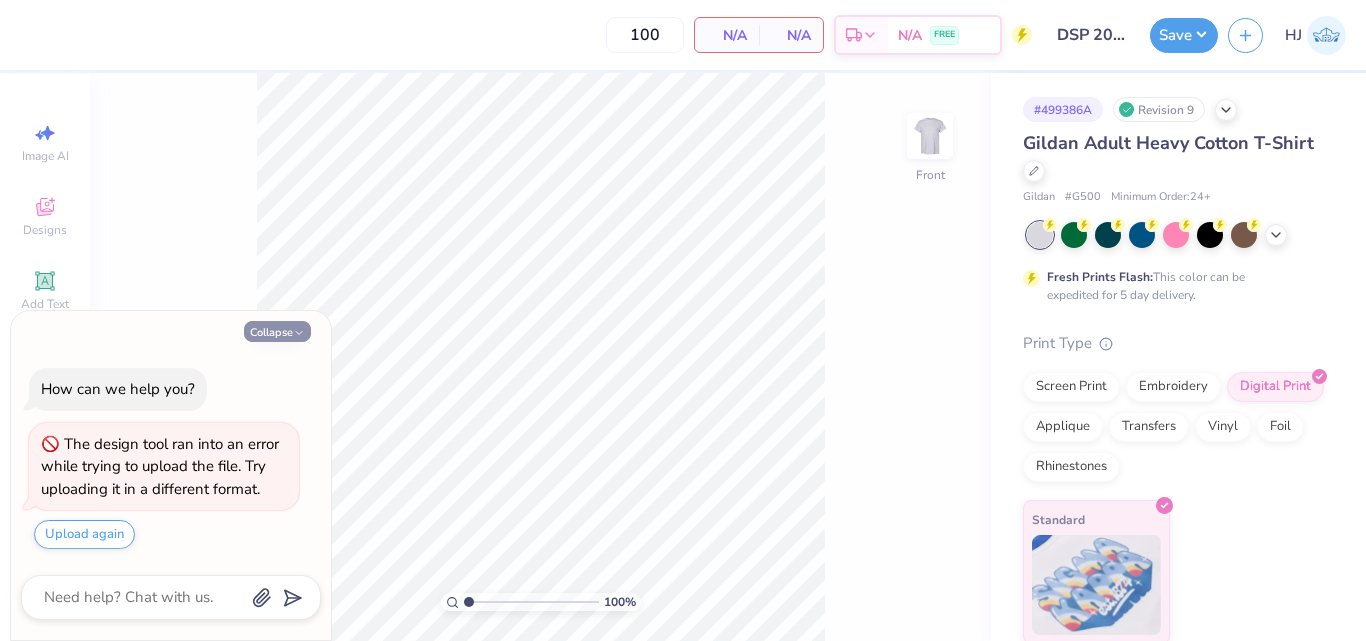 click on "Collapse" at bounding box center (277, 331) 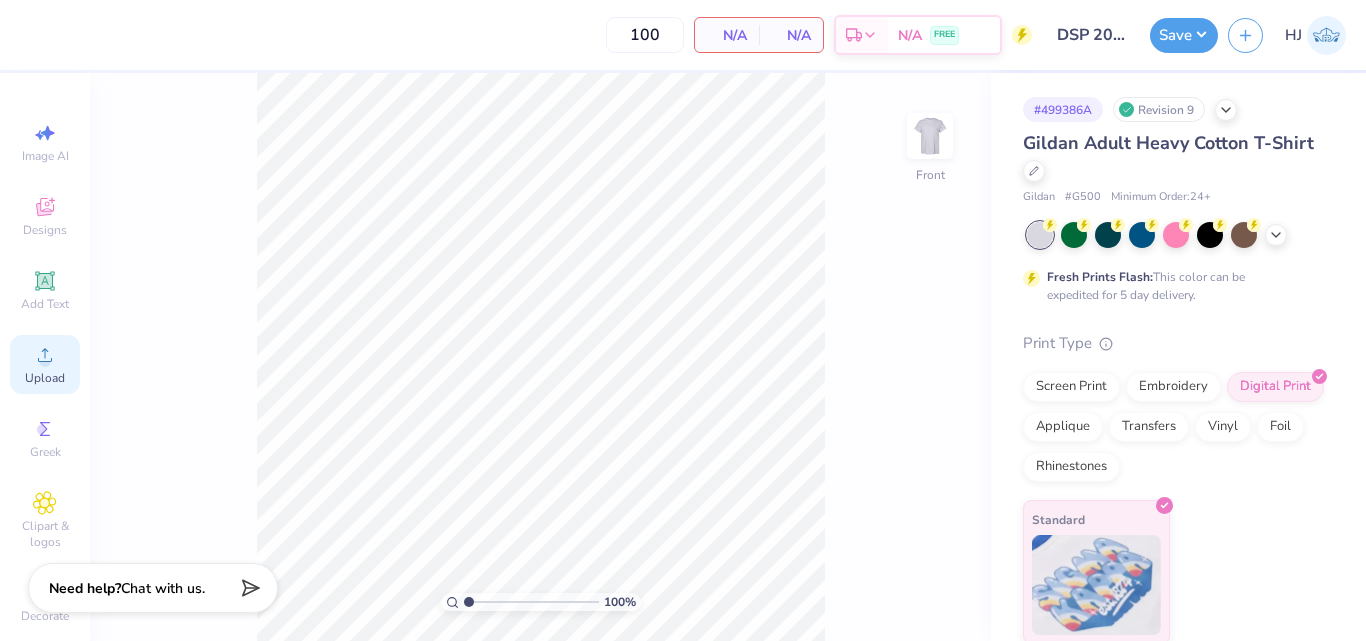 click 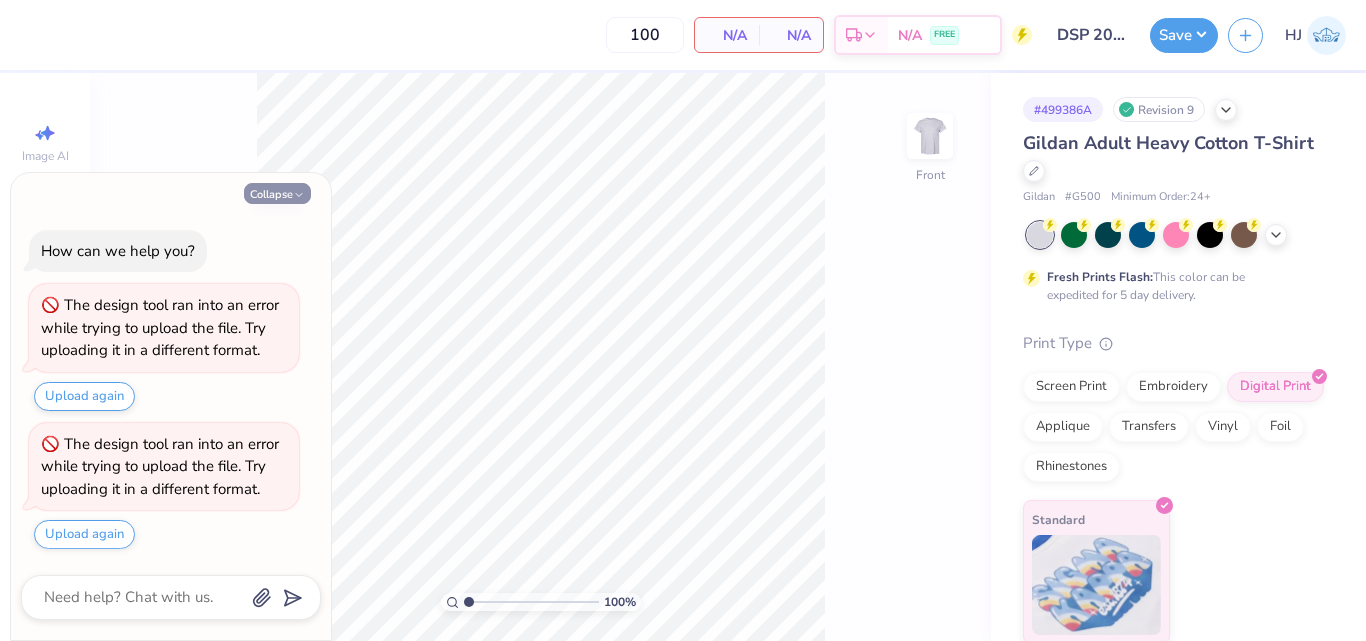 click 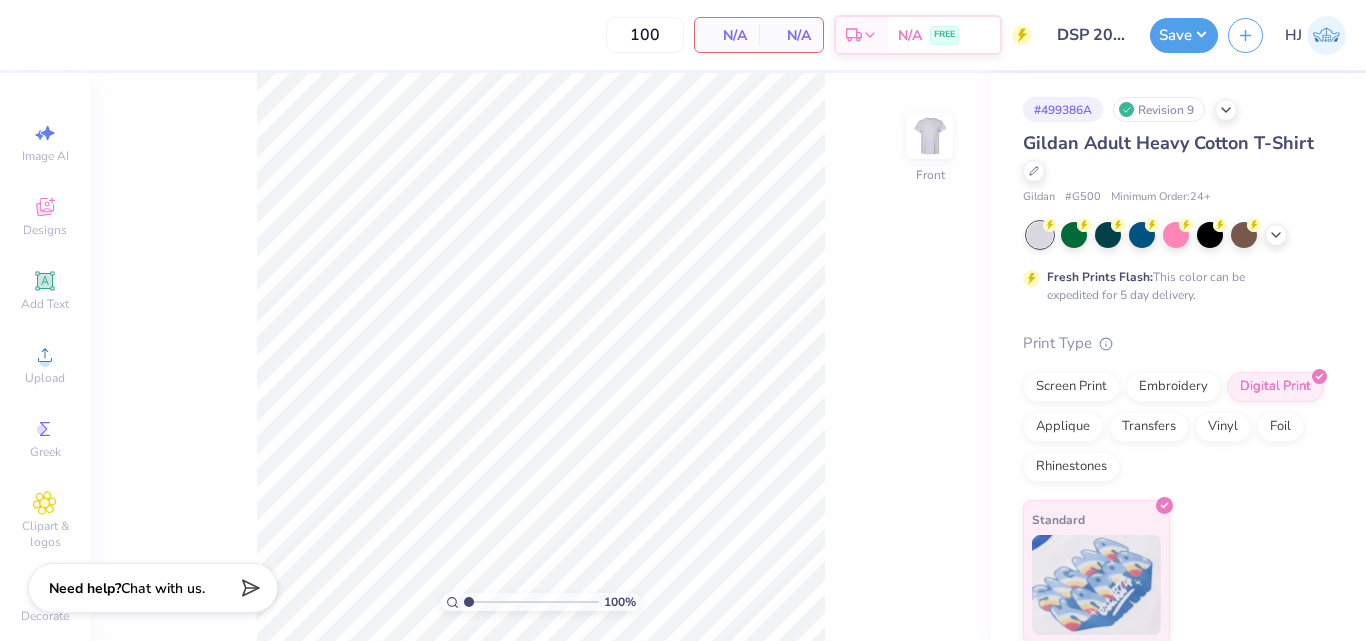 type on "x" 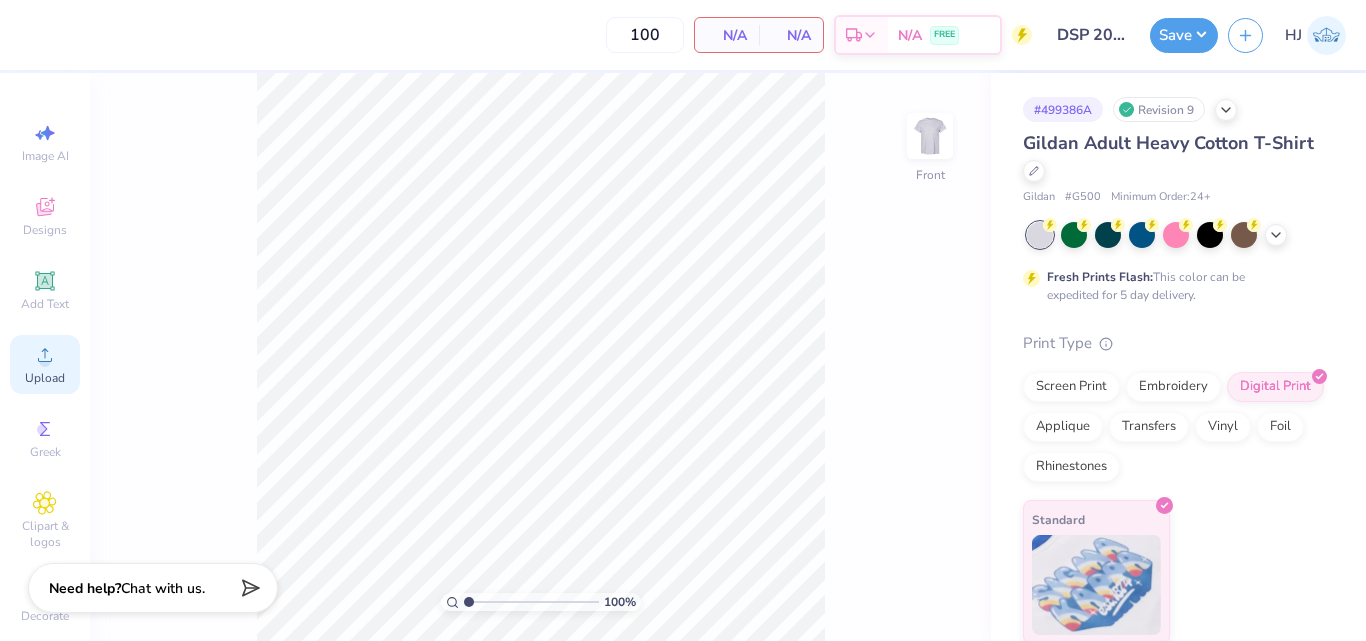click 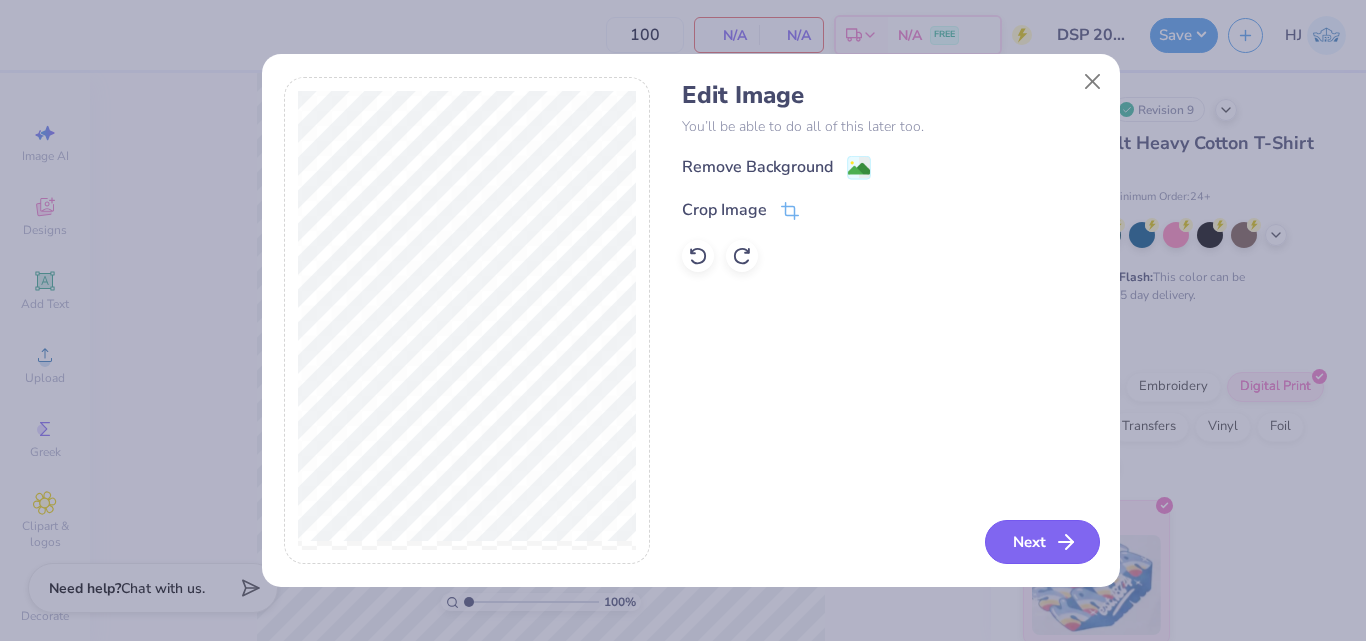 click 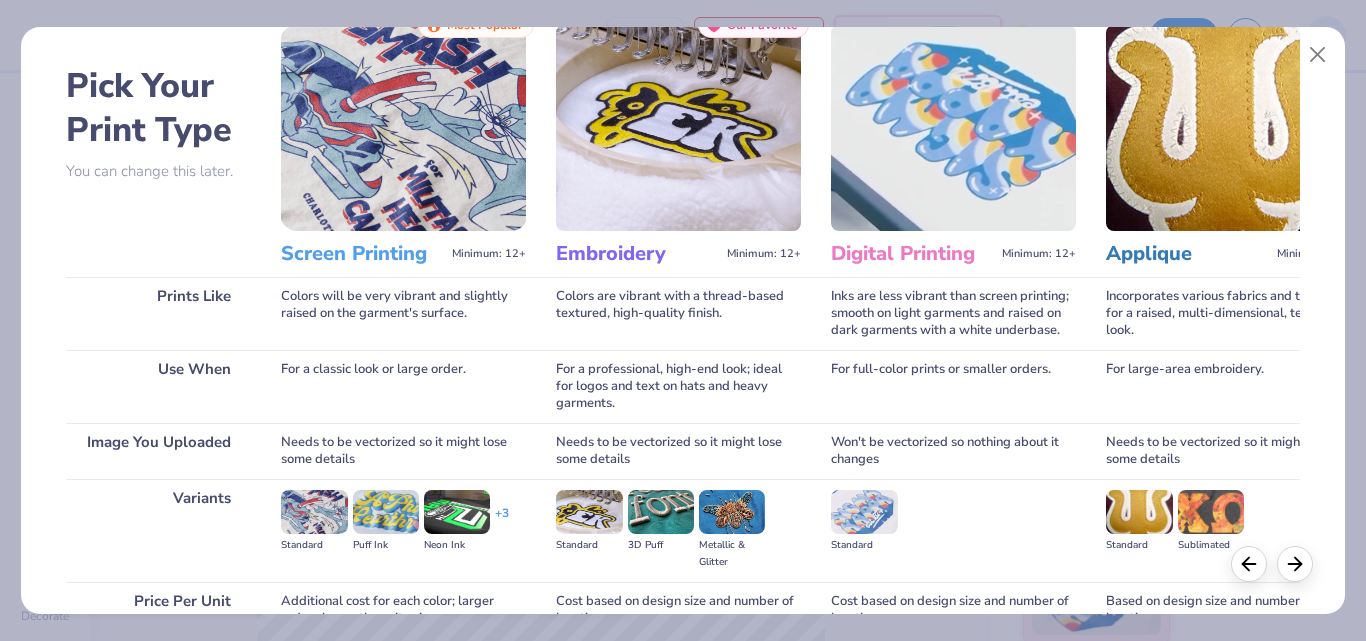 scroll, scrollTop: 256, scrollLeft: 0, axis: vertical 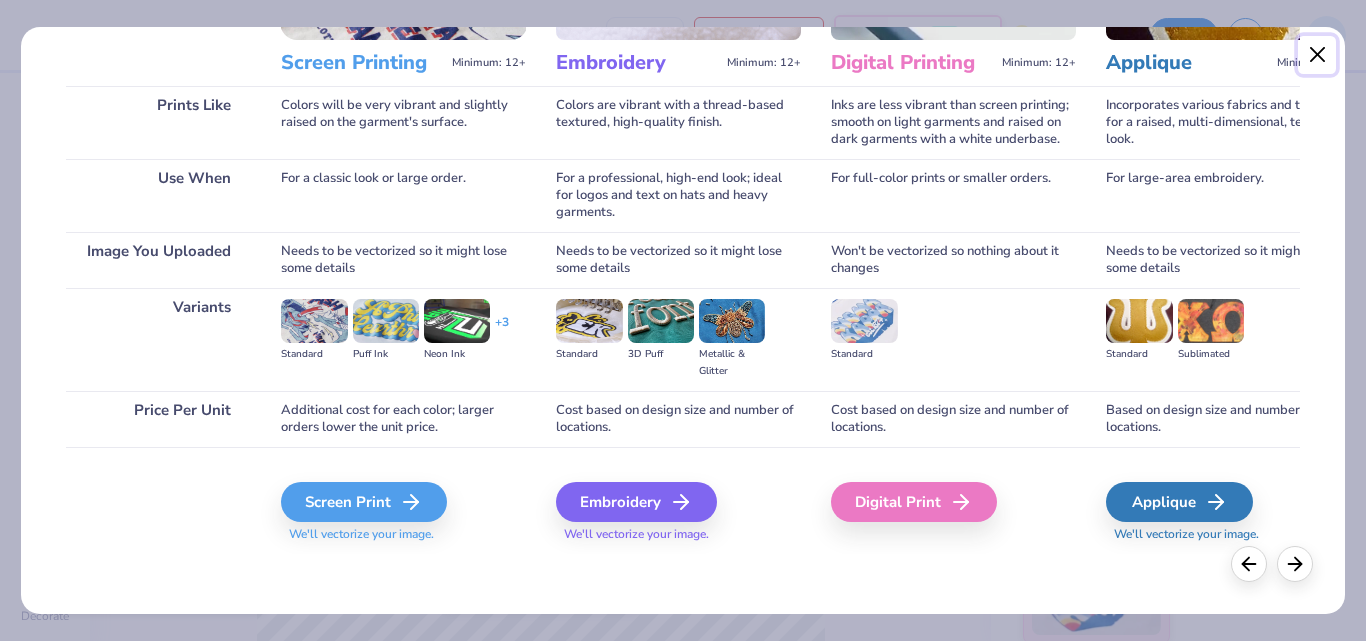 click at bounding box center (1317, 55) 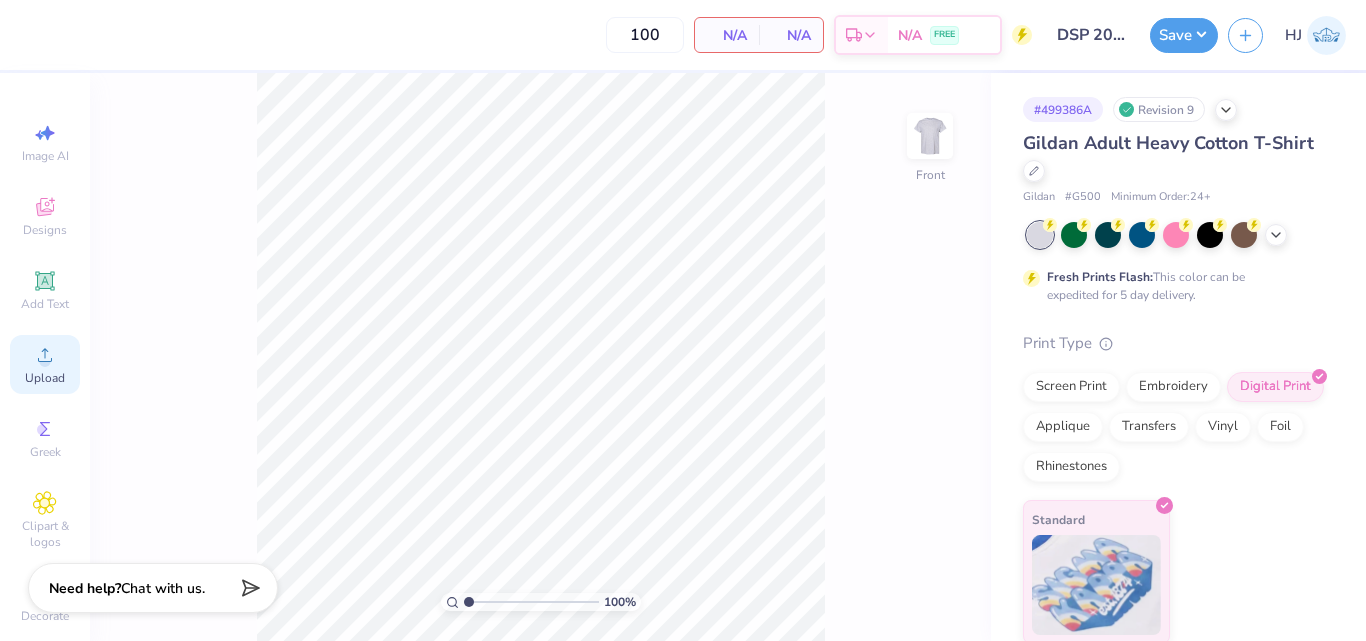 click 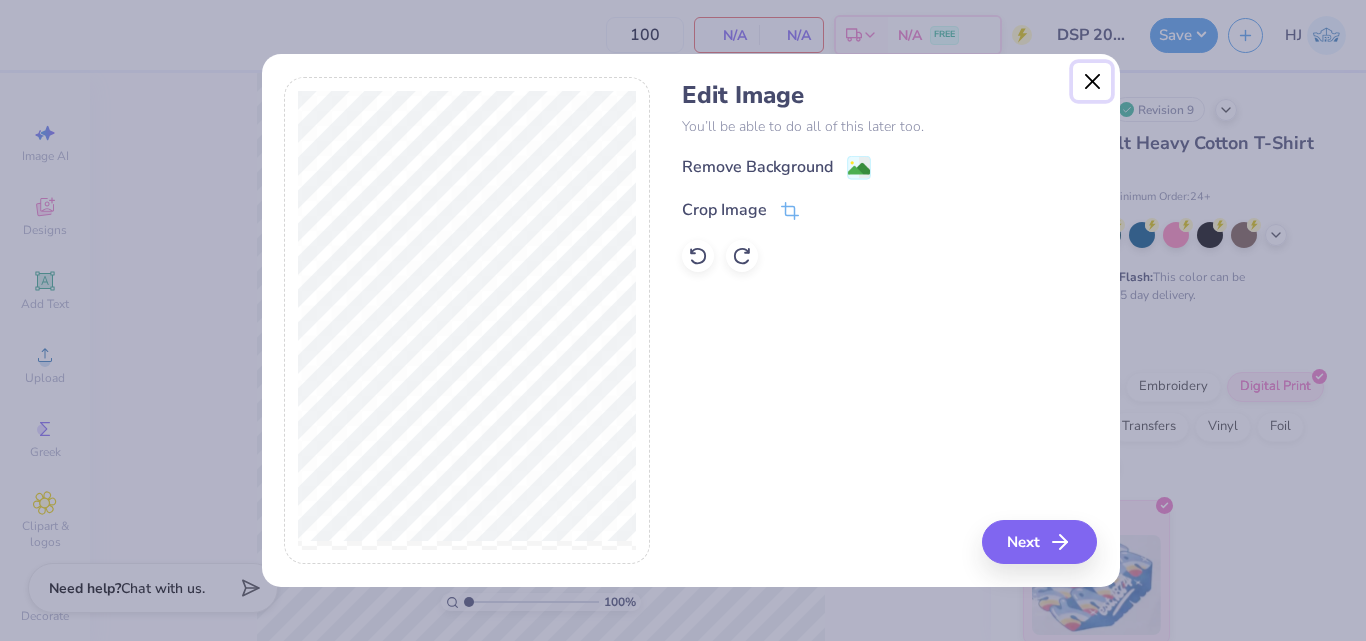 click at bounding box center (1092, 82) 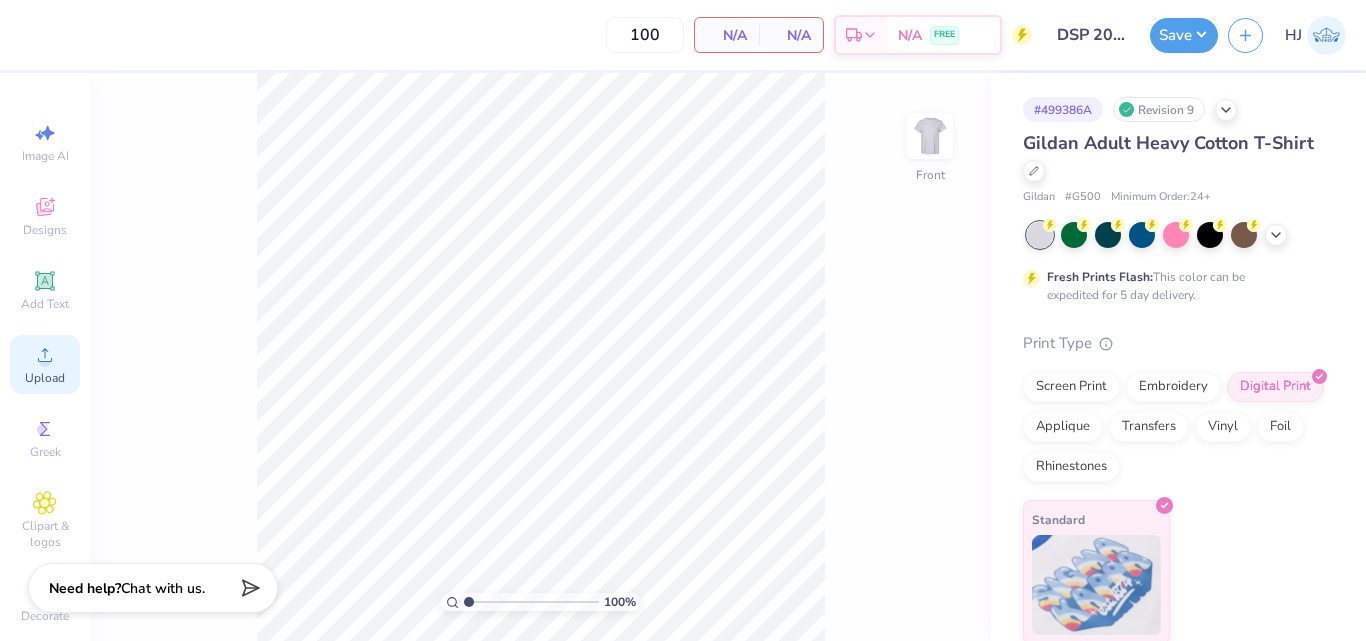 click 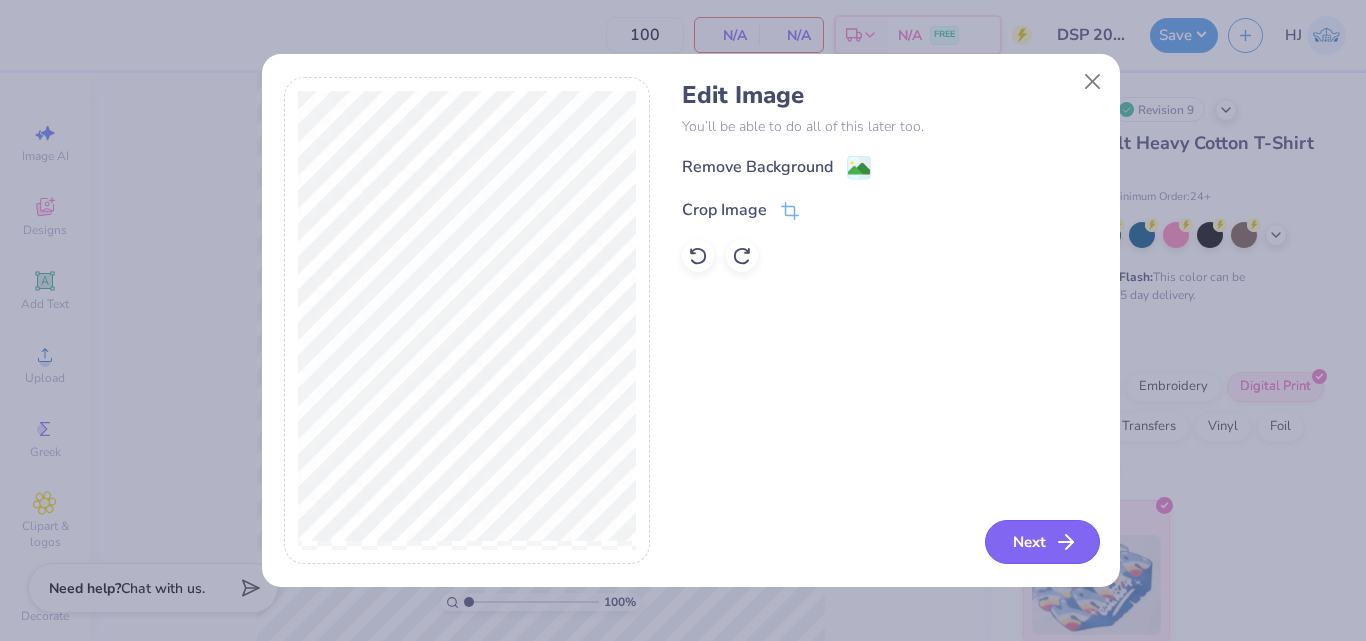 click 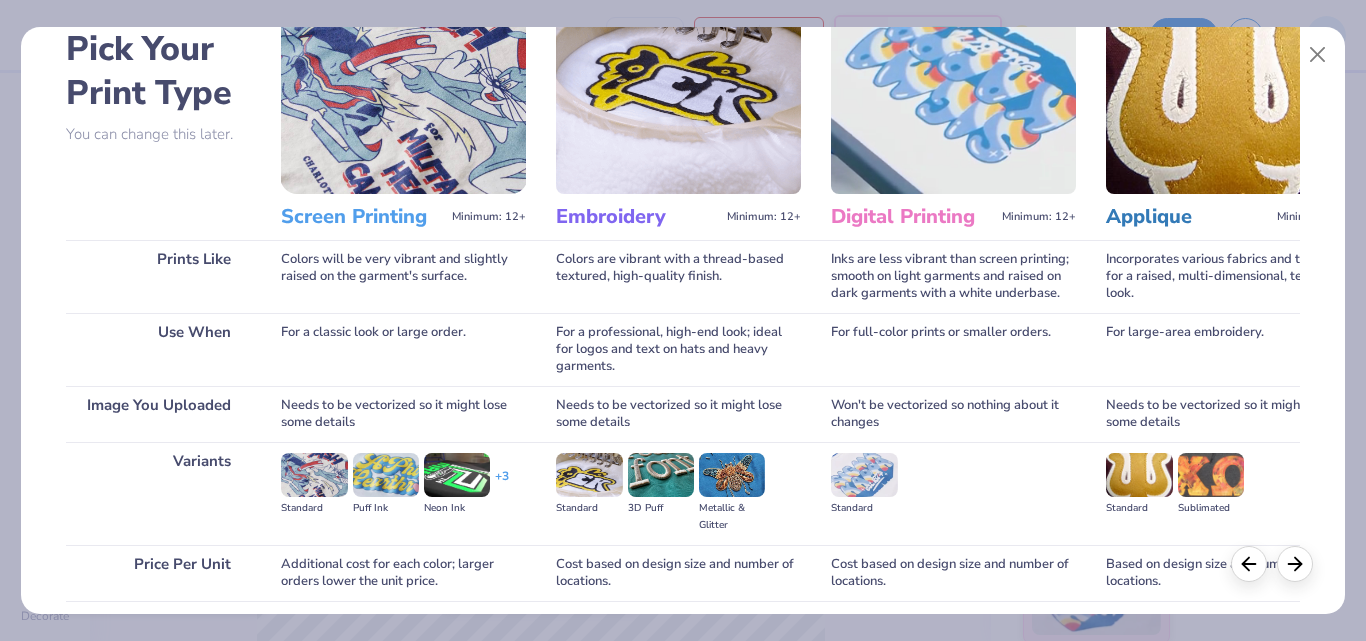 scroll, scrollTop: 256, scrollLeft: 0, axis: vertical 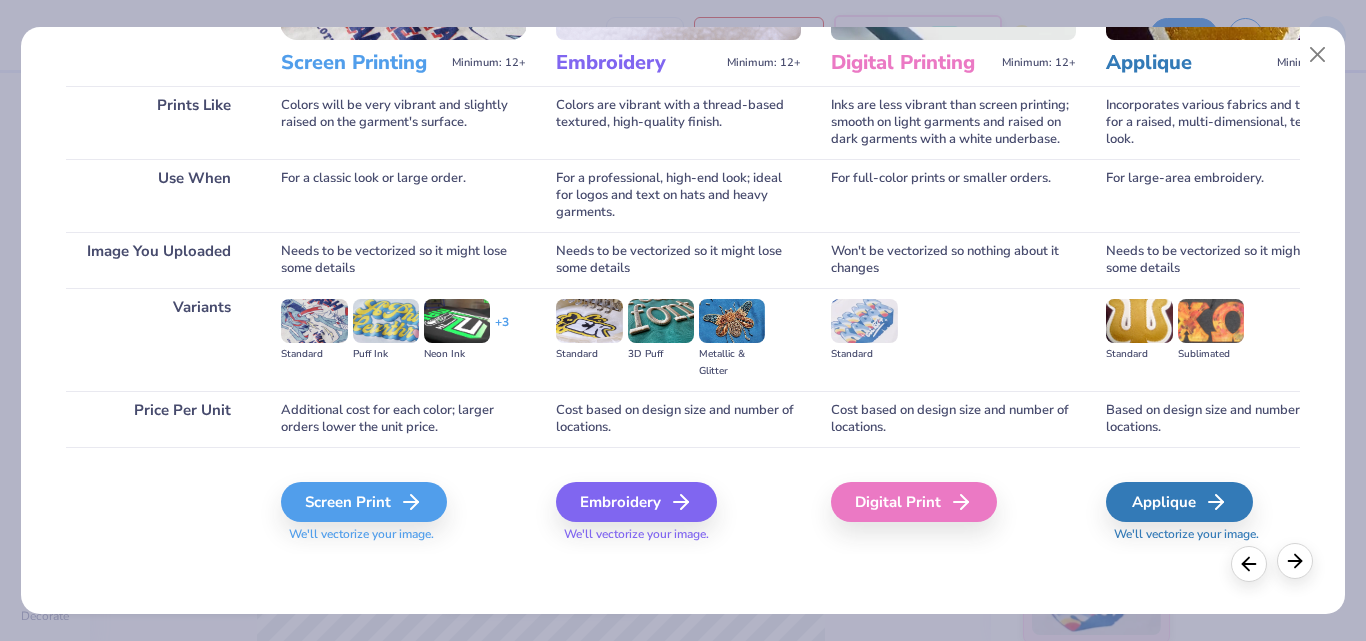 click 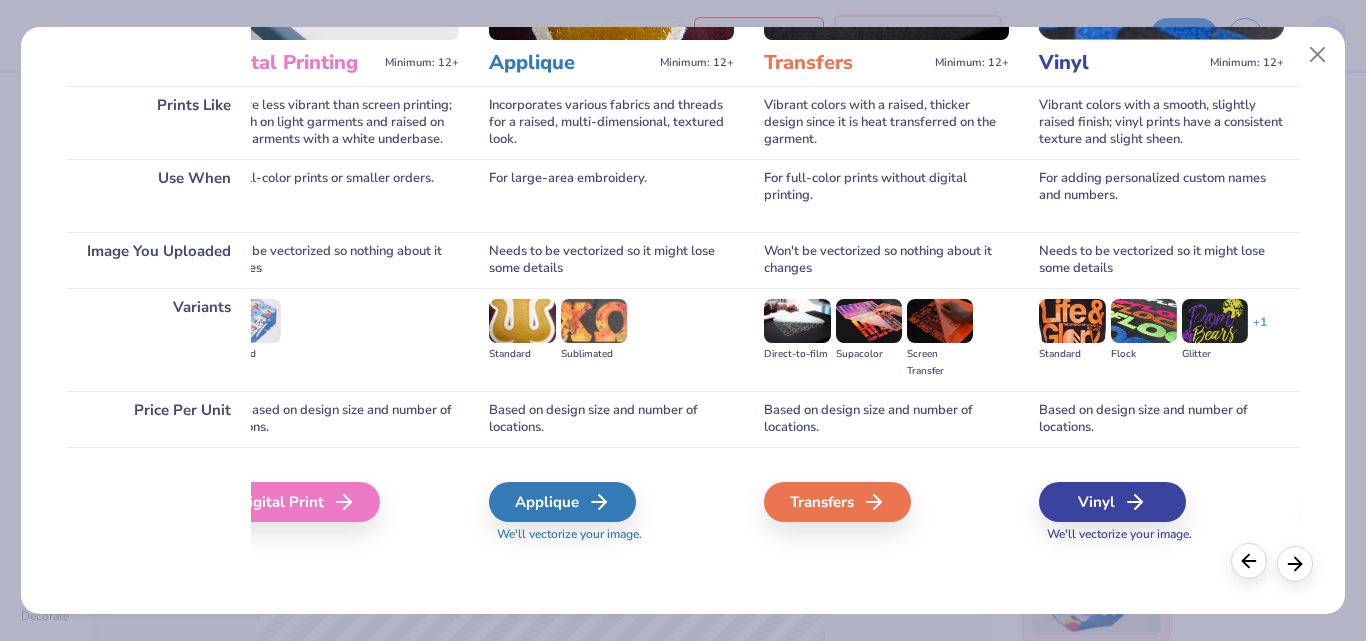 click 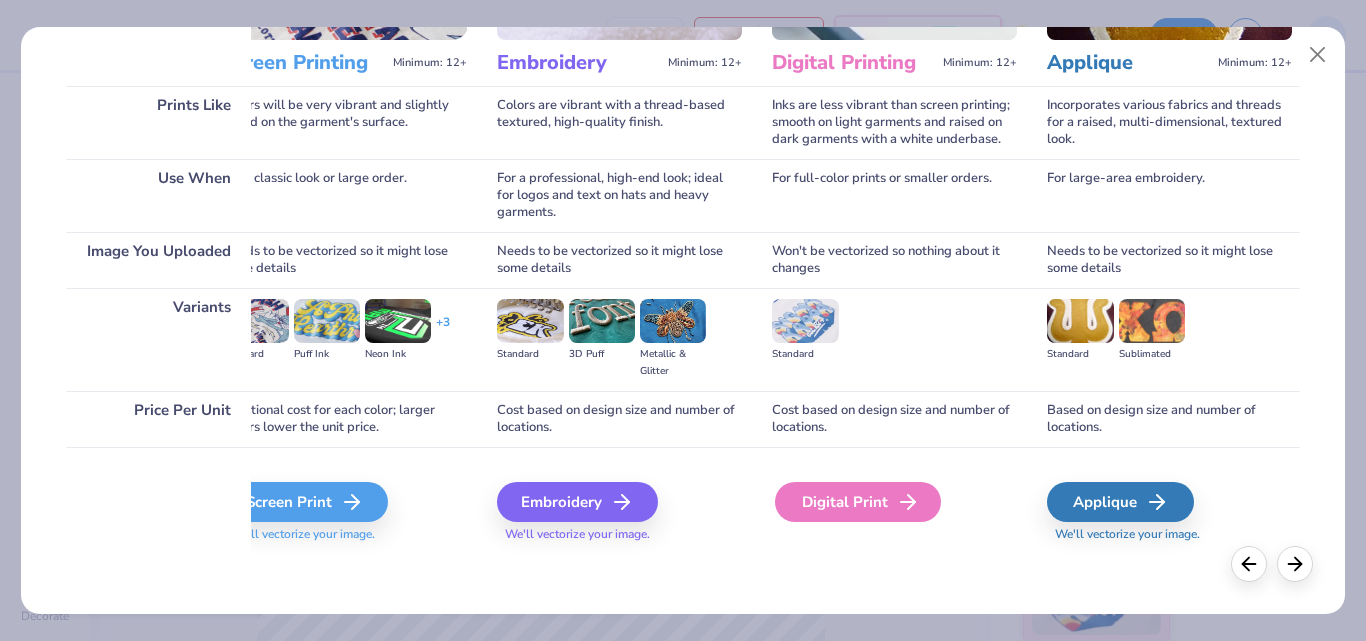 scroll, scrollTop: 0, scrollLeft: 0, axis: both 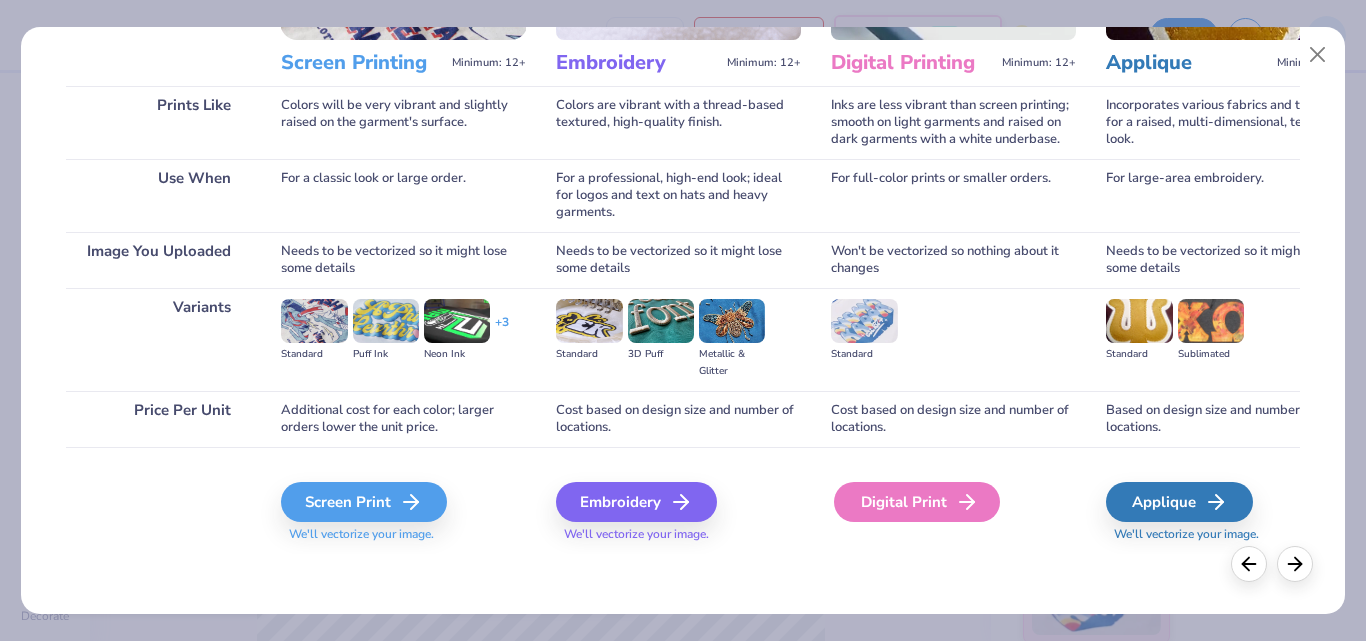click on "Digital Print" at bounding box center (917, 502) 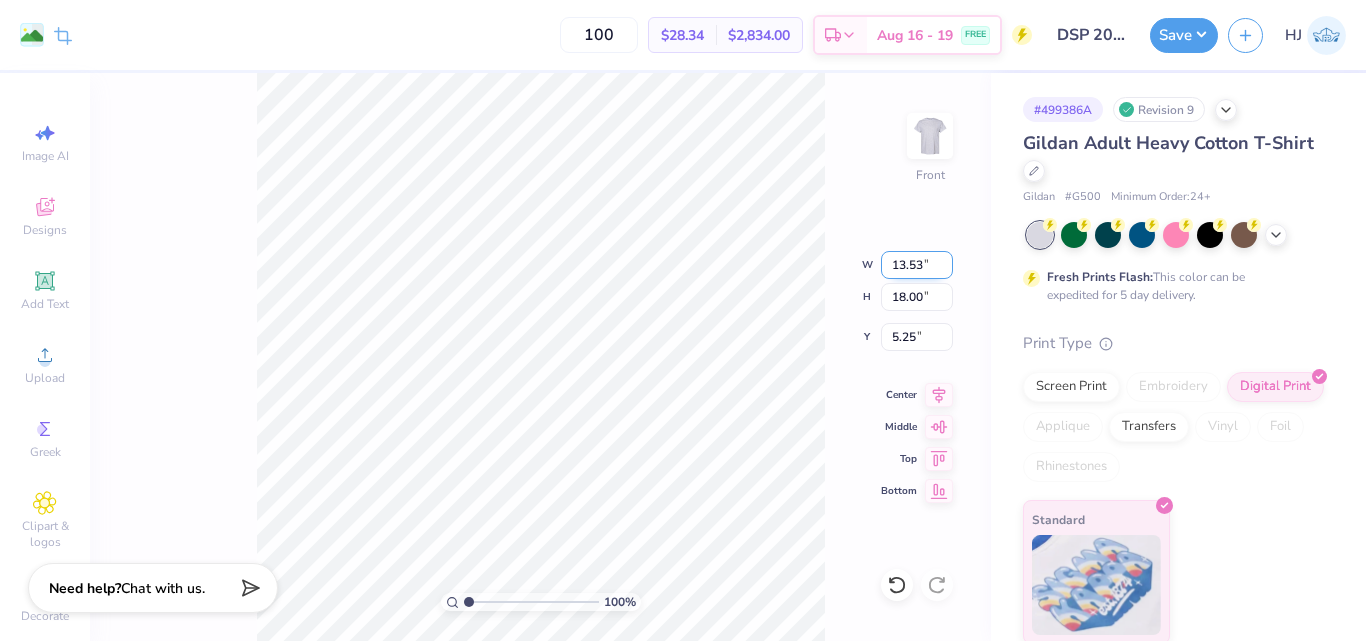 click on "13.53" at bounding box center (917, 265) 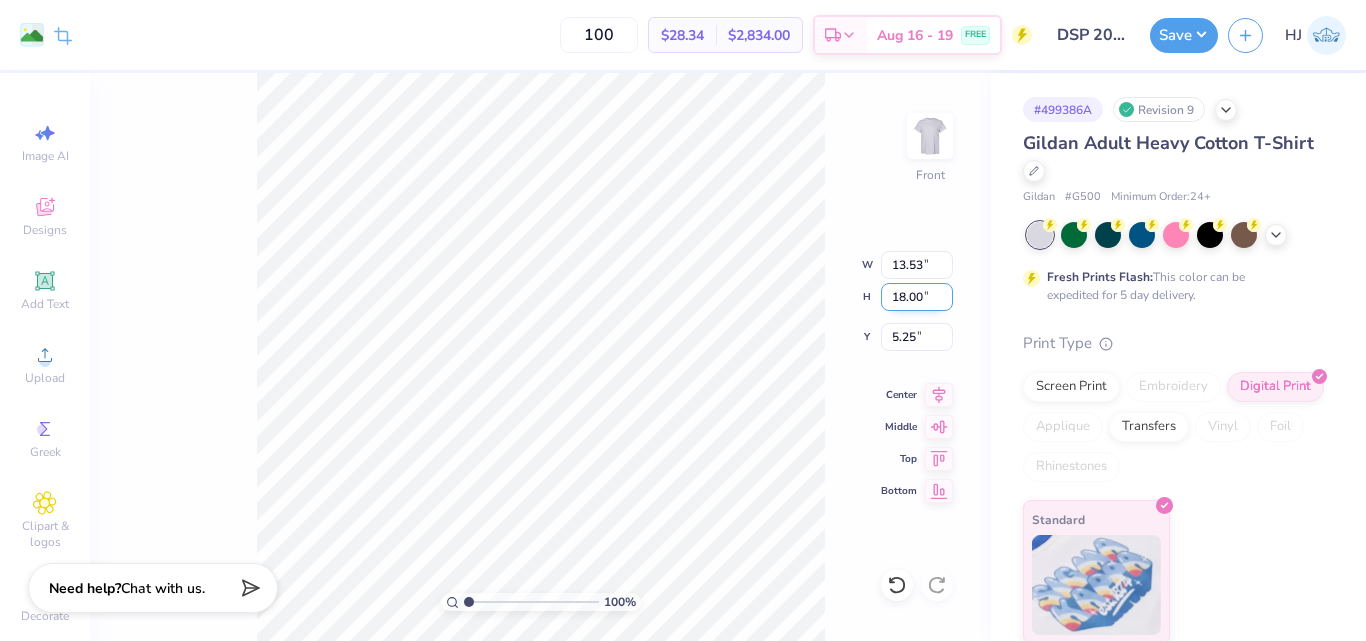 click on "18.00" at bounding box center [917, 297] 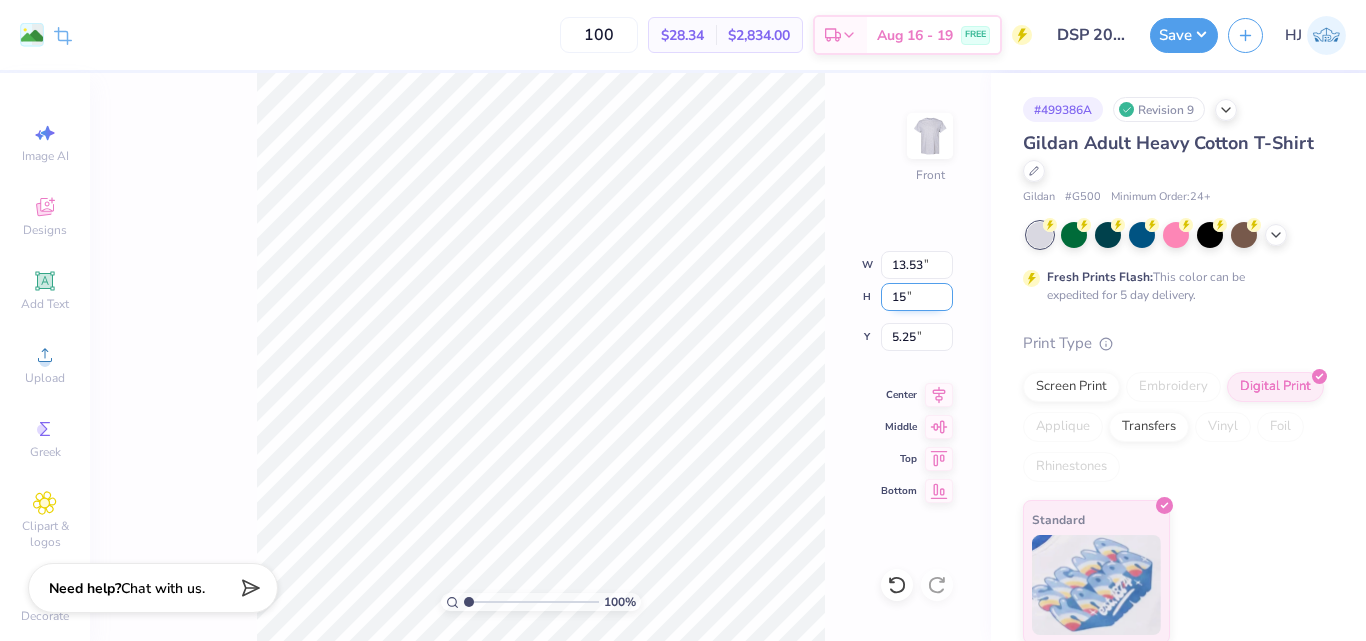 type on "15" 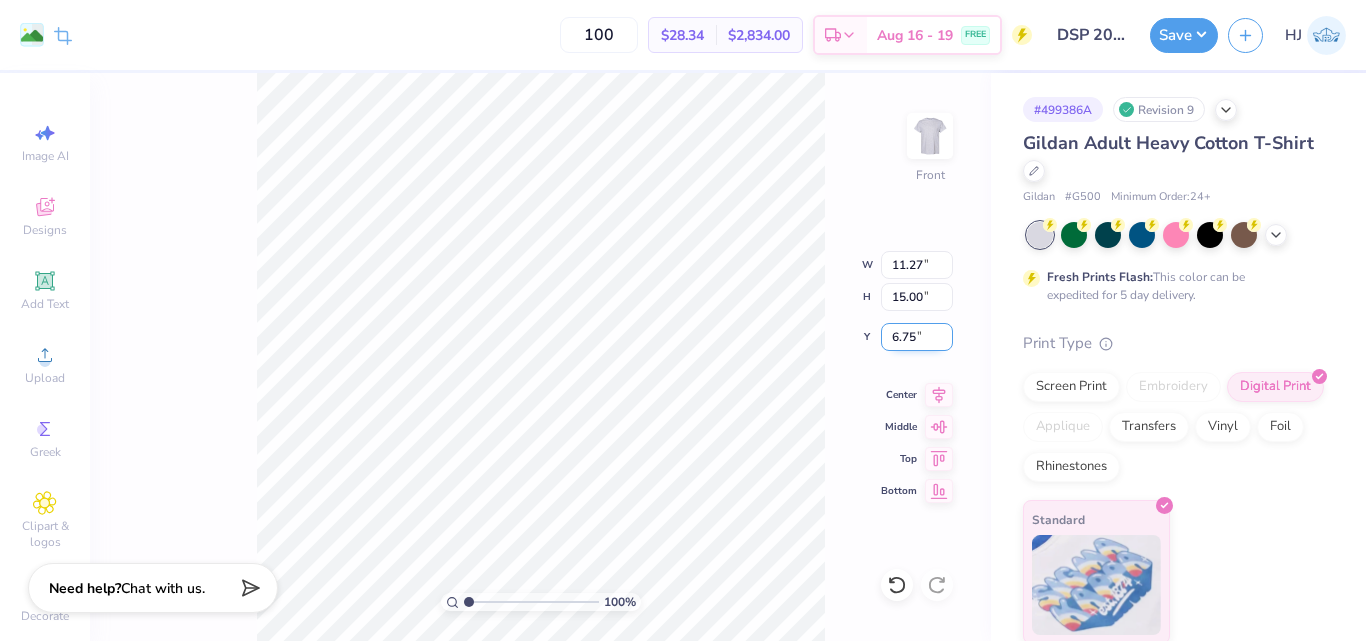 click on "6.75" at bounding box center [917, 337] 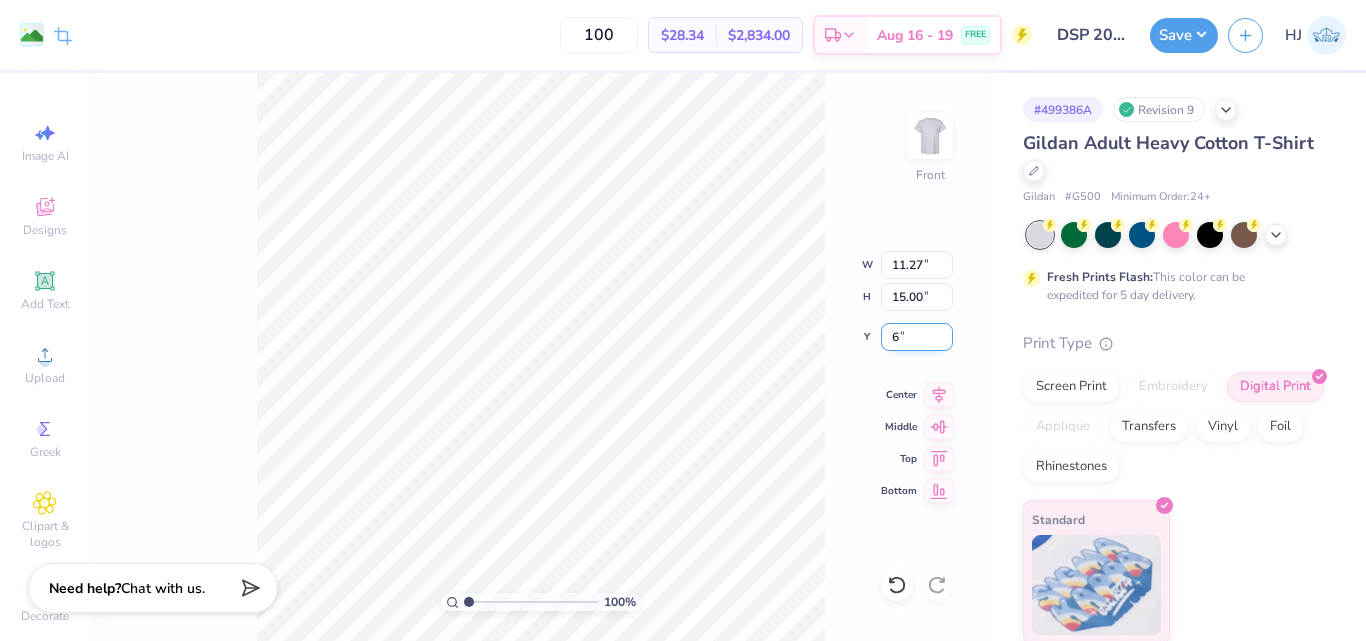 type on "6.00" 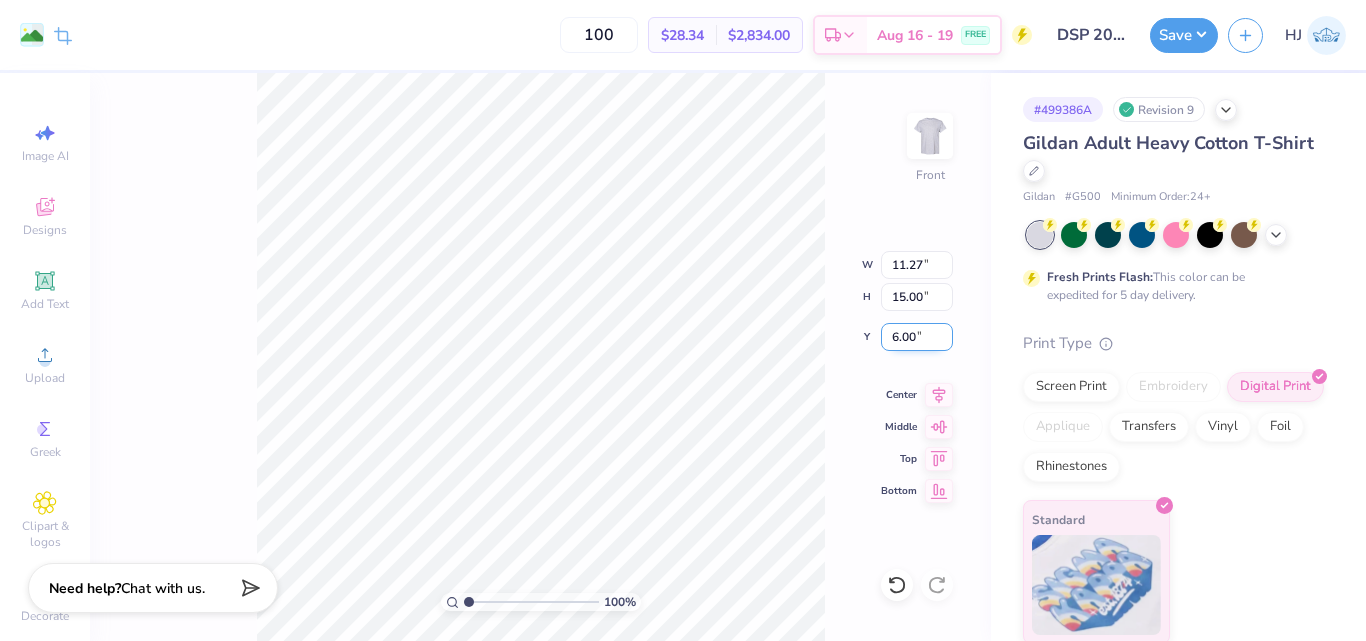 click on "6.00" at bounding box center [917, 337] 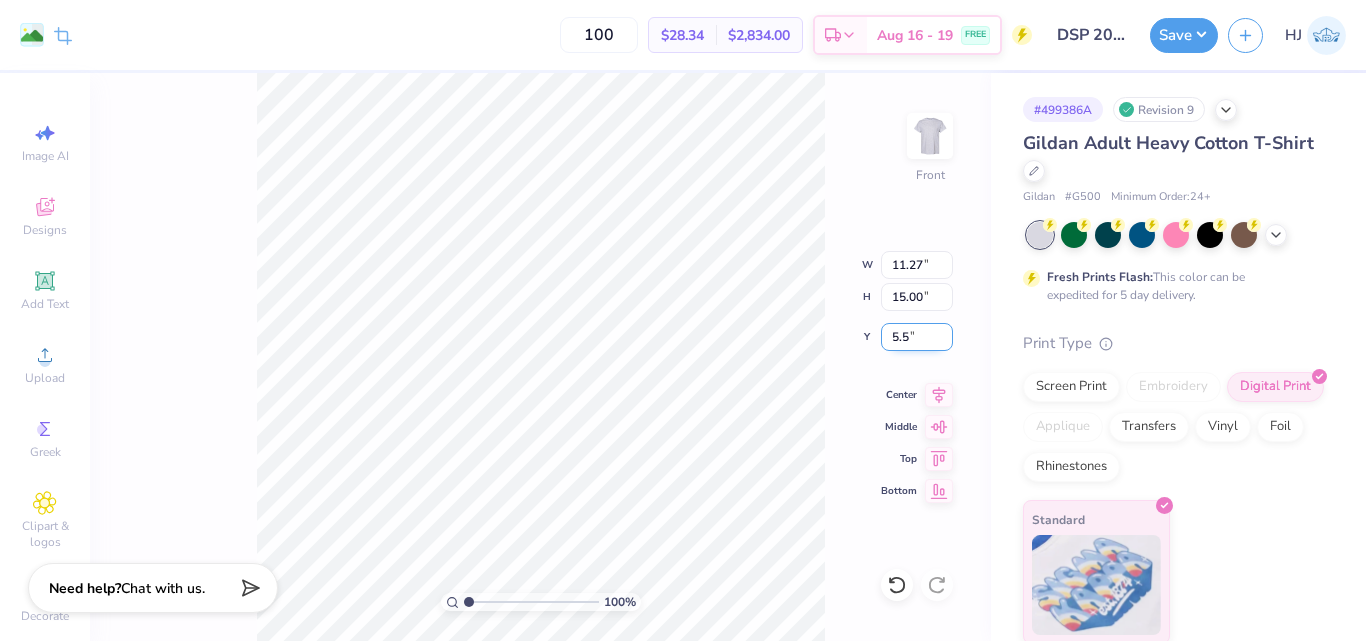 type on "5.50" 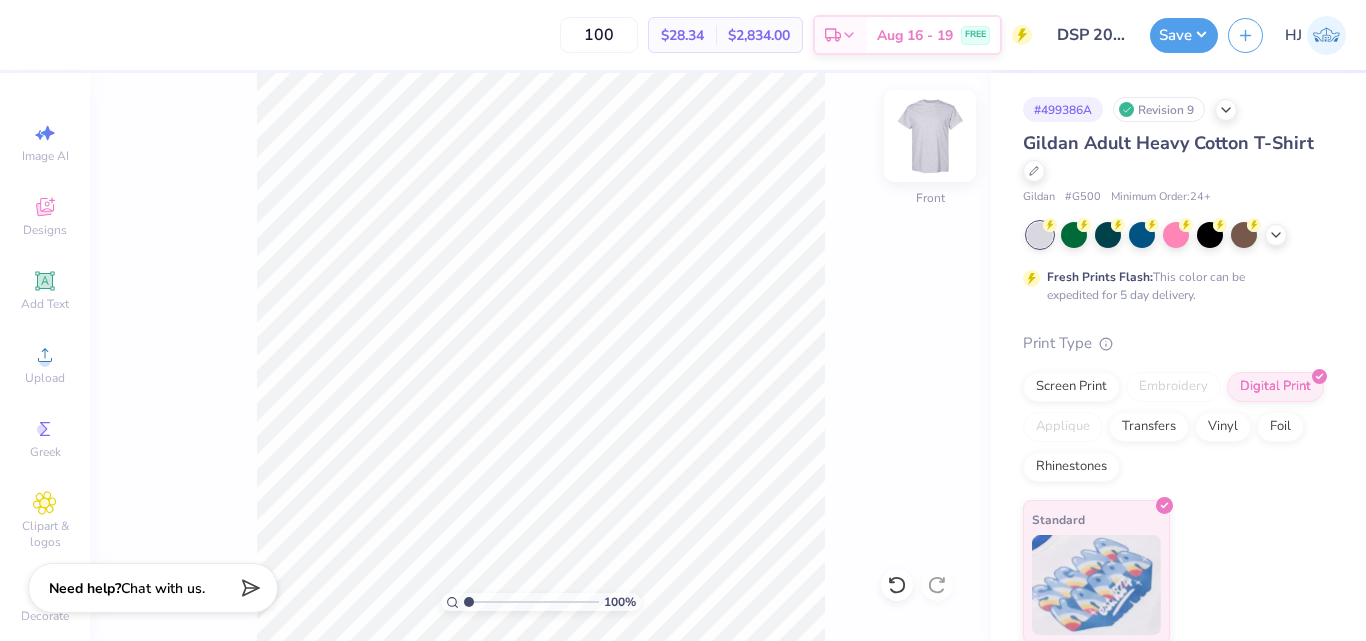 click at bounding box center [930, 136] 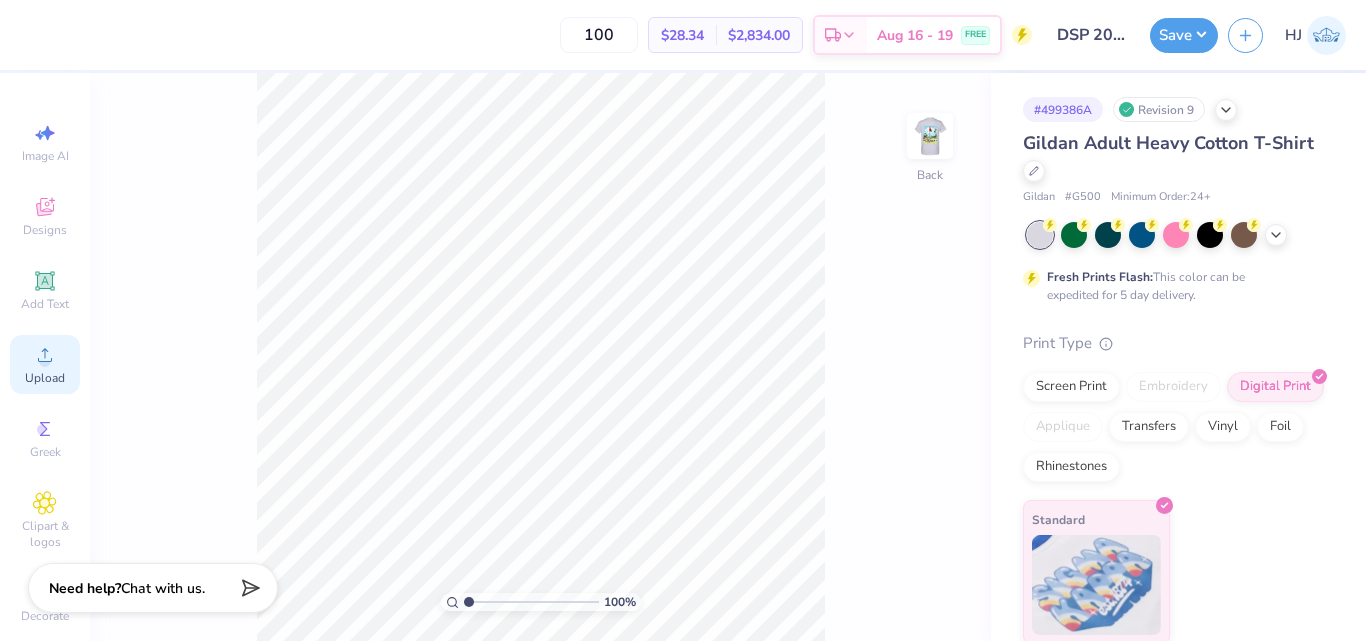 click 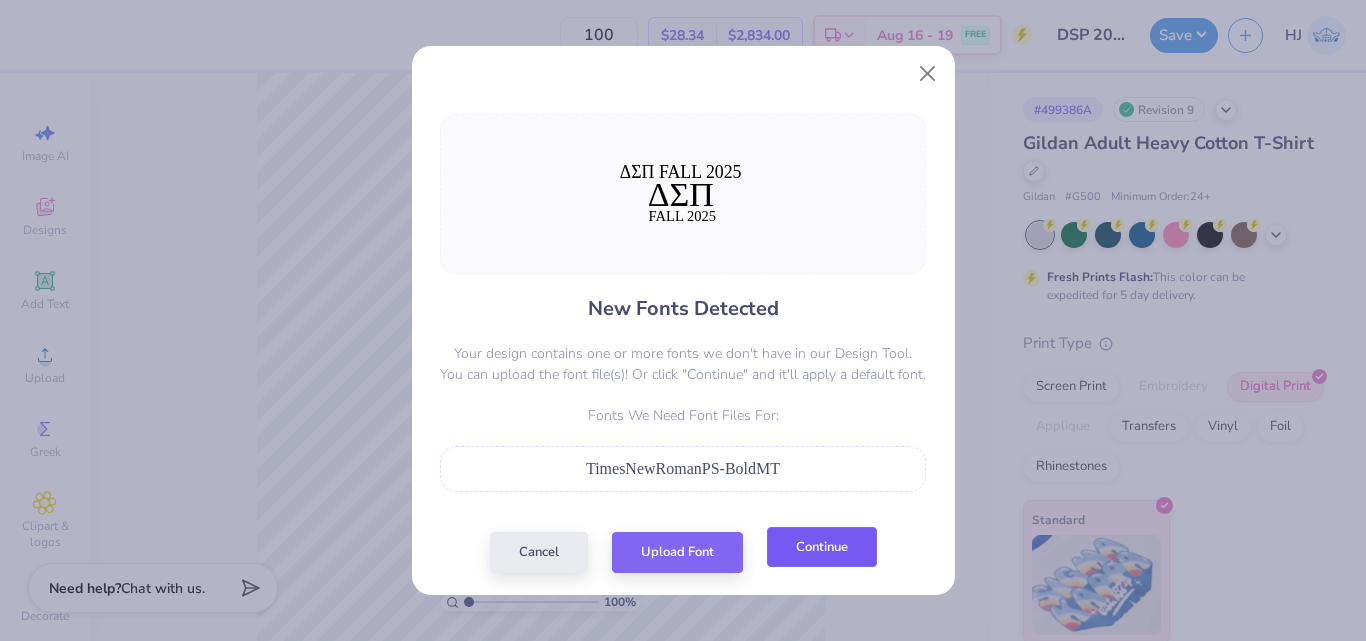click on "Continue" at bounding box center (822, 547) 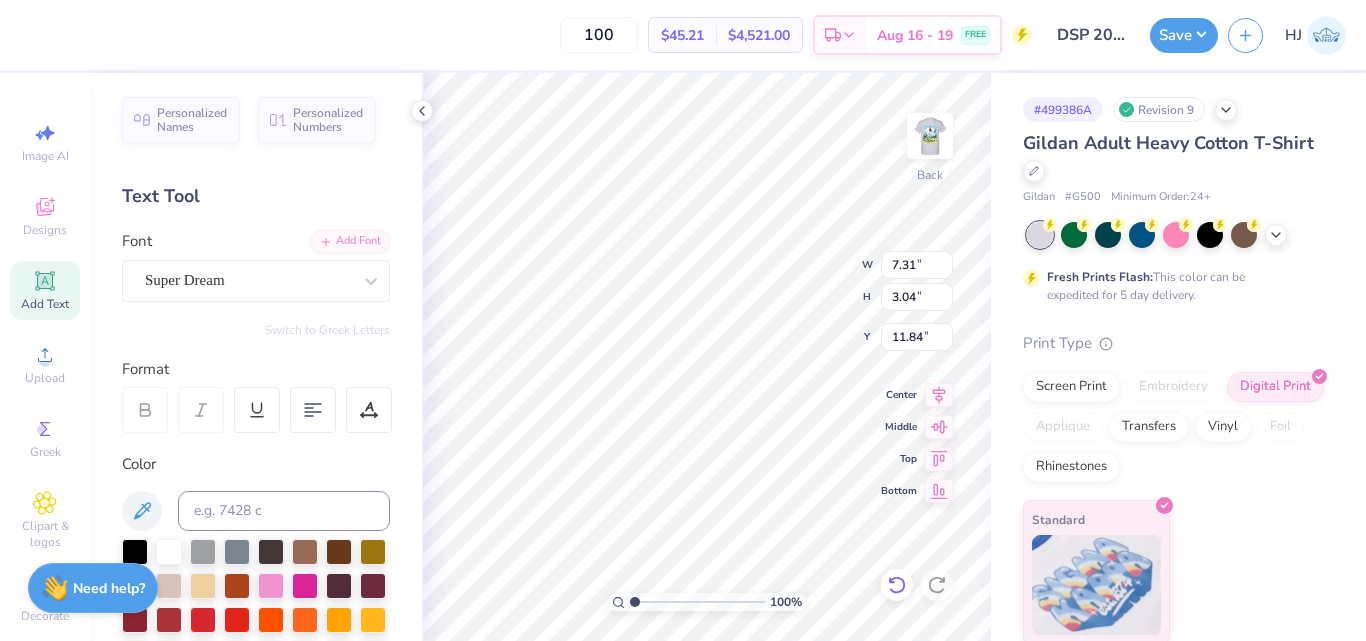 click 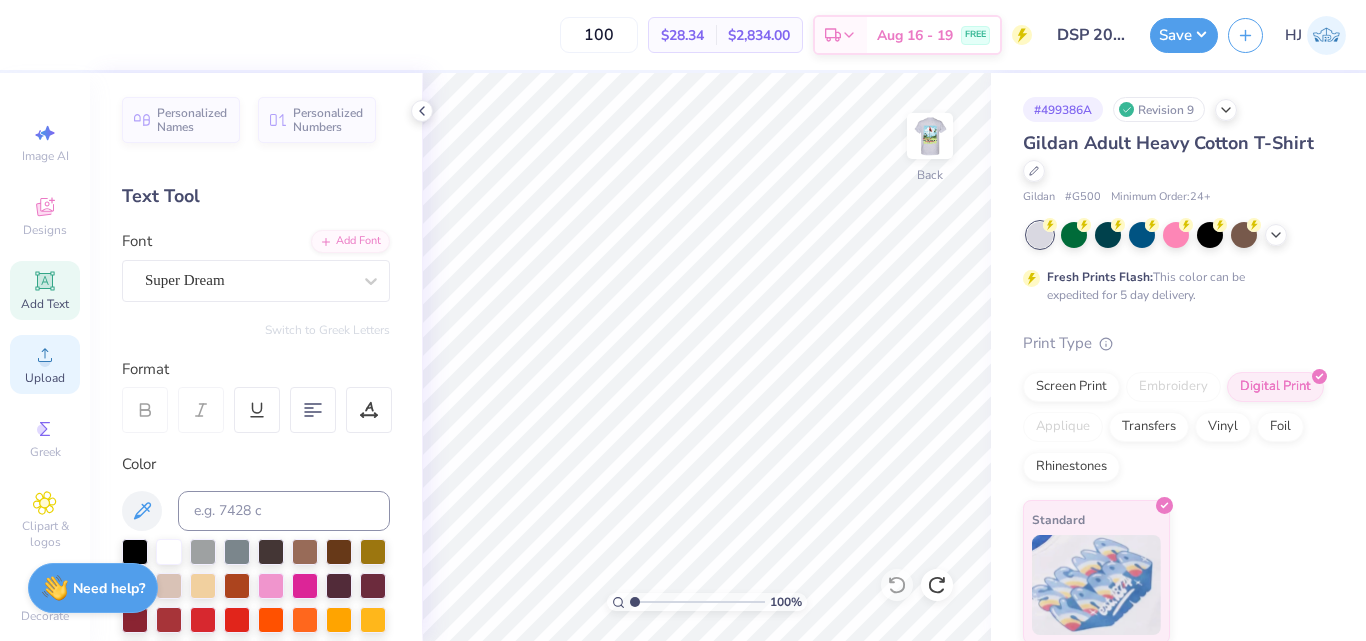 click 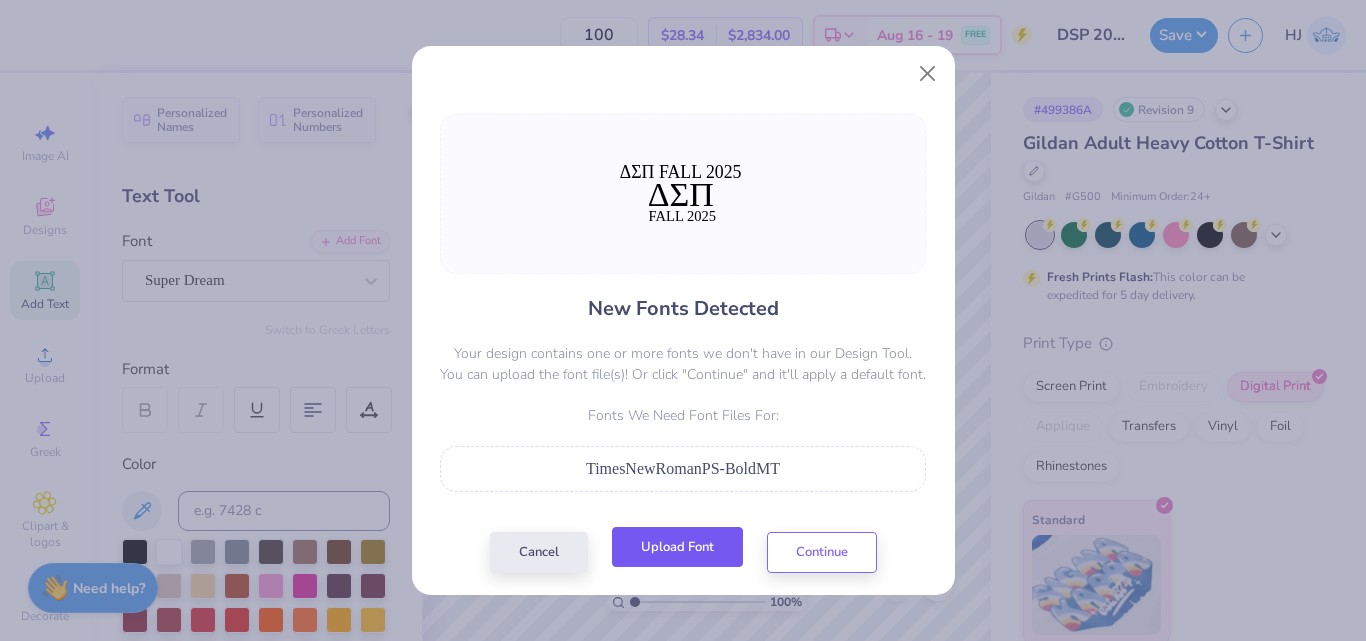 click on "Upload Font" at bounding box center (677, 547) 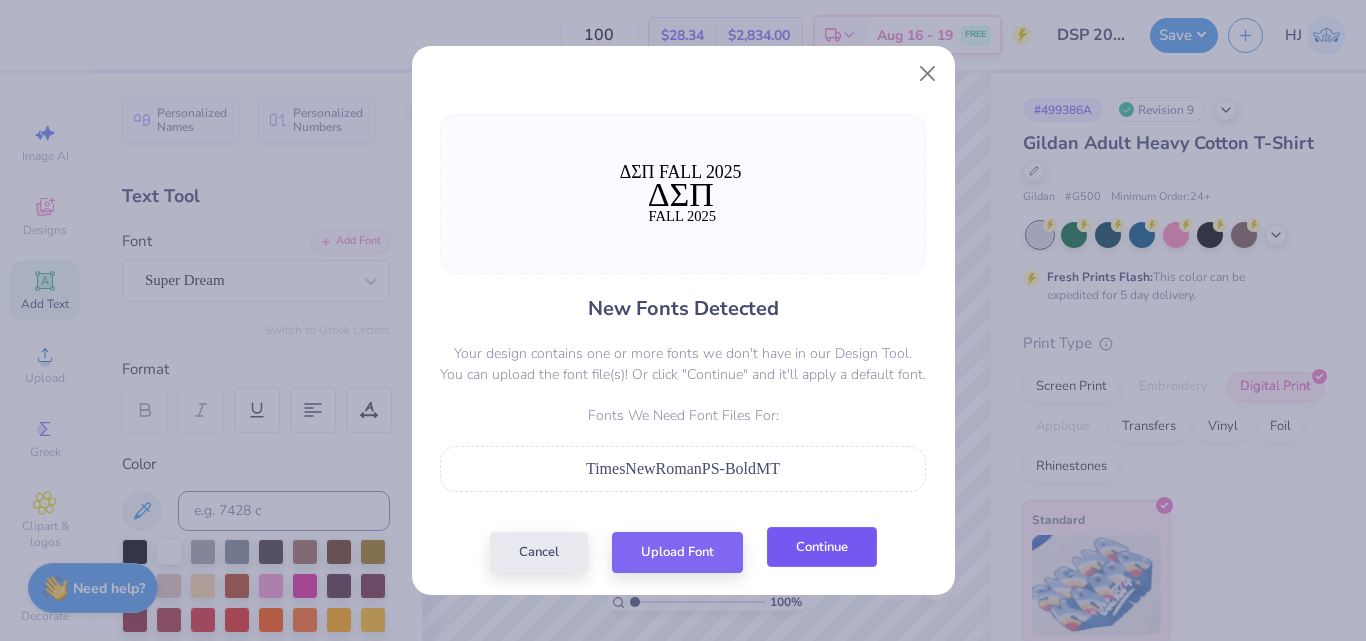 click on "Continue" at bounding box center [822, 547] 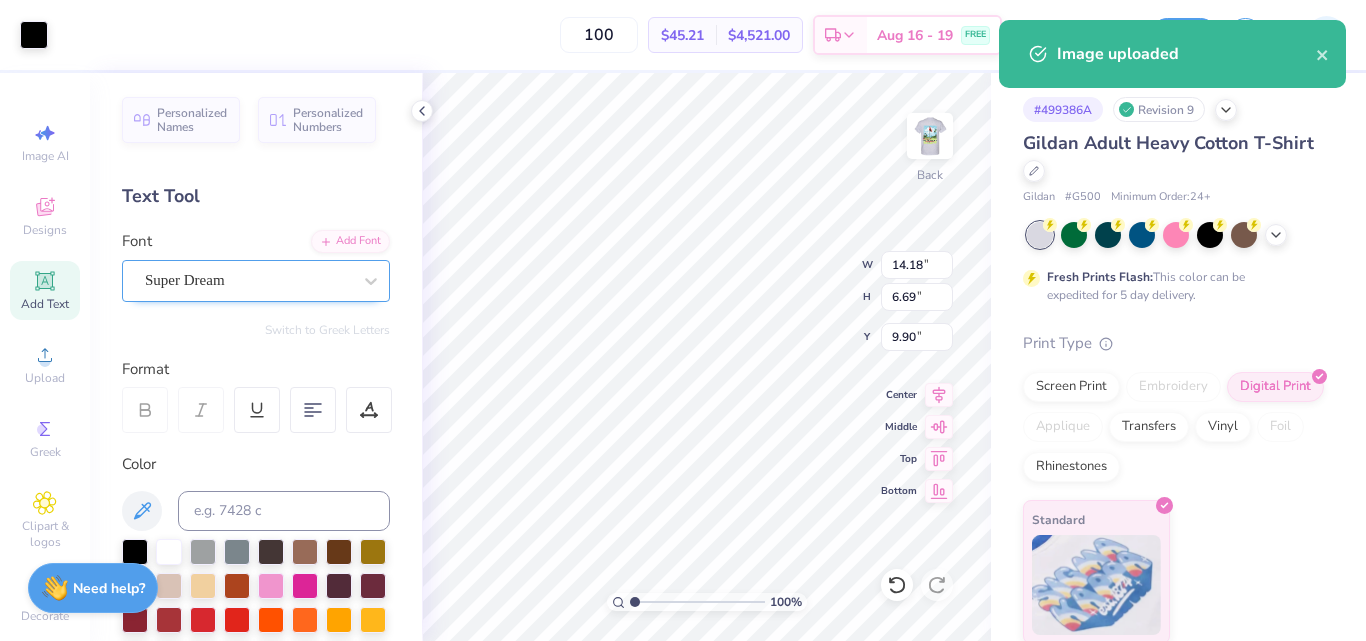 click on "Super Dream" at bounding box center [248, 280] 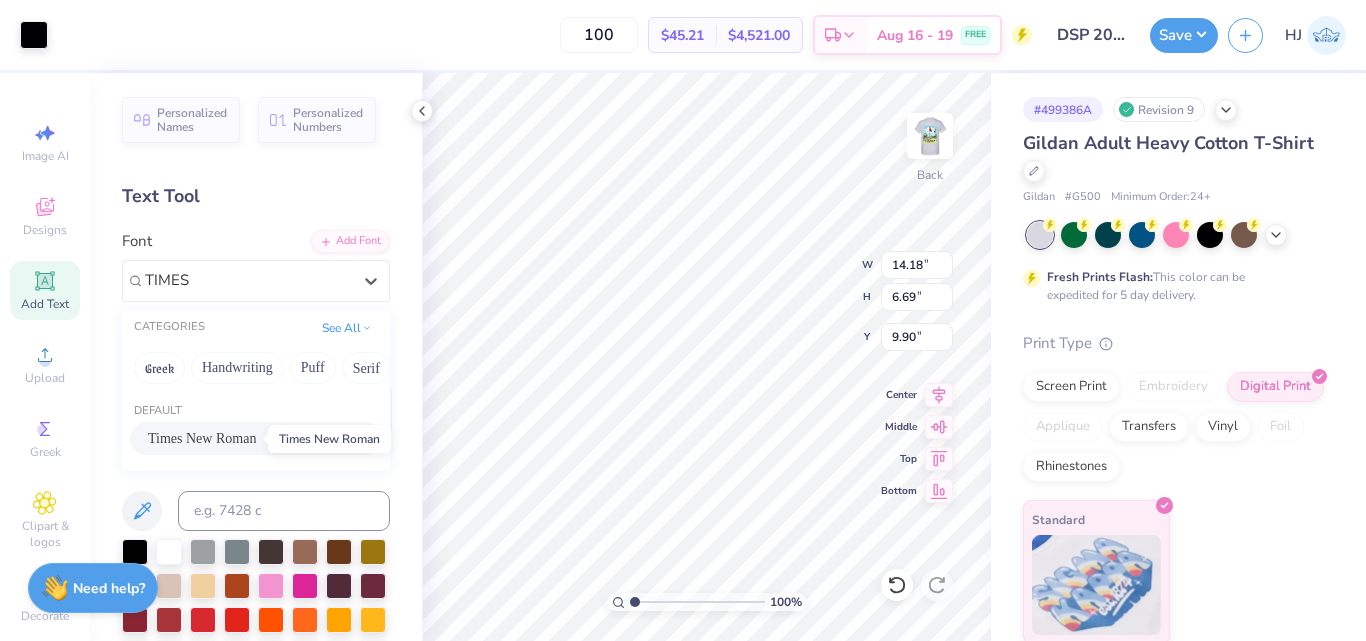 click on "Times New Roman" at bounding box center (202, 438) 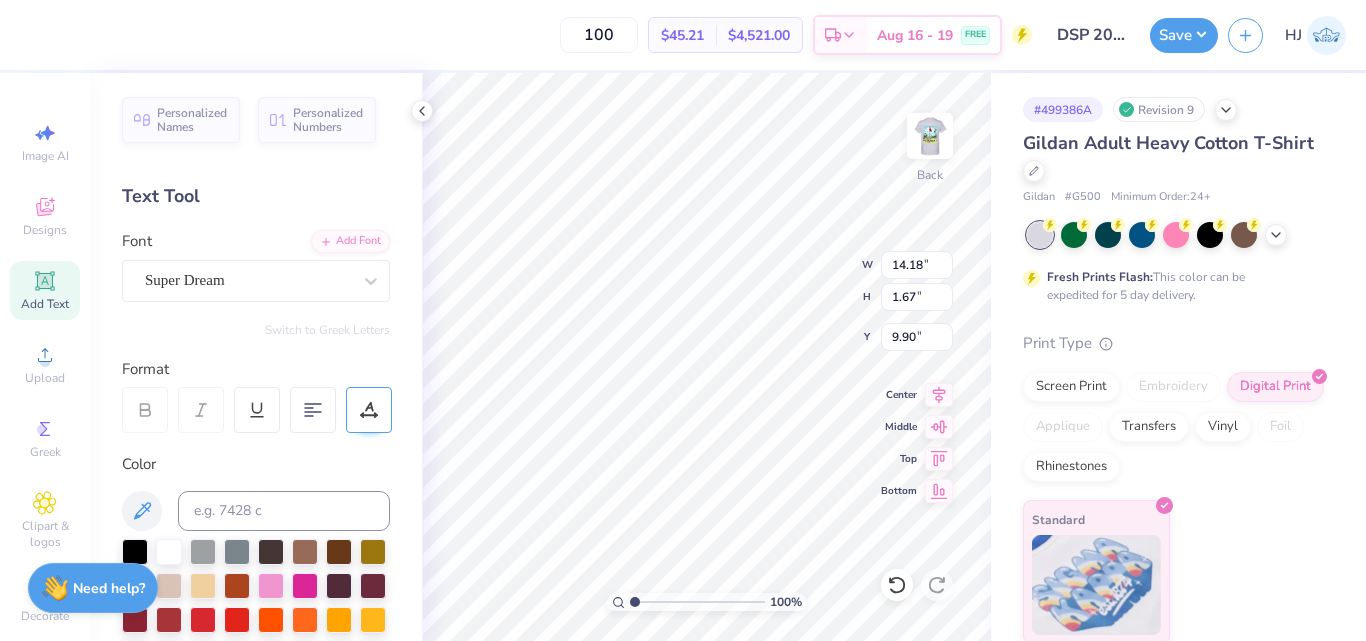 scroll, scrollTop: 16, scrollLeft: 5, axis: both 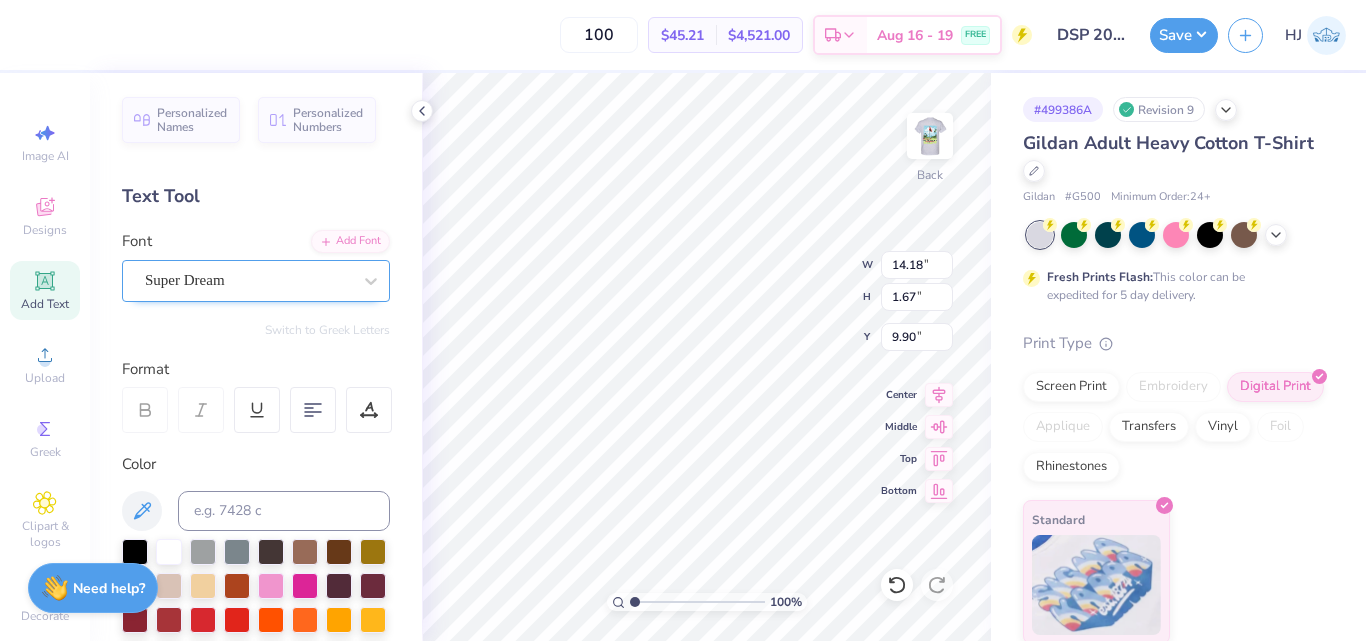 click on "Super Dream" at bounding box center (248, 280) 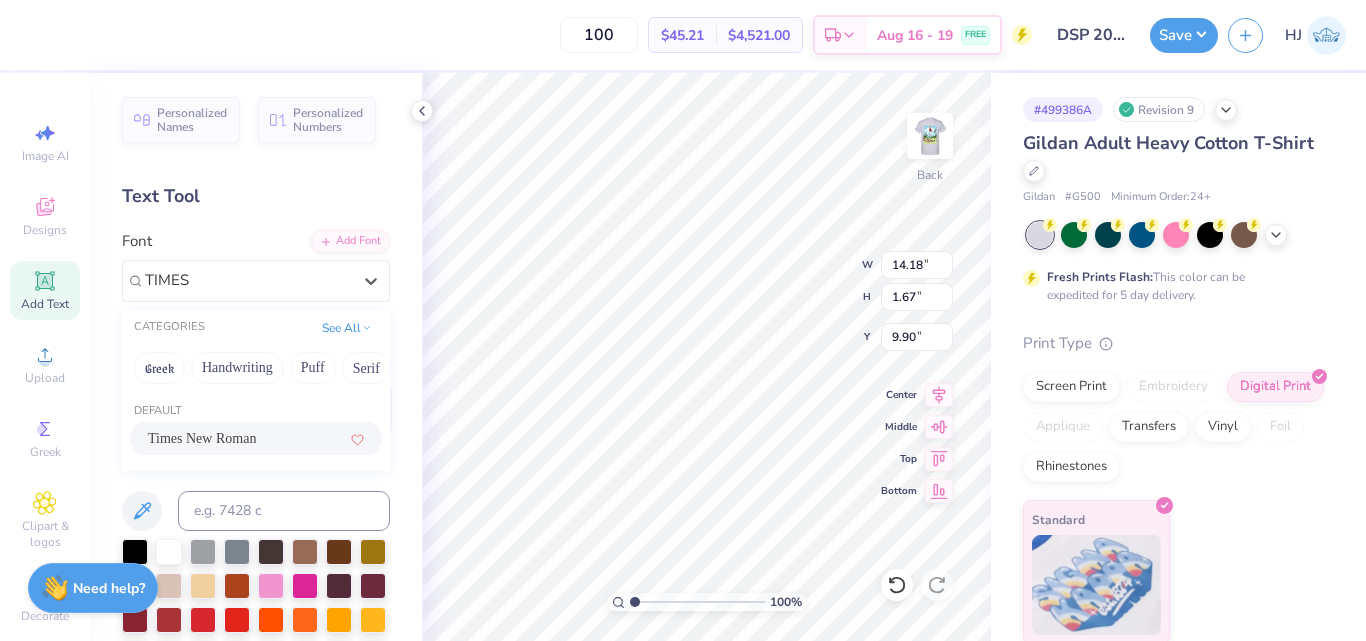 click on "Times New Roman" at bounding box center (202, 438) 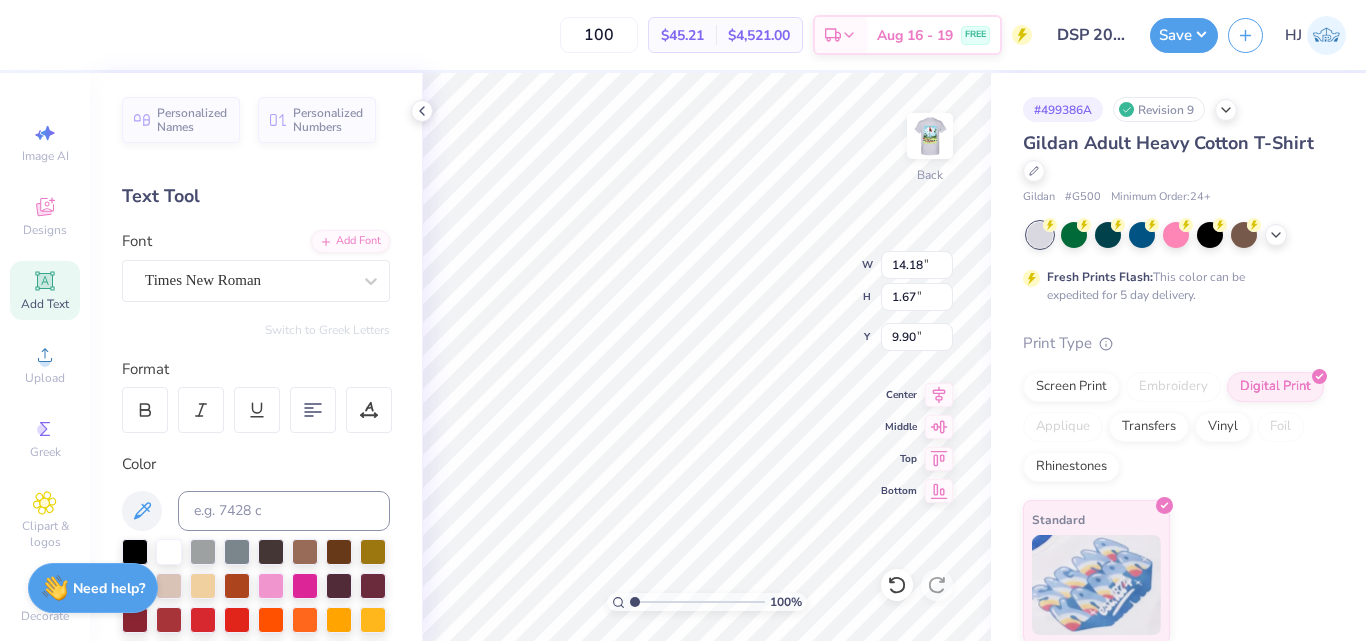 type on "7.31" 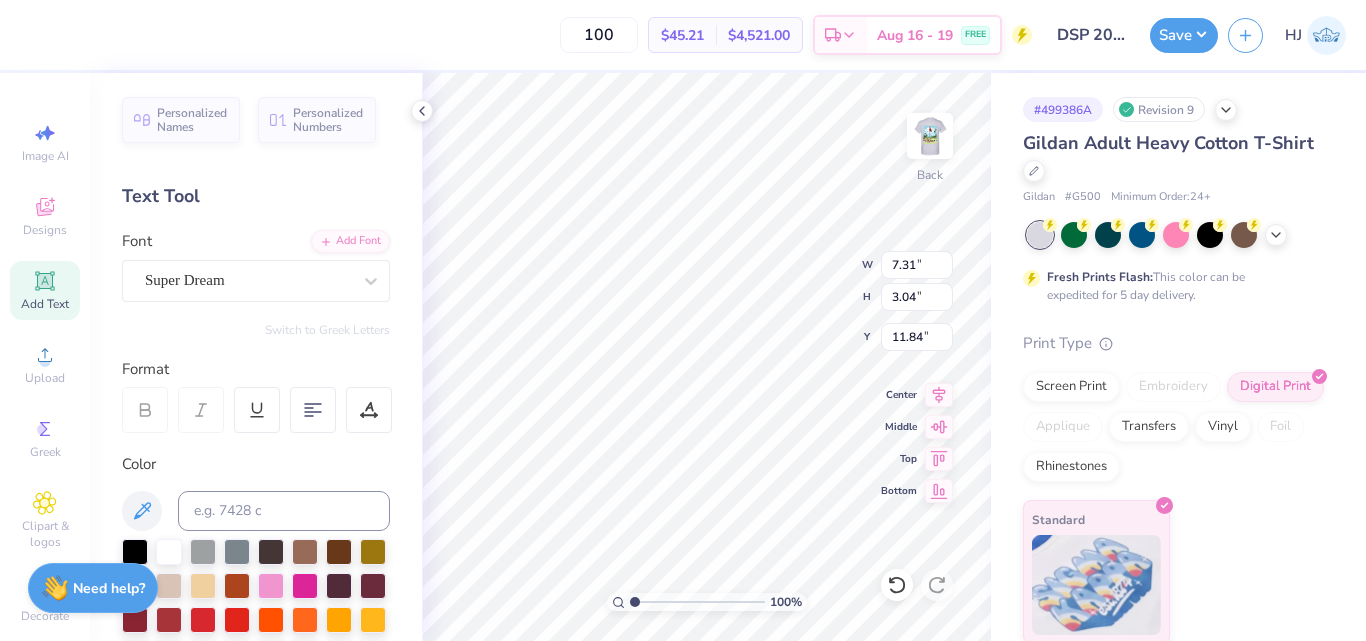 scroll, scrollTop: 17, scrollLeft: 2, axis: both 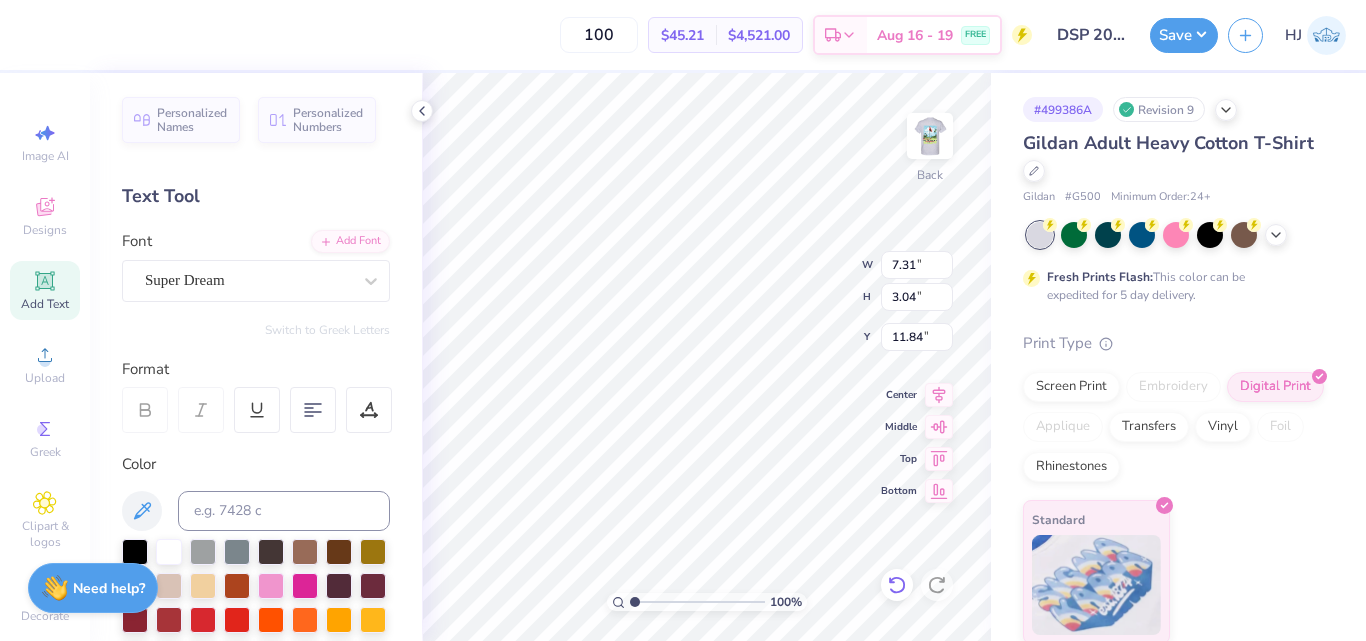 click at bounding box center (897, 585) 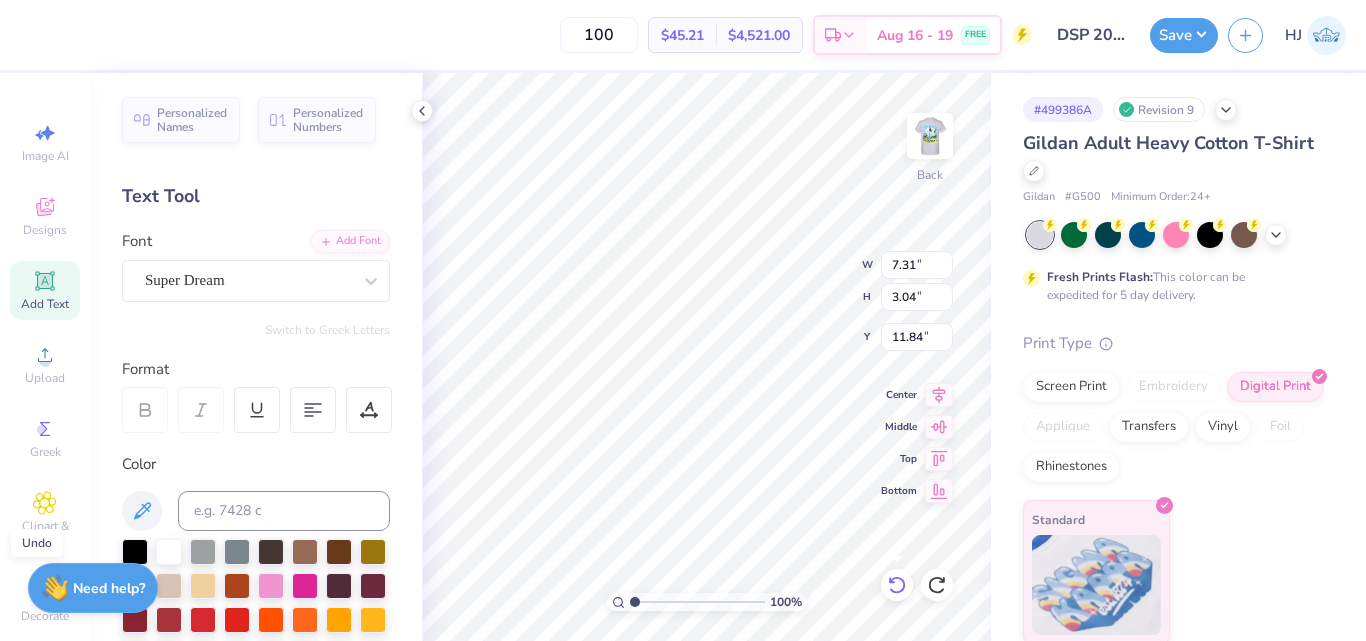 click 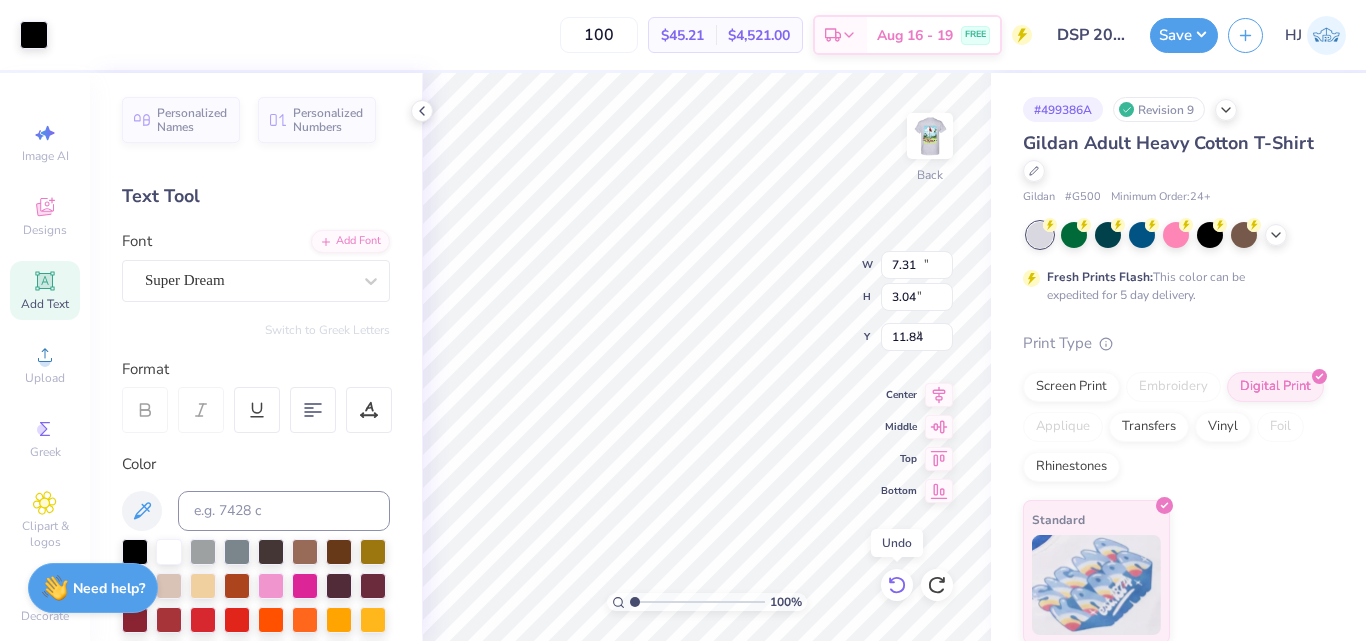 type on "14.18" 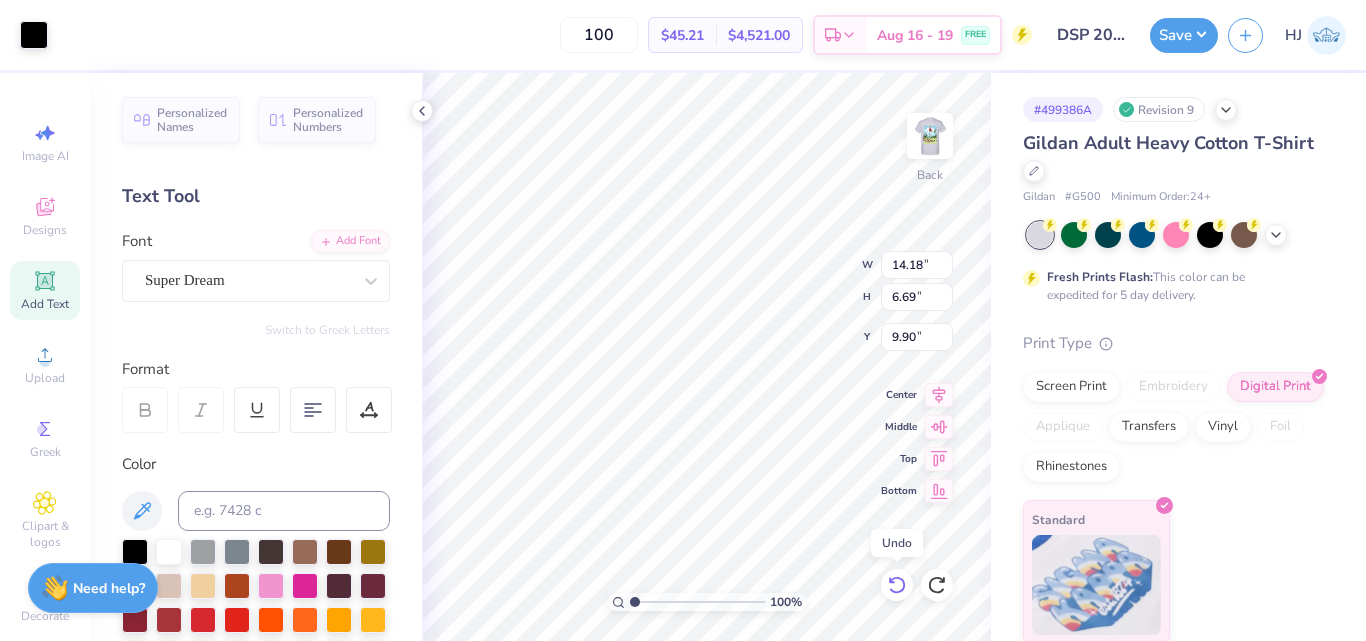 click 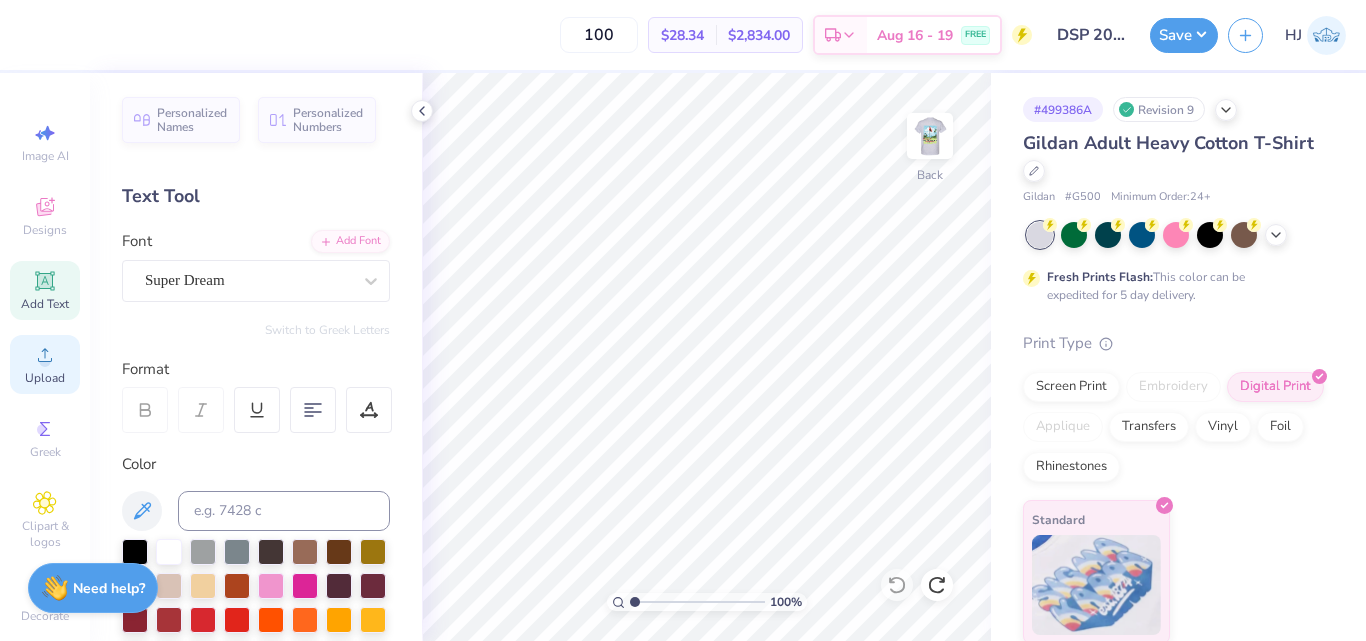 click 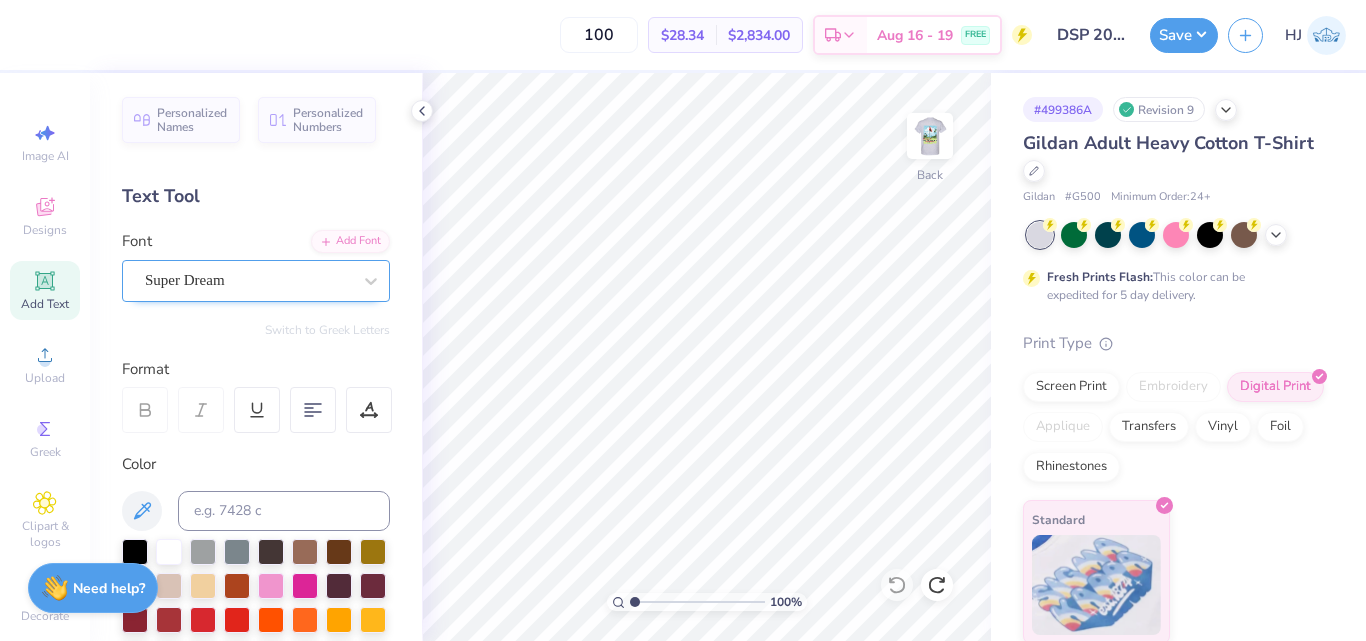 click on "Super Dream" at bounding box center [248, 280] 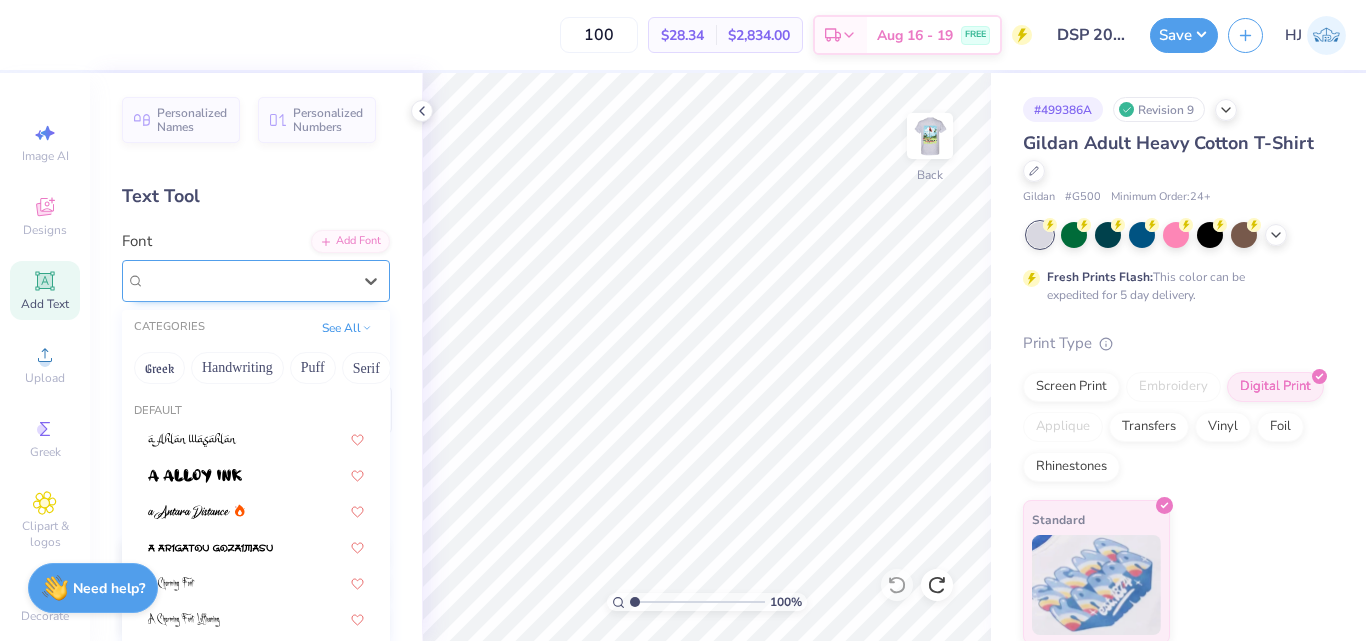 click on "Super Dream" at bounding box center (248, 280) 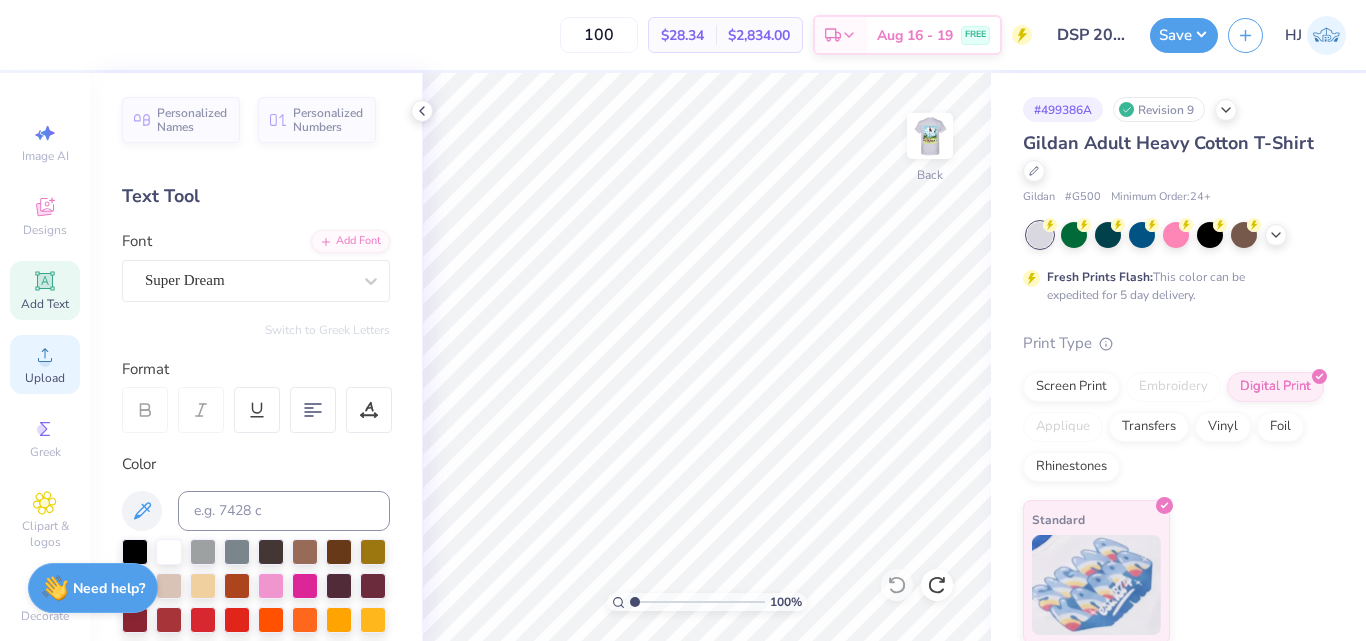 click 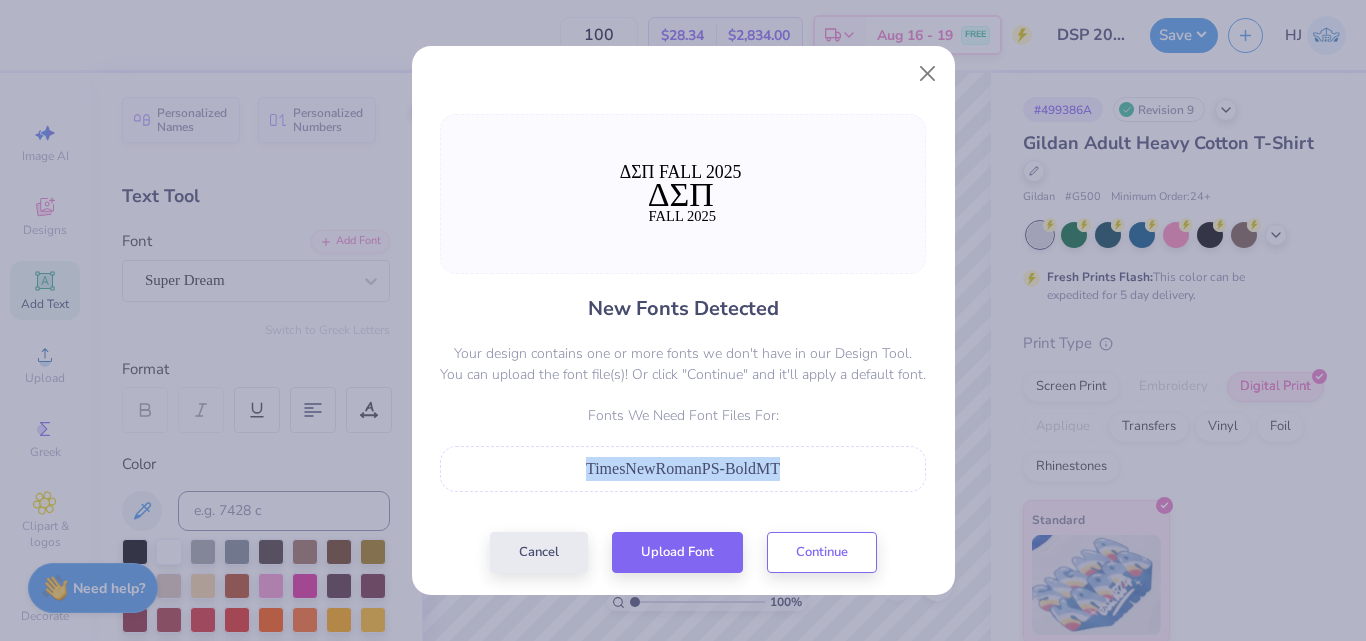 drag, startPoint x: 578, startPoint y: 466, endPoint x: 792, endPoint y: 468, distance: 214.00934 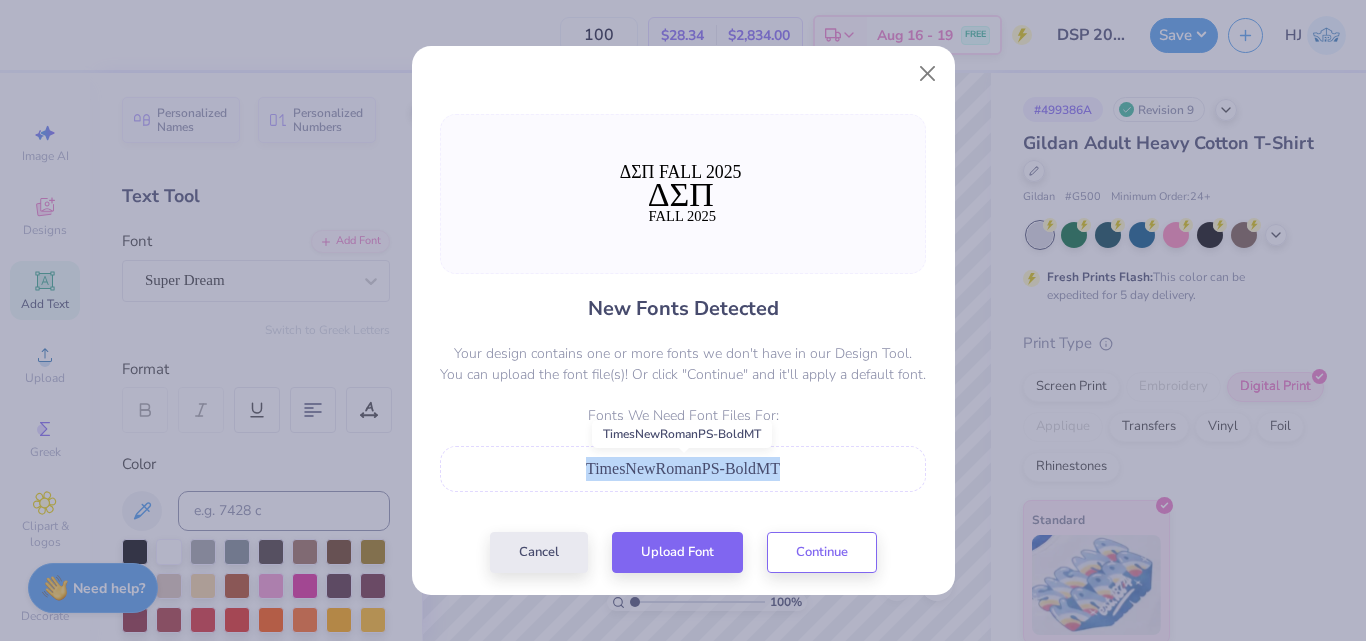 copy on "TimesNewRomanPS-BoldMT" 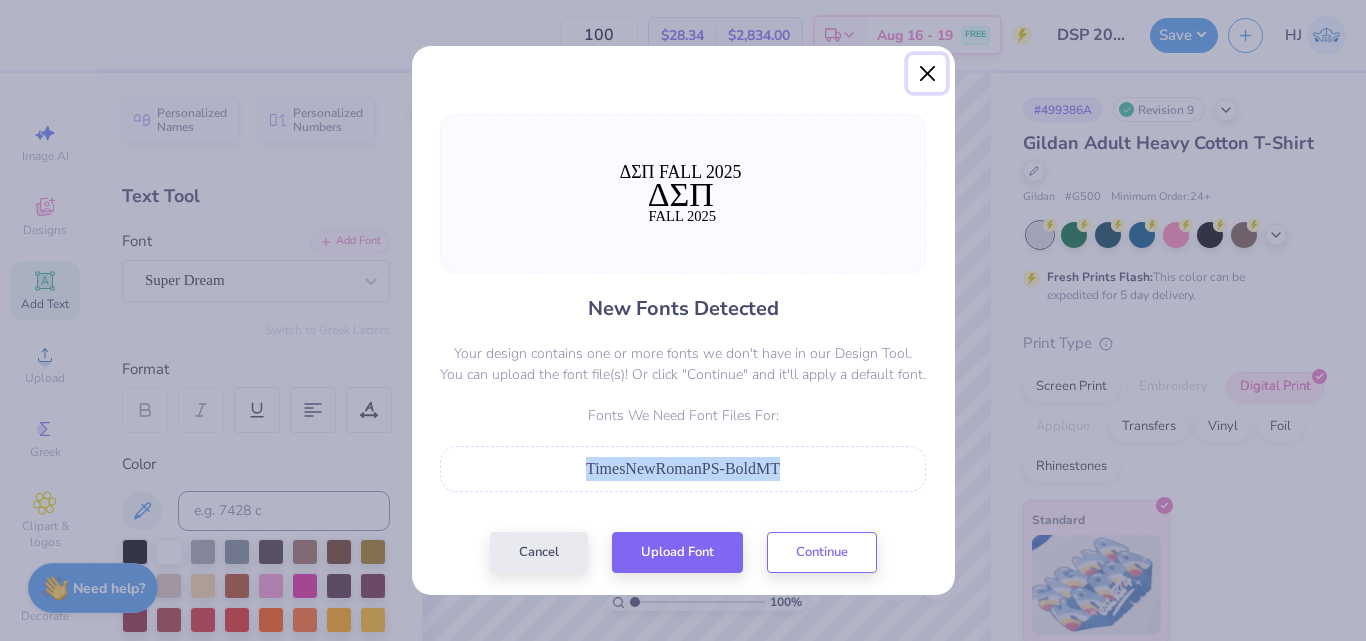 click at bounding box center [927, 74] 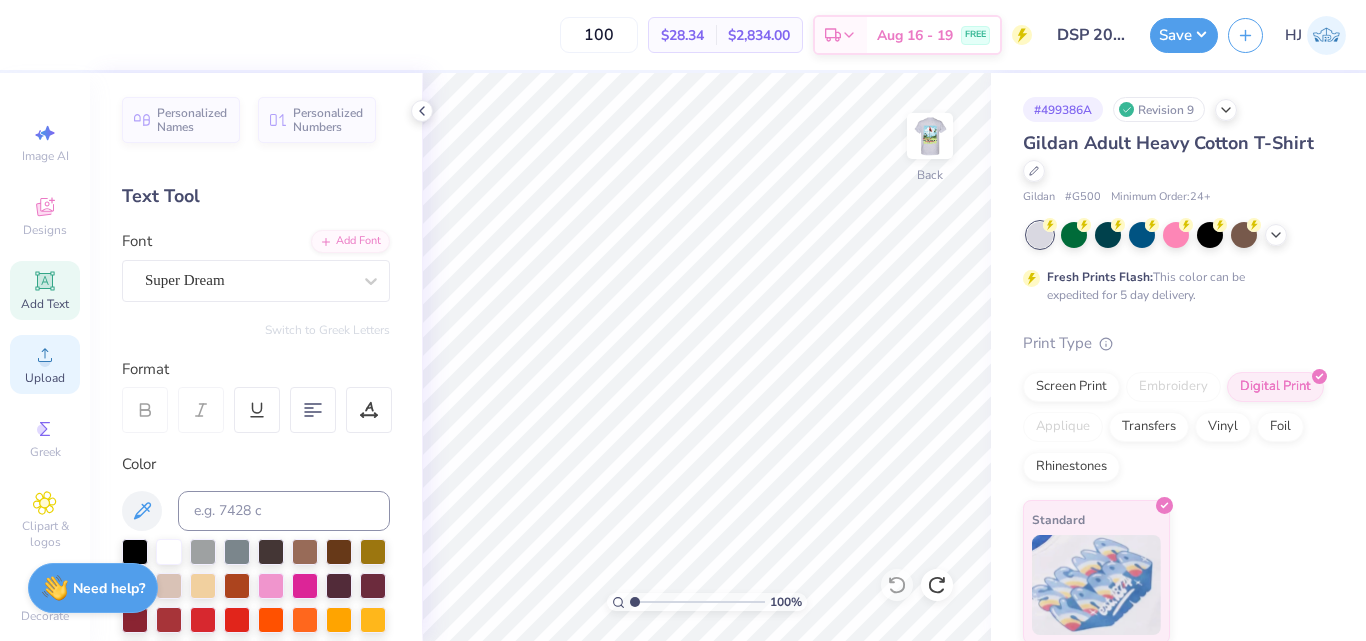 click on "Upload" at bounding box center [45, 378] 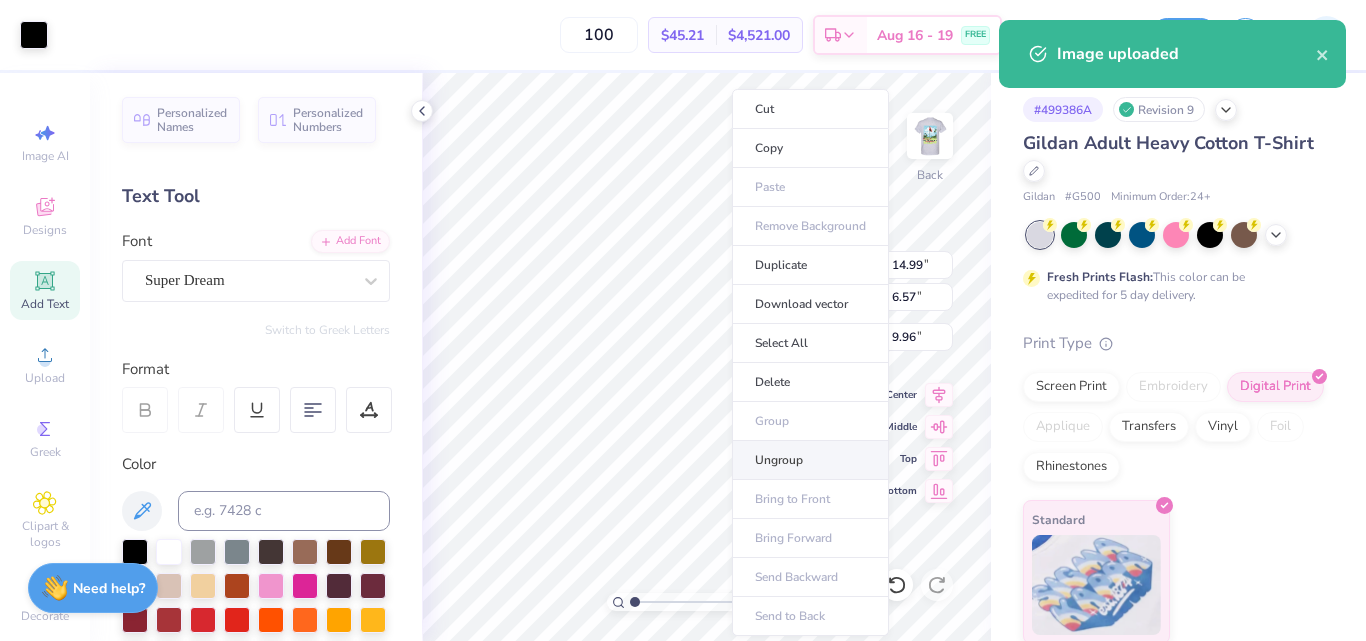 click on "Ungroup" at bounding box center [810, 460] 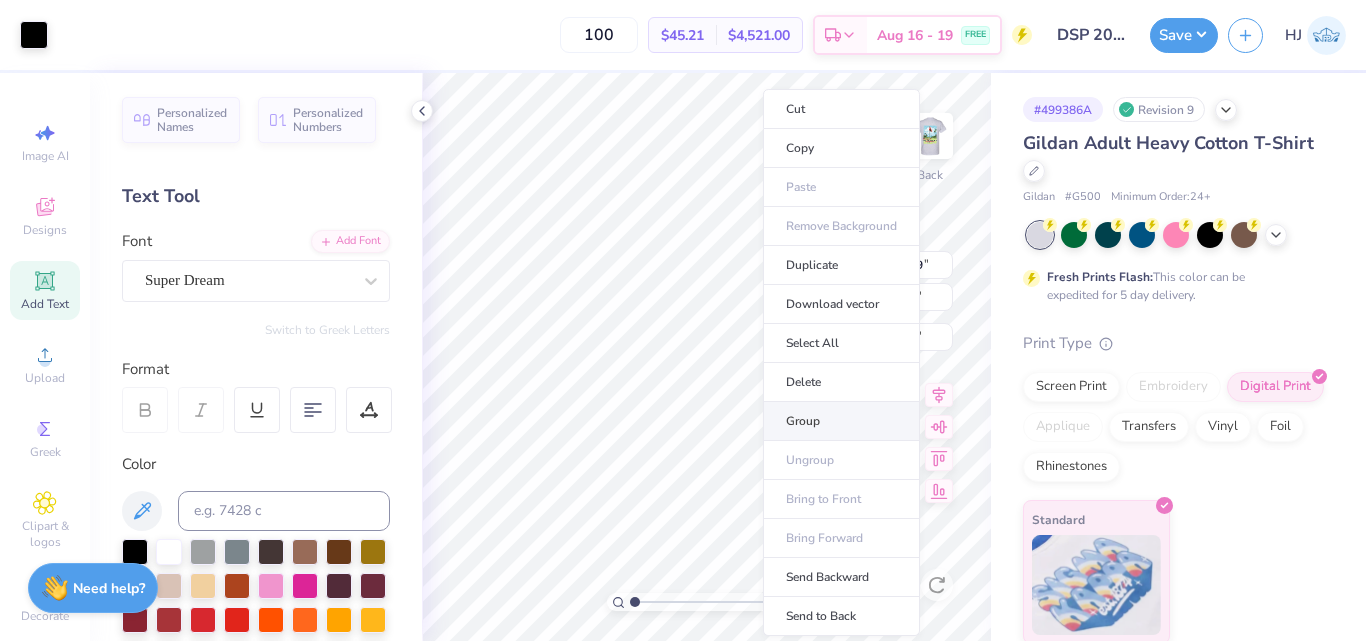 click on "Group" at bounding box center [841, 421] 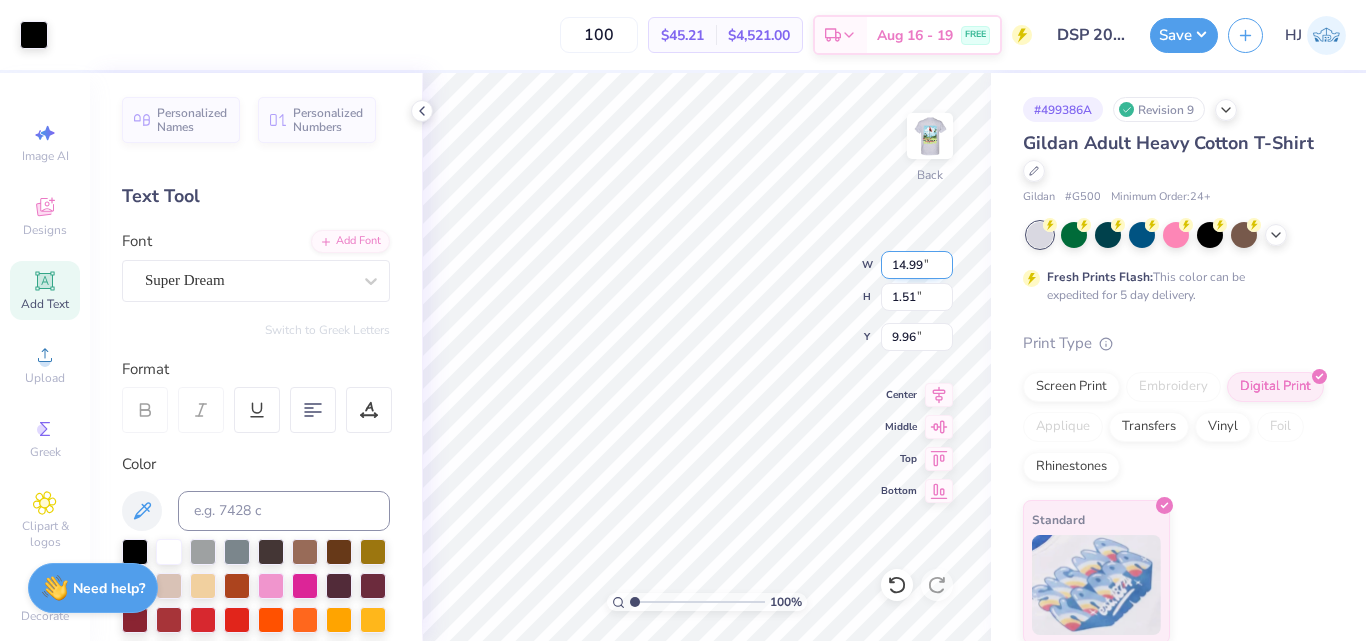 click on "14.99" at bounding box center [917, 265] 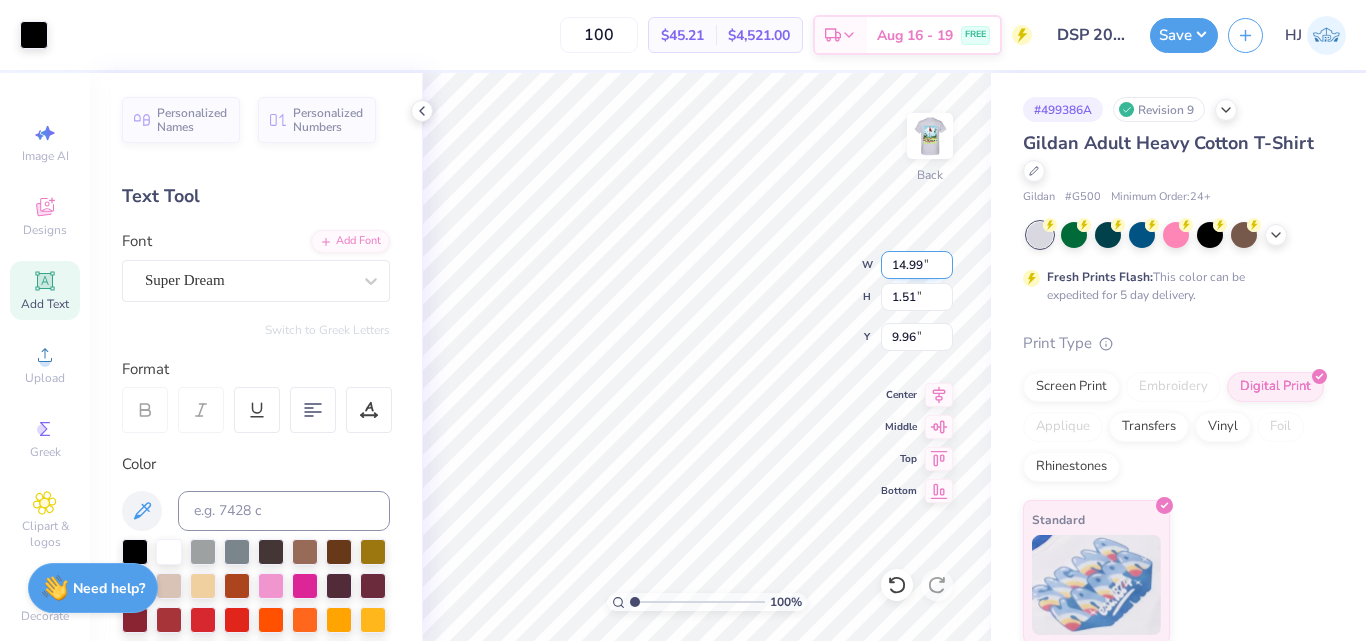 click on "14.99" at bounding box center [917, 265] 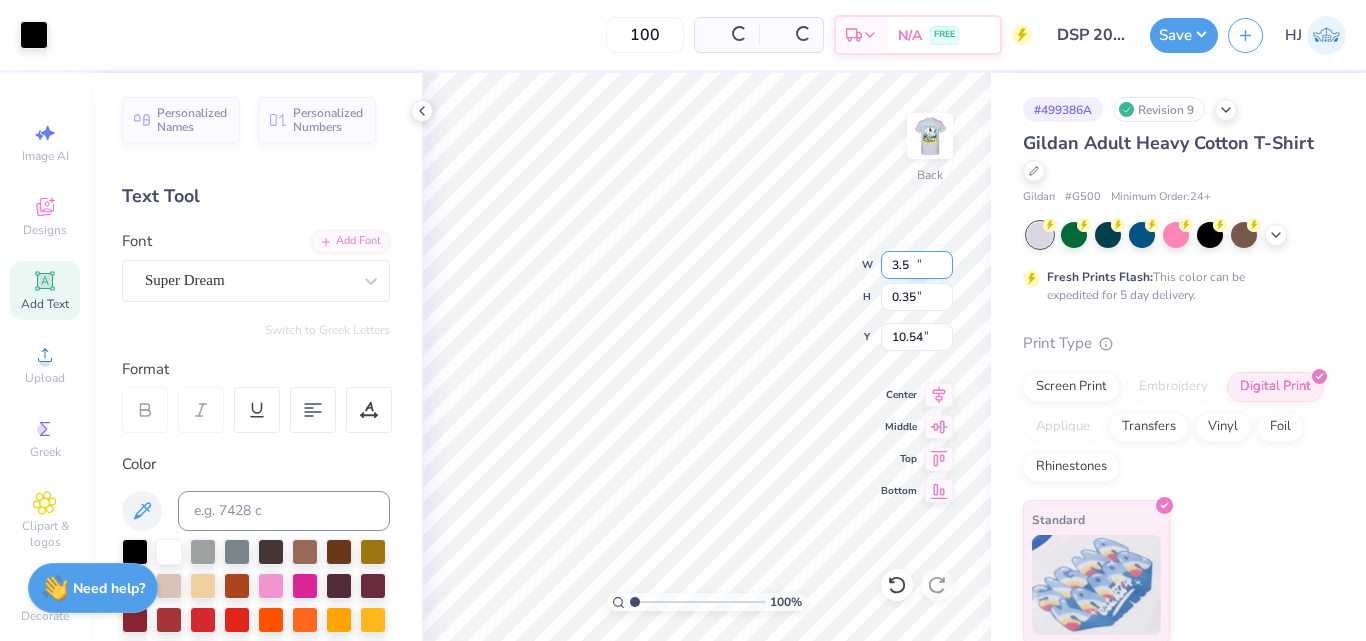 type on "3.50" 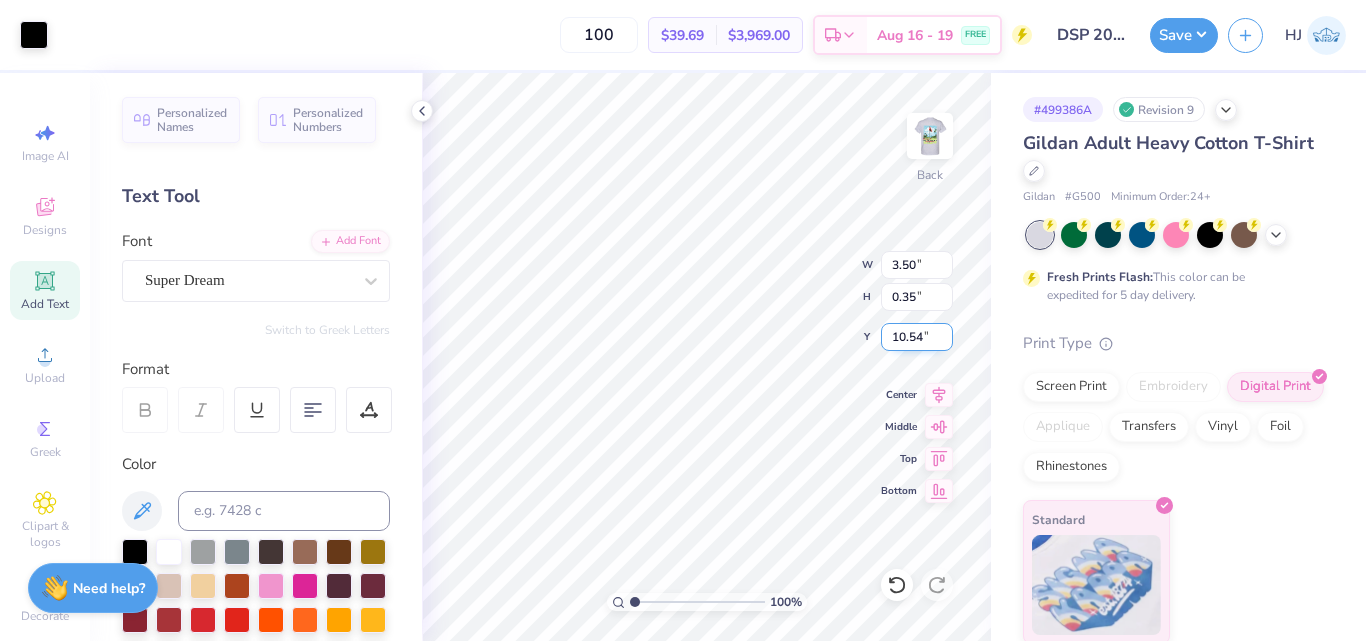 click on "10.54" at bounding box center (917, 337) 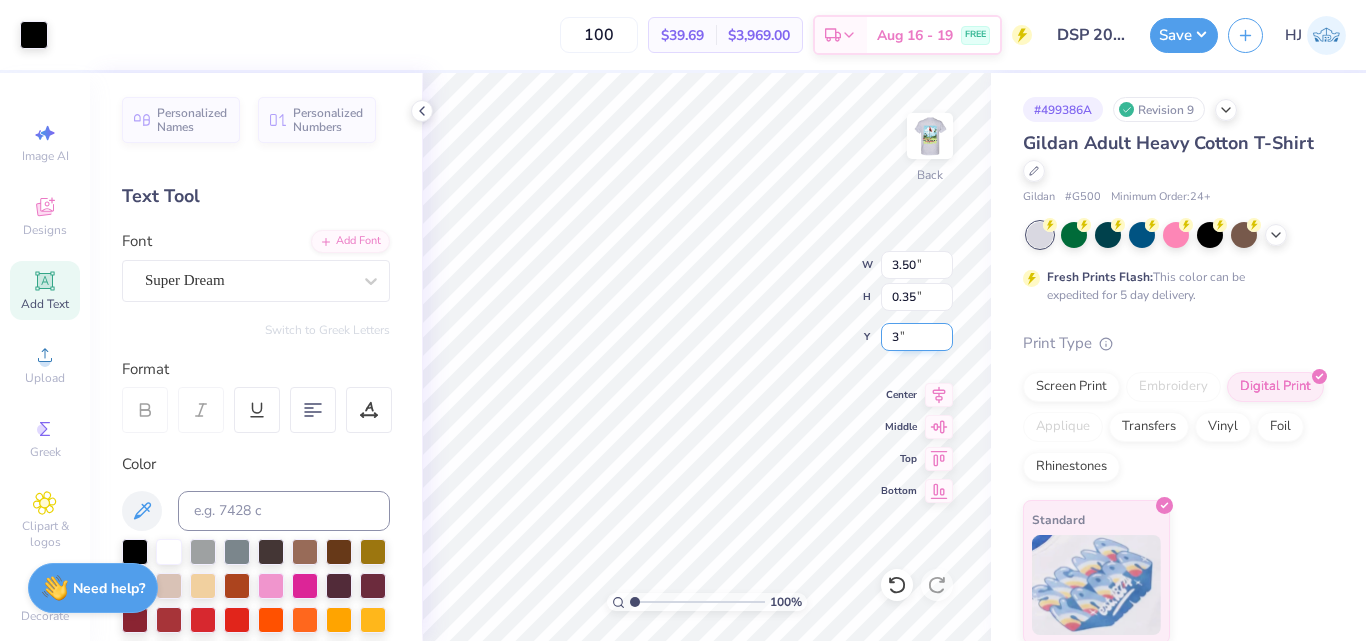 type on "3.00" 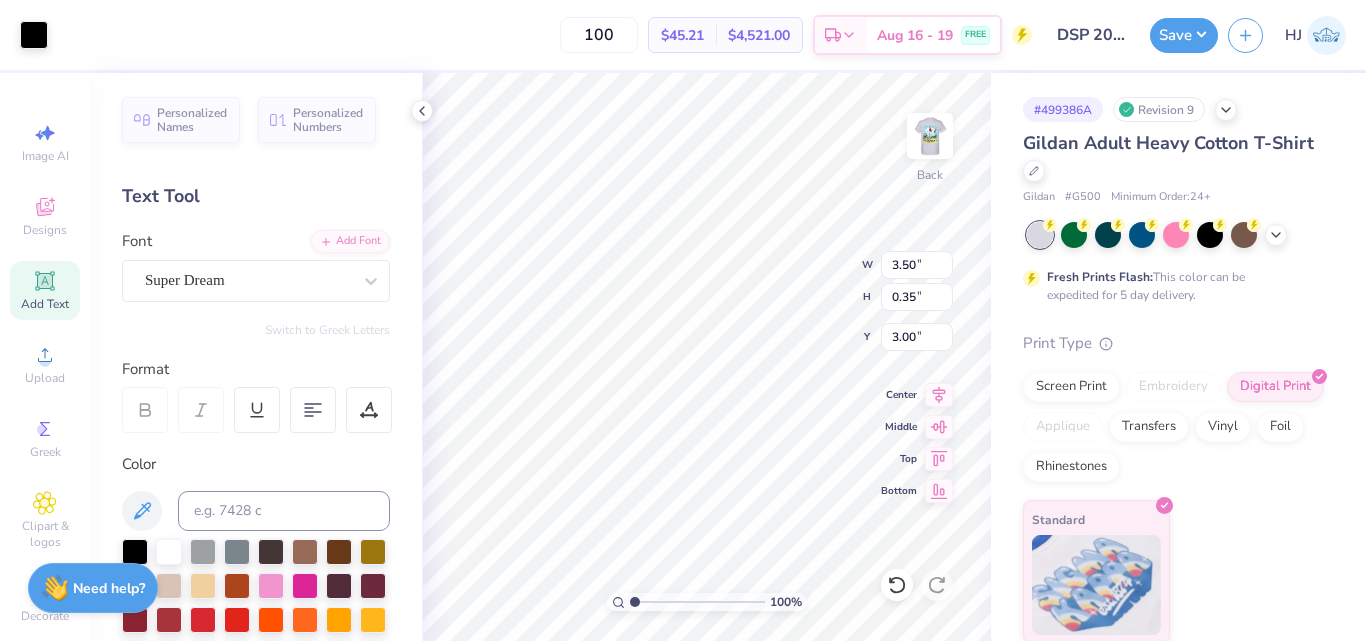 type on "2.82" 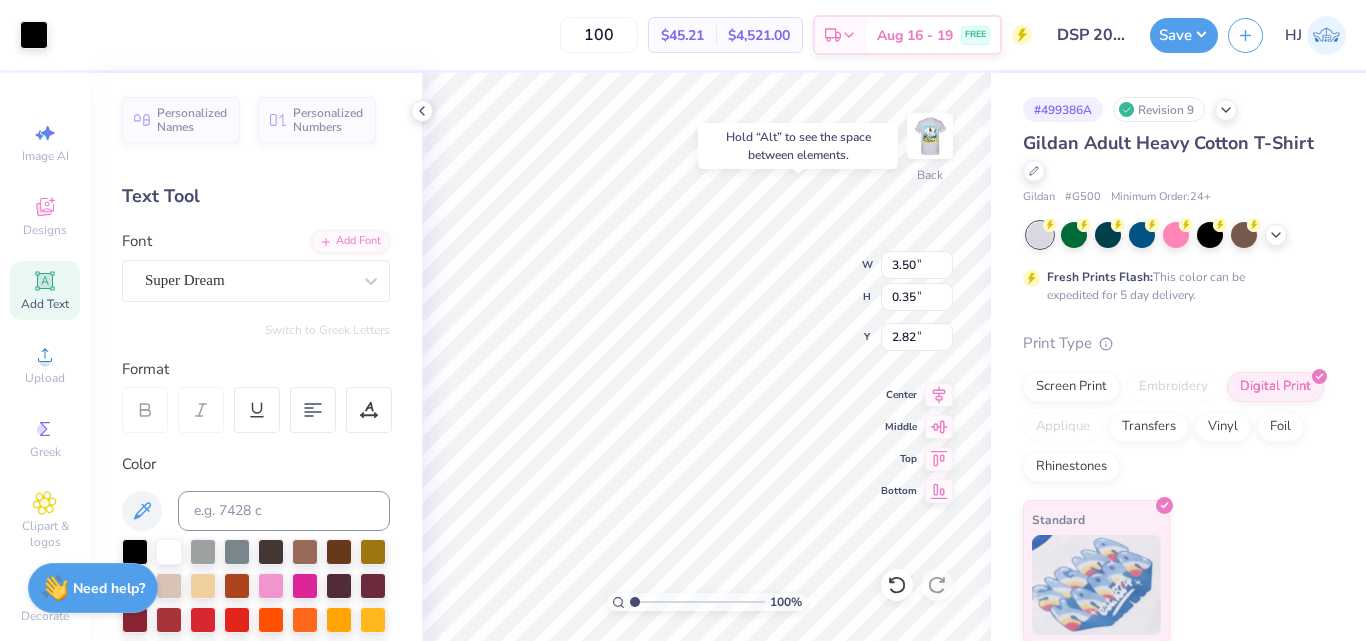 click on "100  % Back W 3.50 3.50 " H 0.35 0.35 " Y 2.82 2.82 " Center Middle Top Bottom" at bounding box center (706, 357) 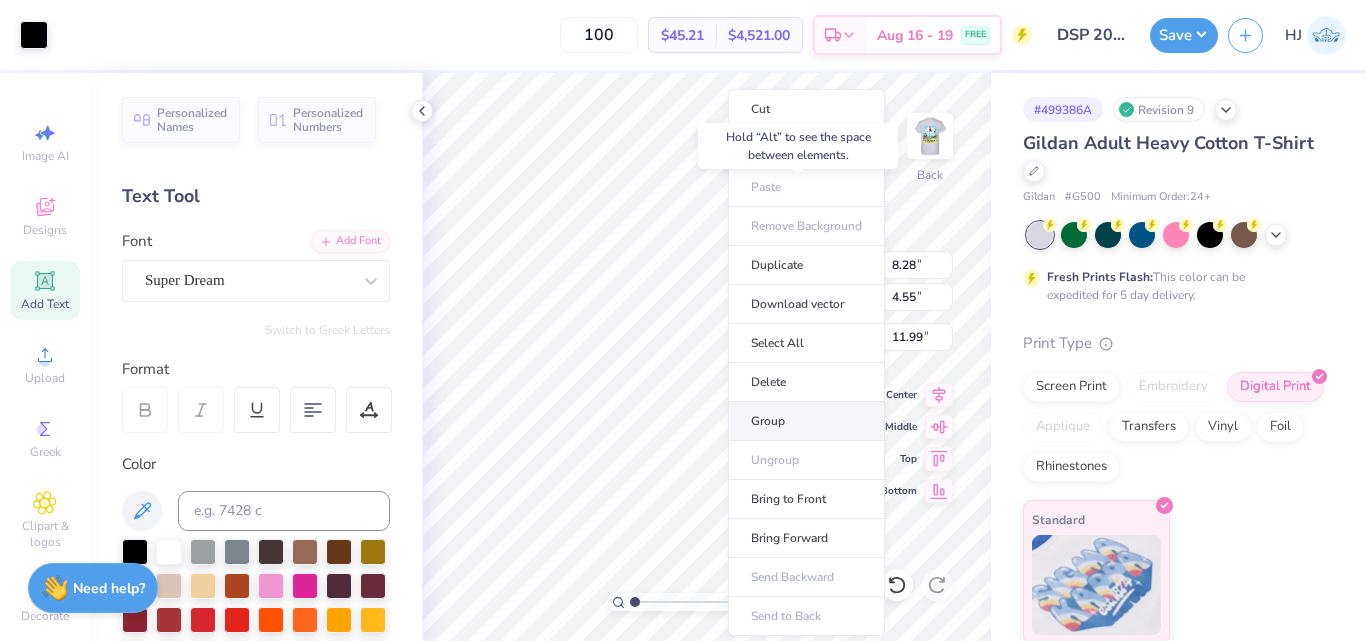click on "Group" at bounding box center [806, 421] 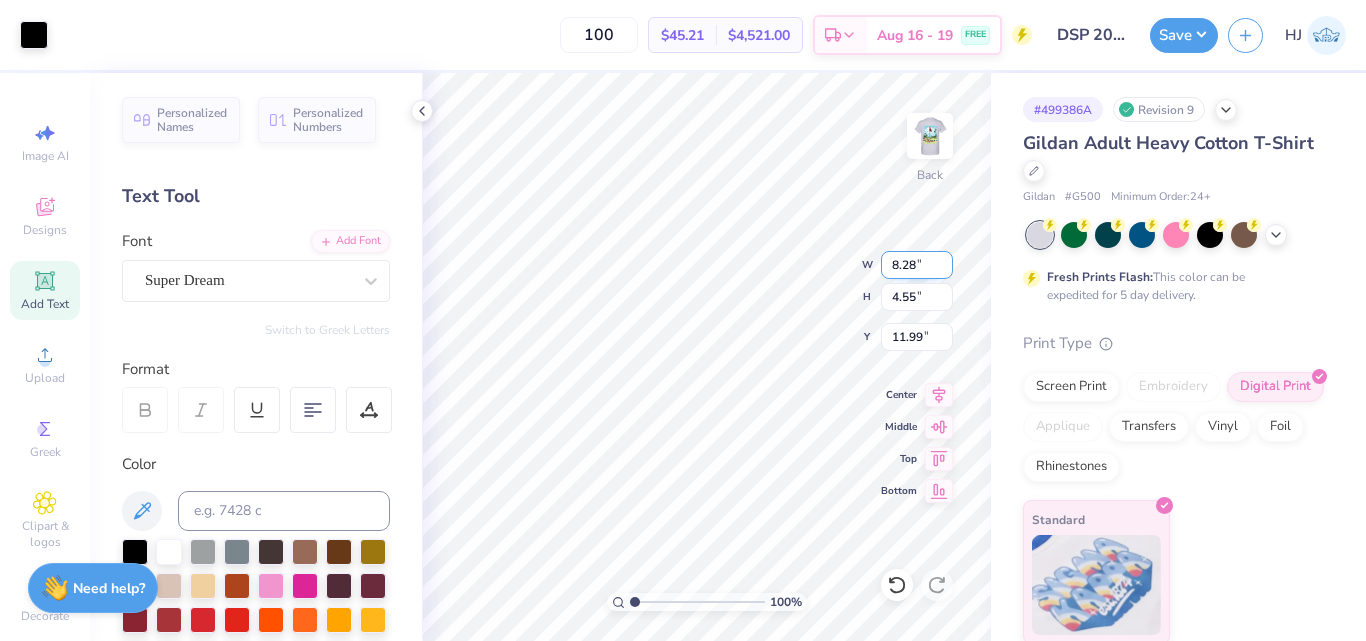 click on "8.28" at bounding box center (917, 265) 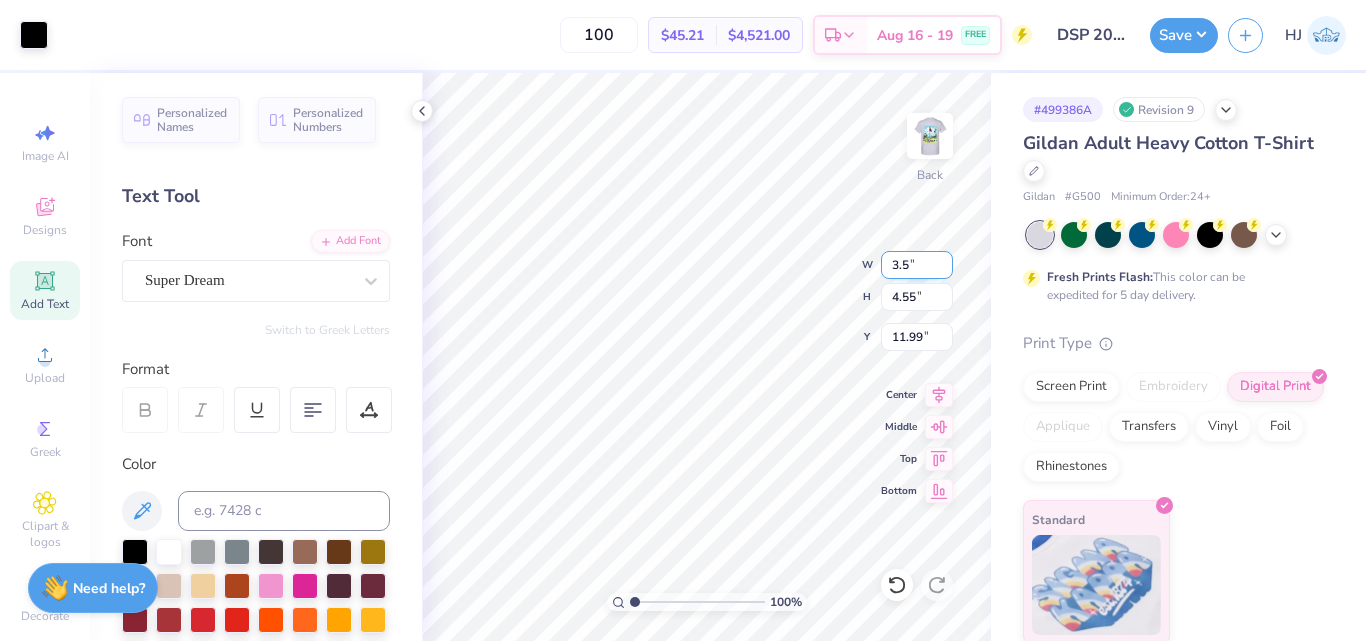 type on "3.50" 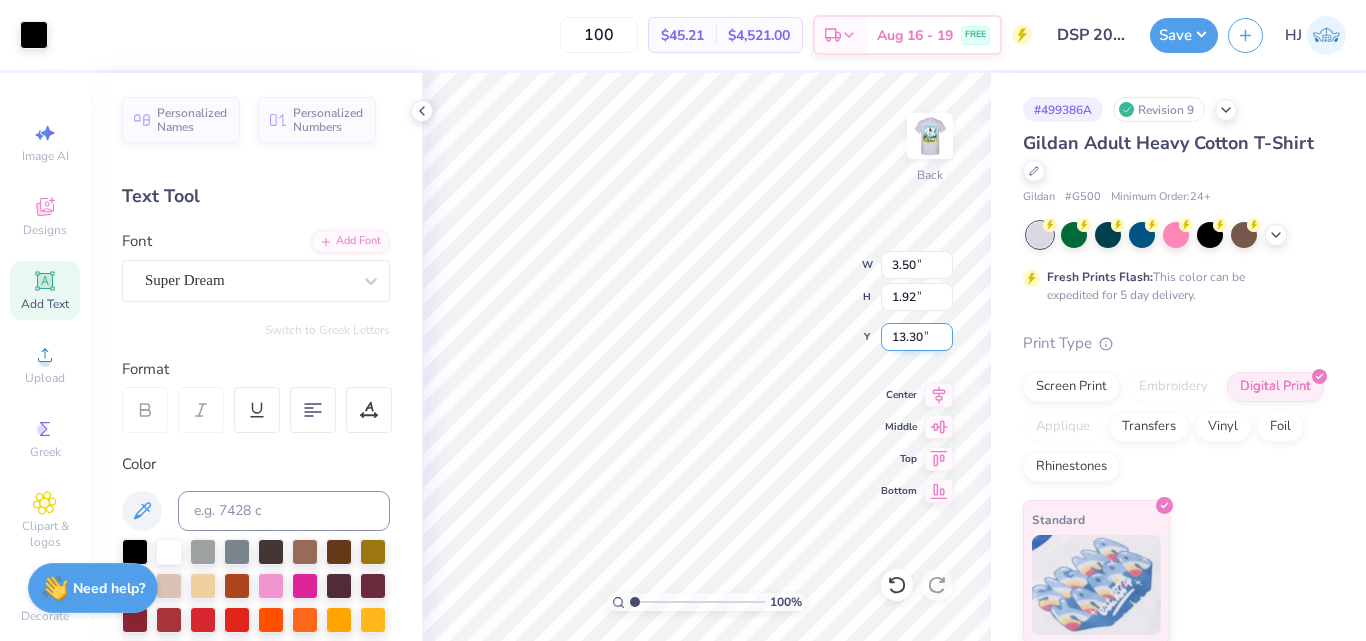 click on "13.30" at bounding box center (917, 337) 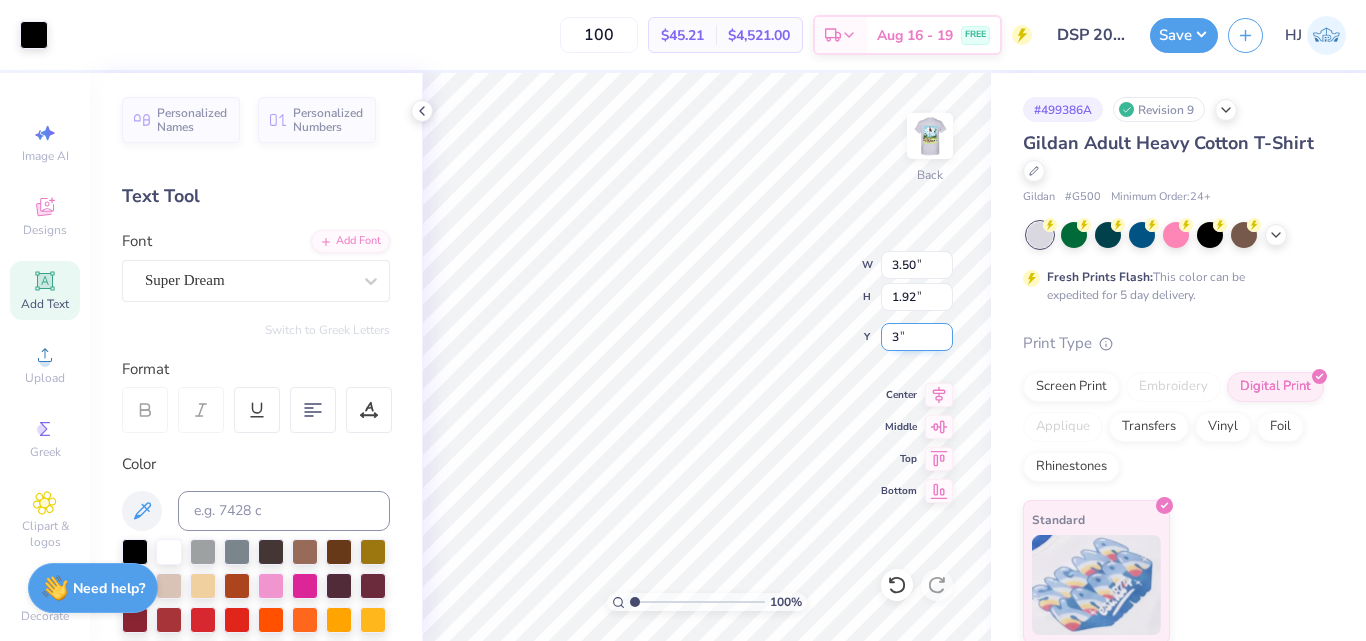 type on "13.30" 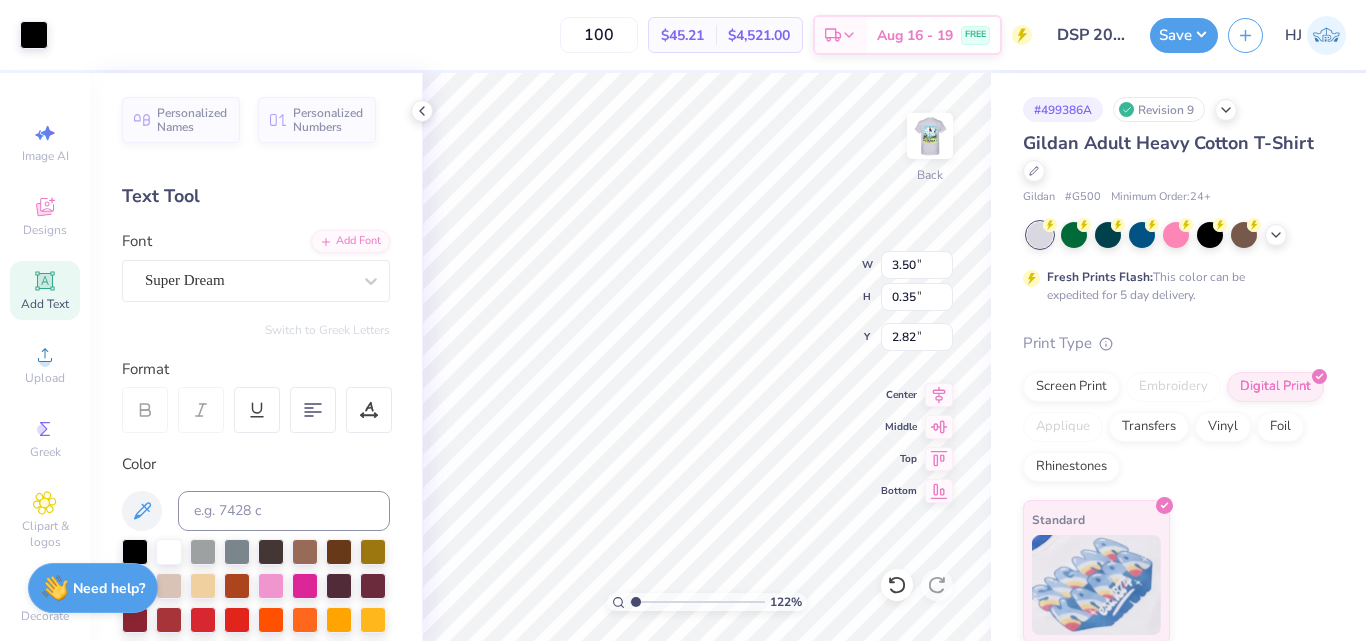type on "1" 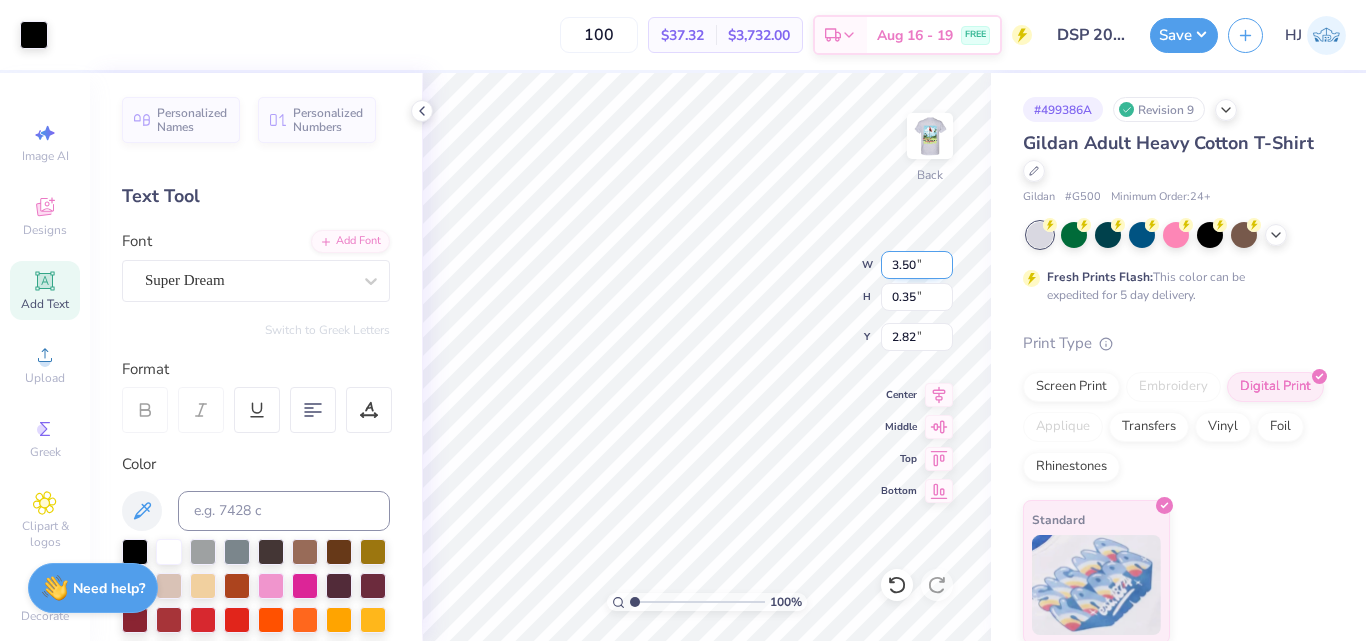 click on "100  % Back W 3.50 3.50 " H 0.35 0.35 " Y 2.82 2.82 " Center Middle Top Bottom" at bounding box center [706, 357] 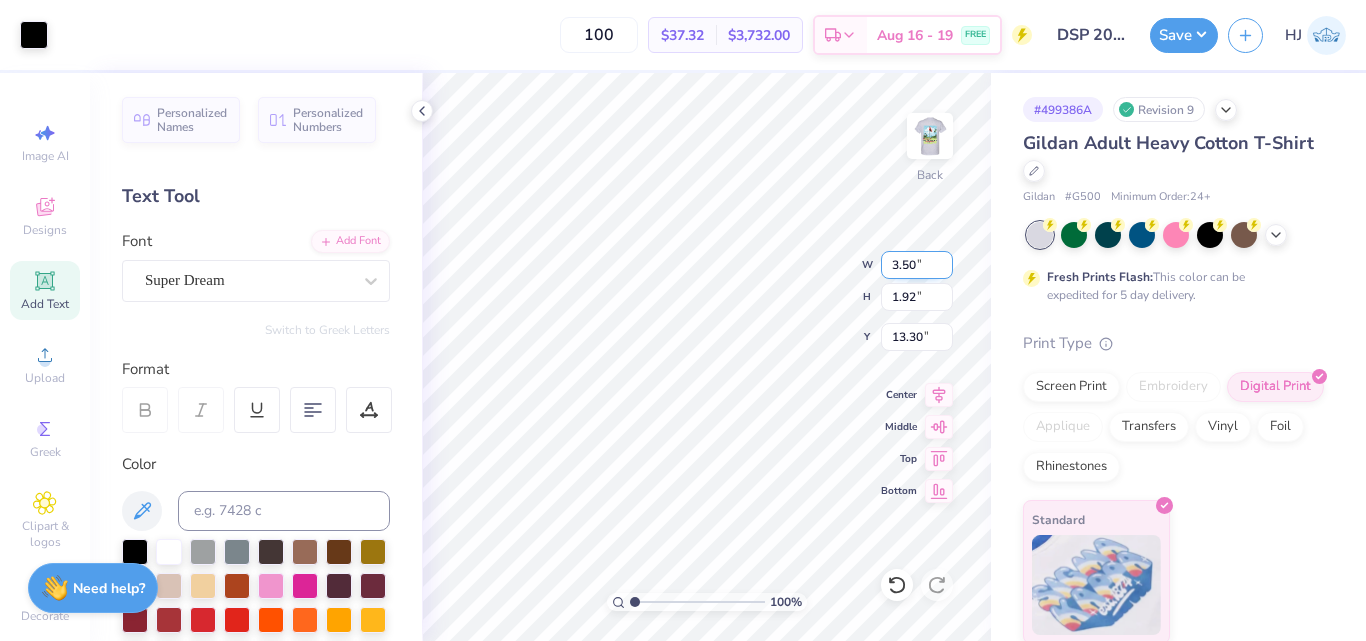 click on "3.50" at bounding box center [917, 265] 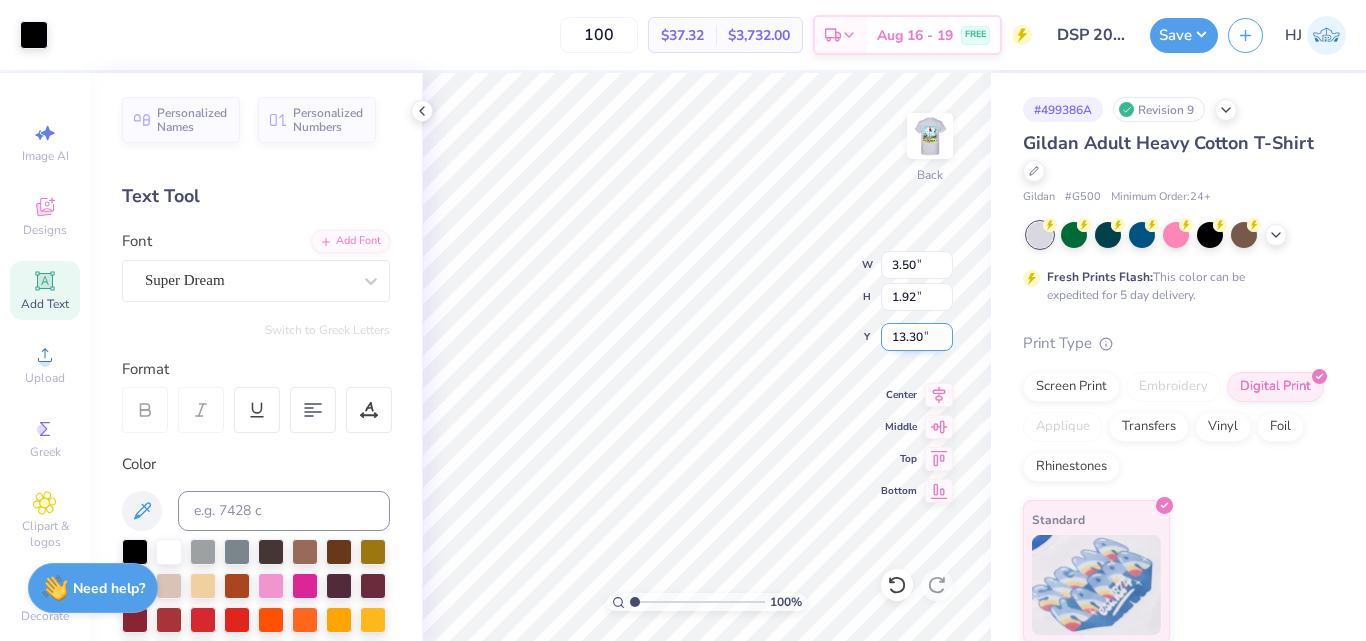 click on "13.30" at bounding box center [917, 337] 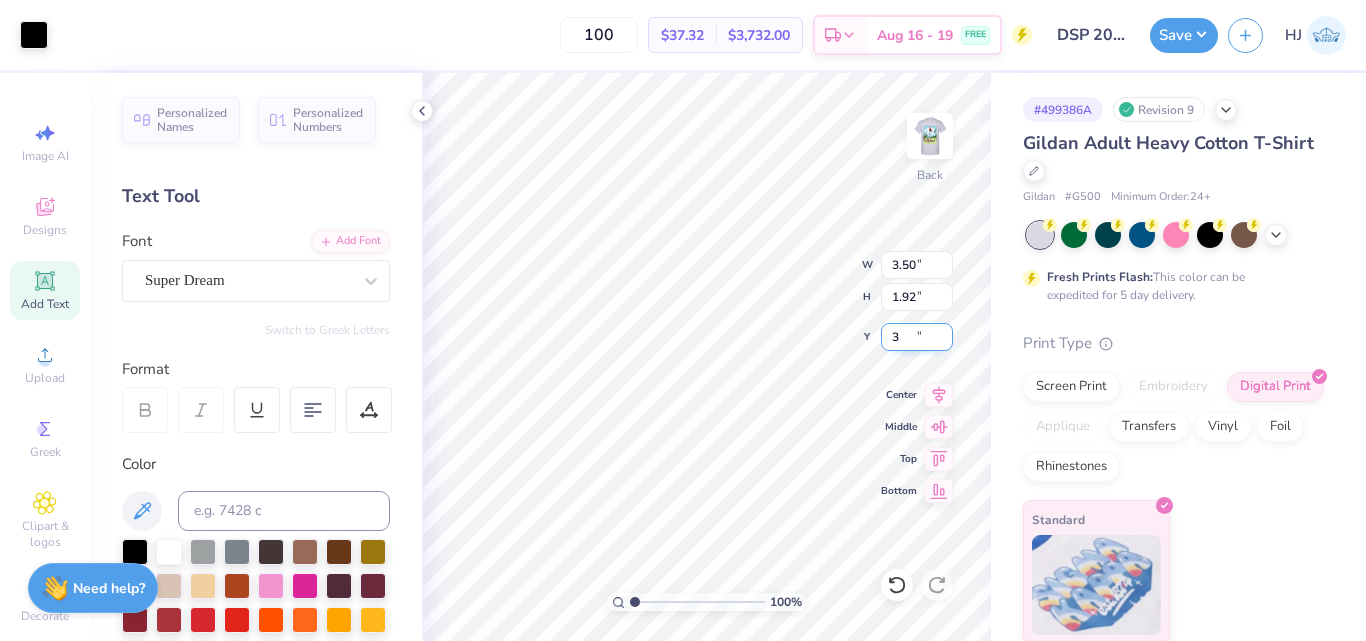 type on "3.00" 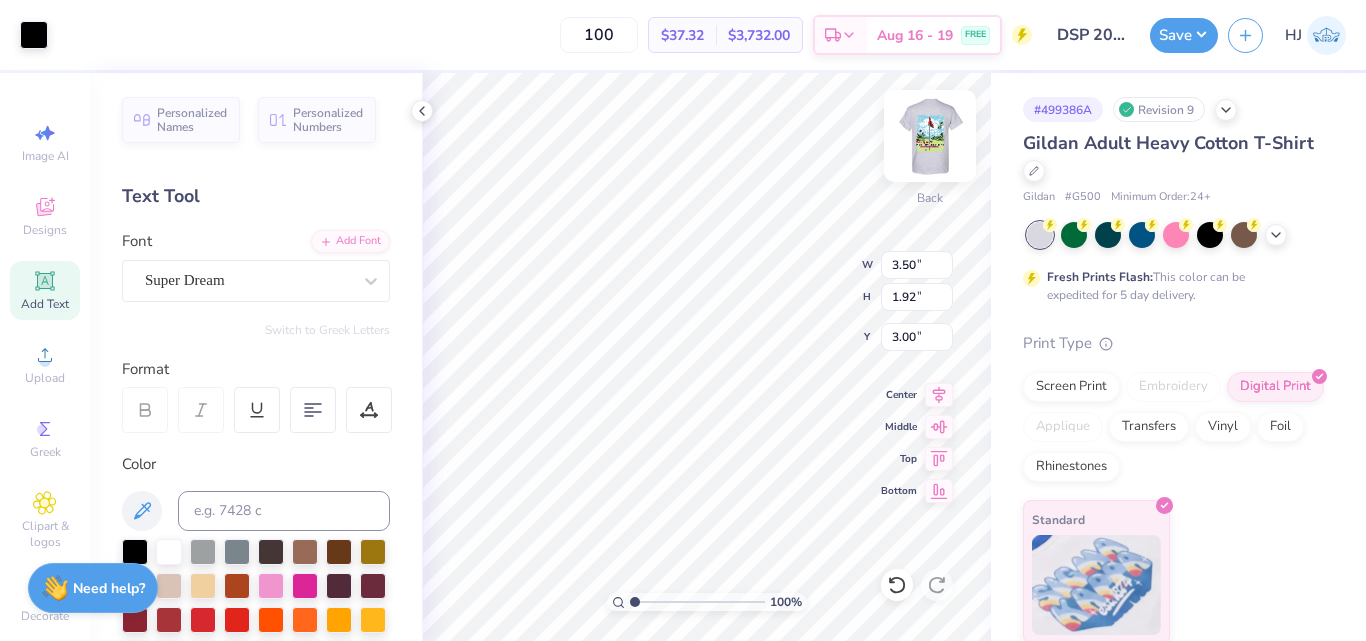 click at bounding box center (930, 136) 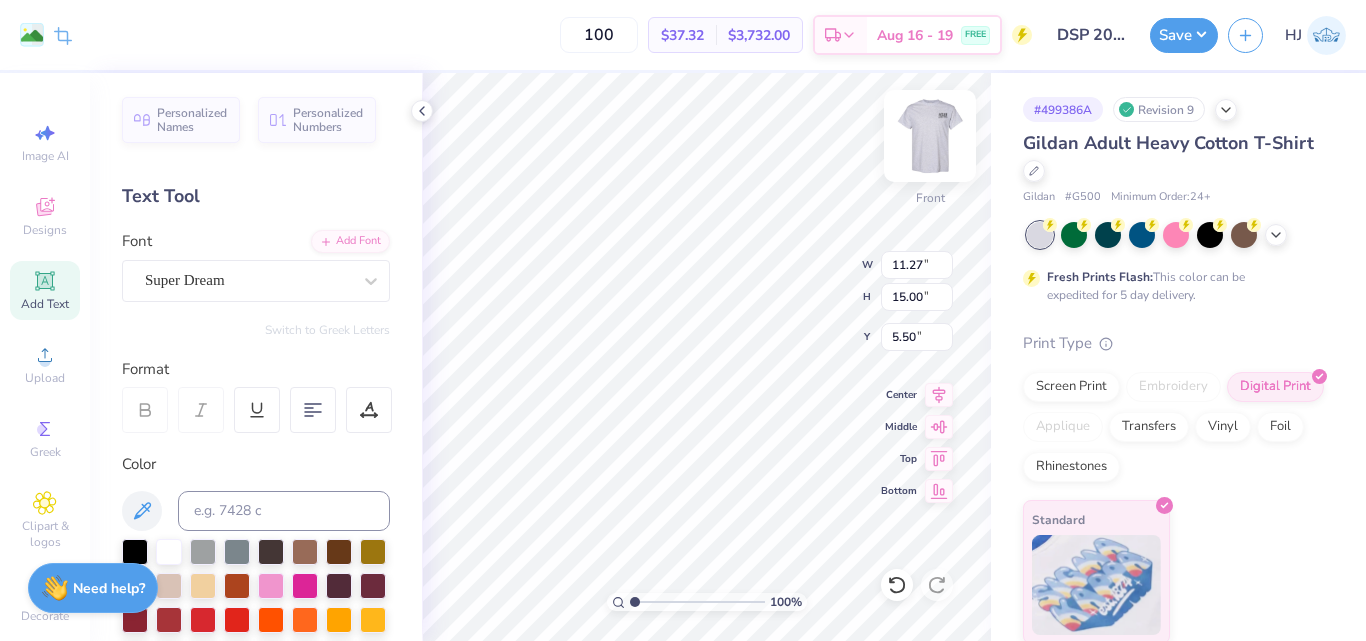 click at bounding box center (930, 136) 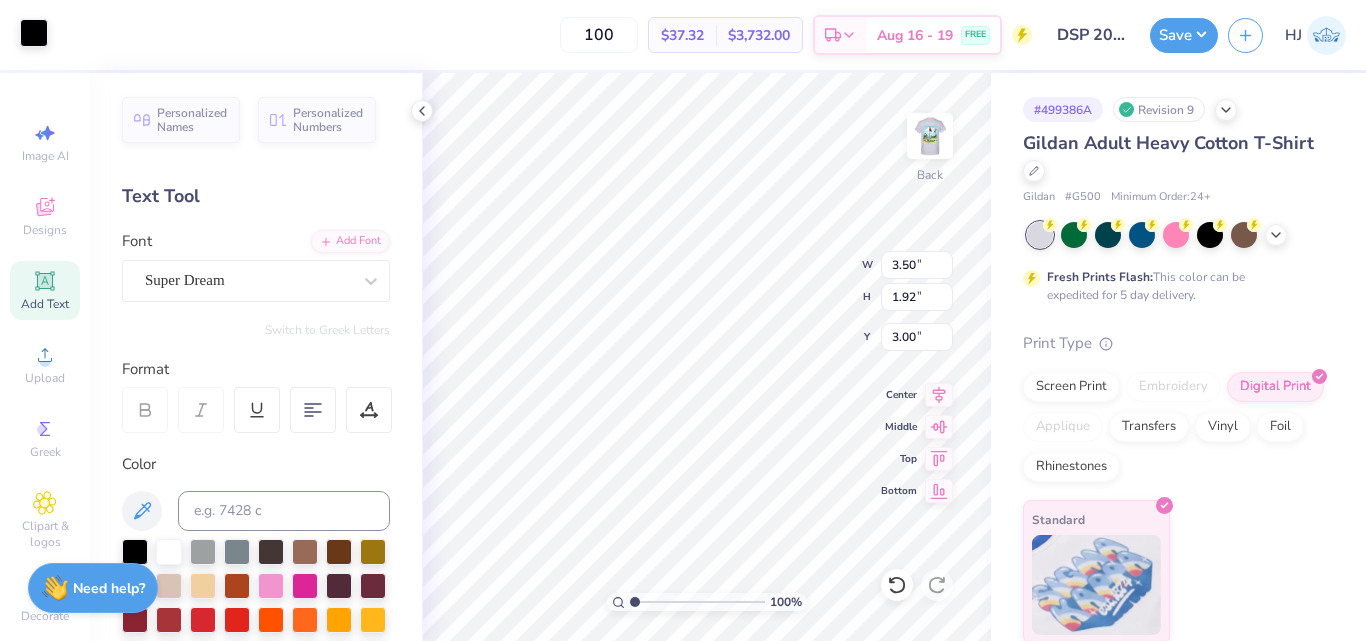 click at bounding box center (34, 33) 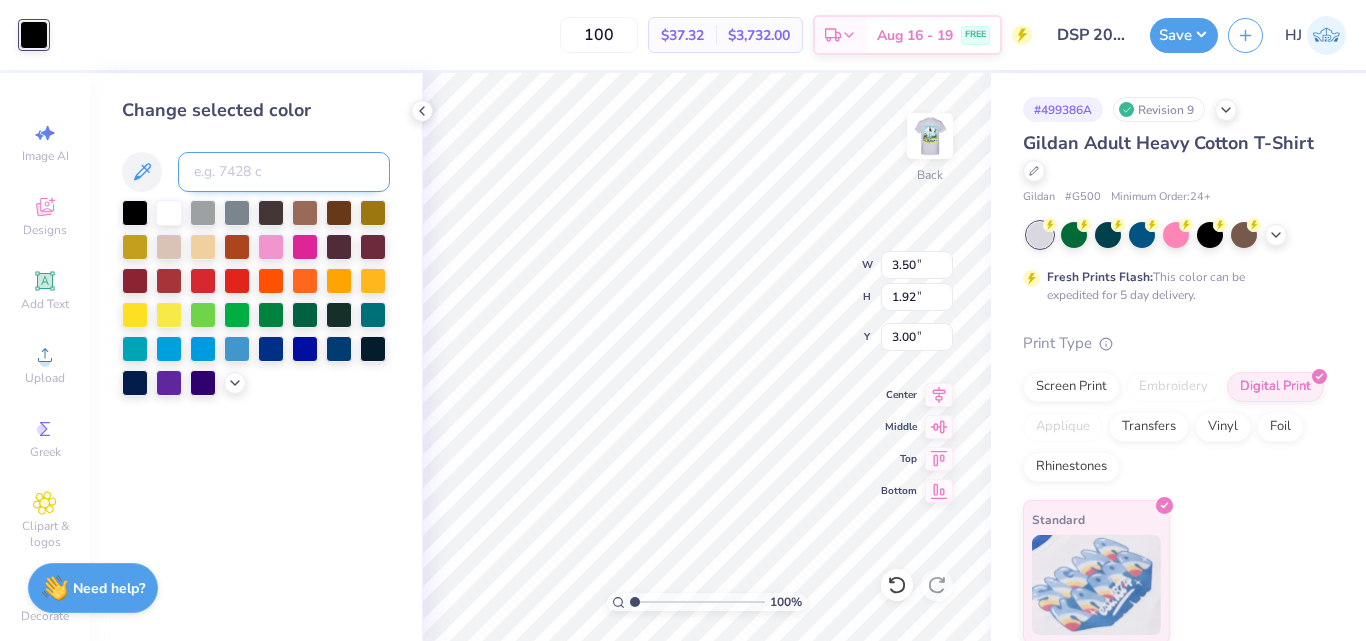 click at bounding box center [284, 172] 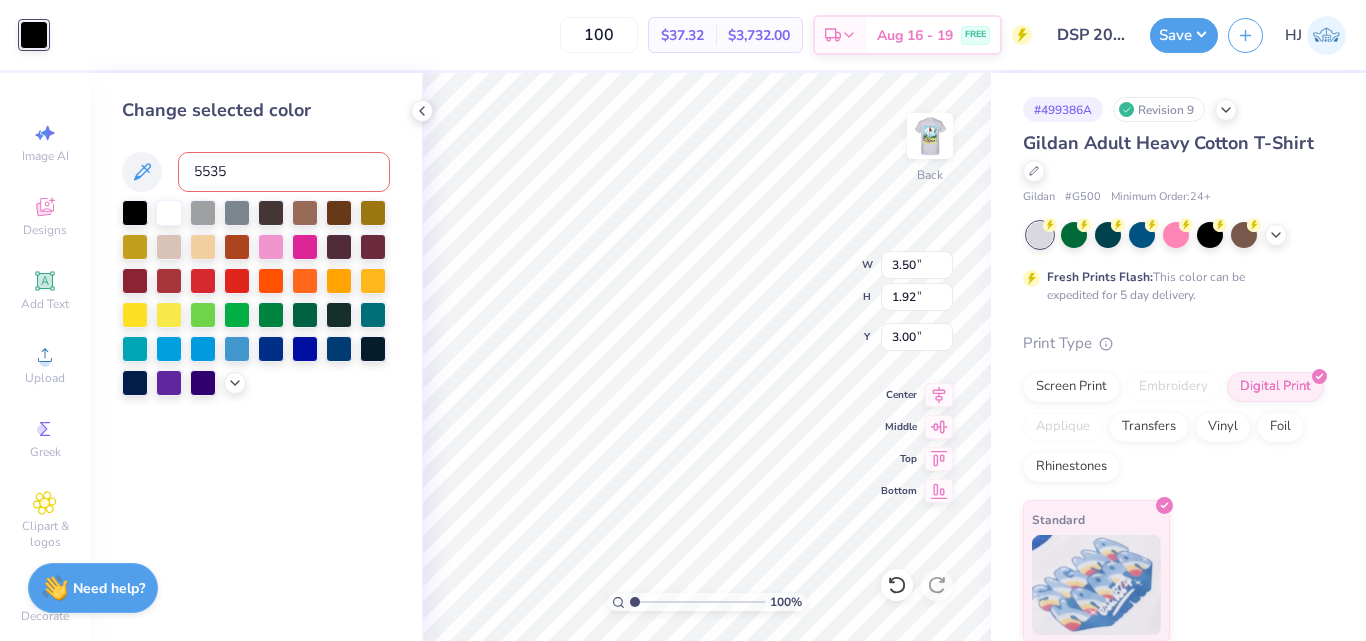 type on "5535" 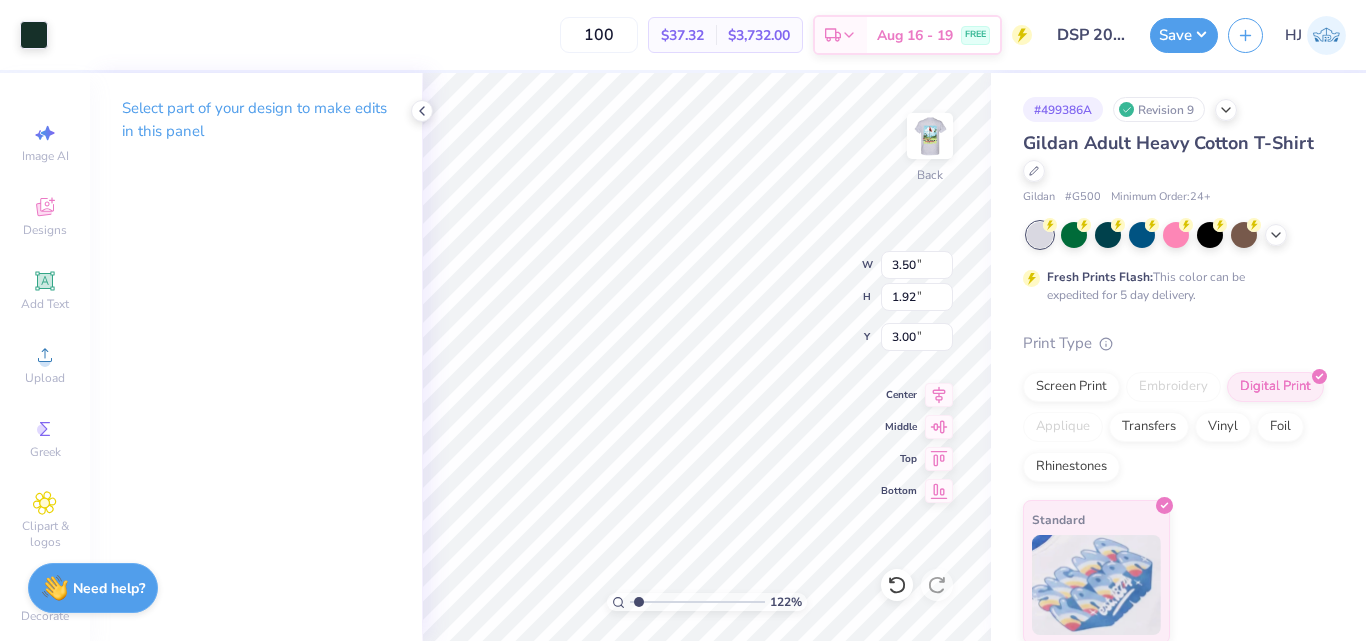 click at bounding box center (697, 602) 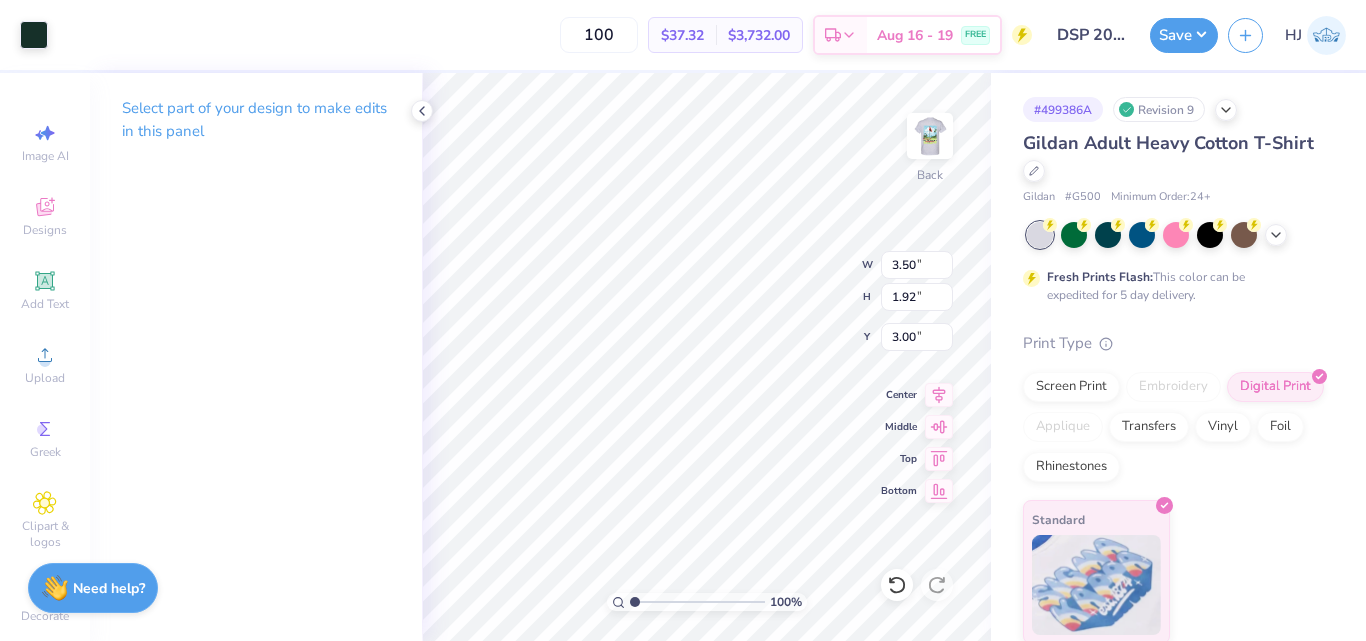 drag, startPoint x: 644, startPoint y: 605, endPoint x: 617, endPoint y: 597, distance: 28.160255 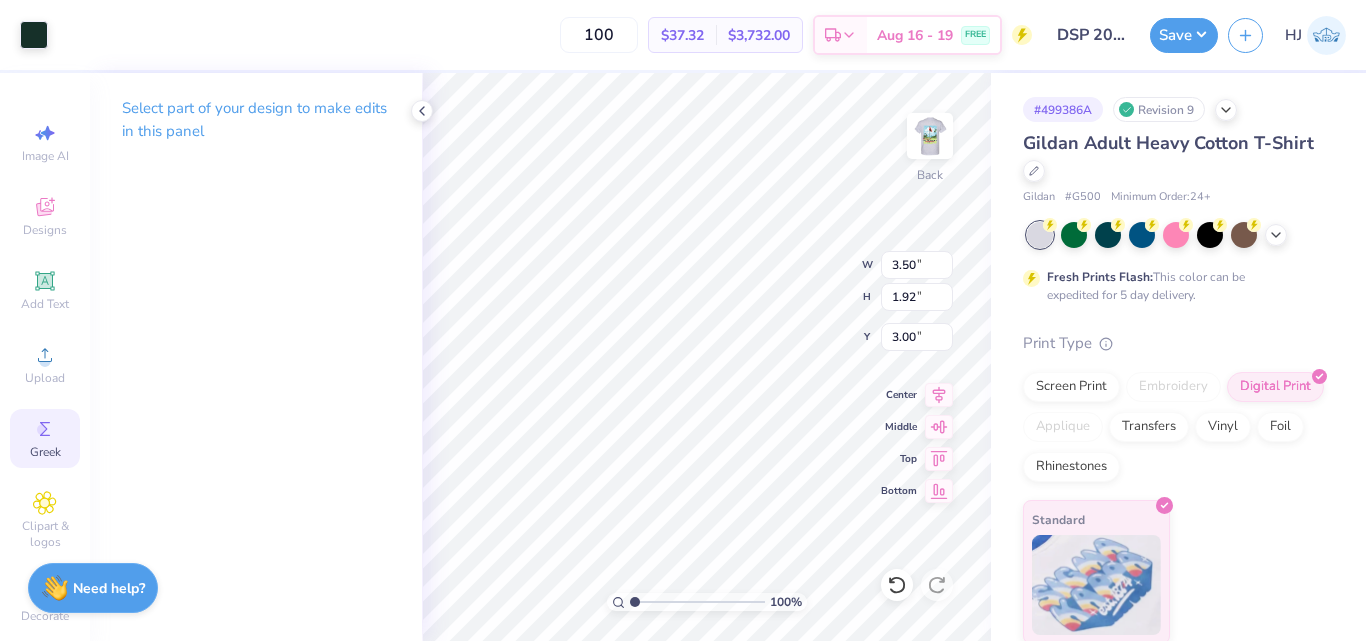 click on "Greek" at bounding box center (45, 452) 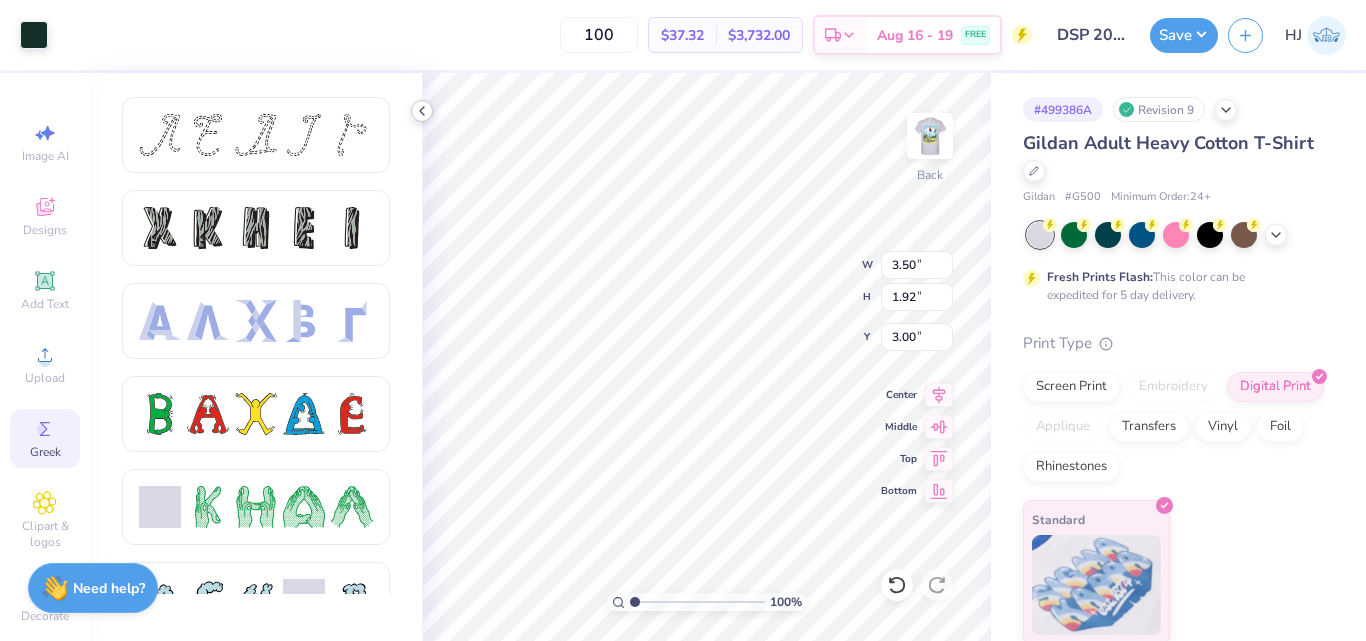 click 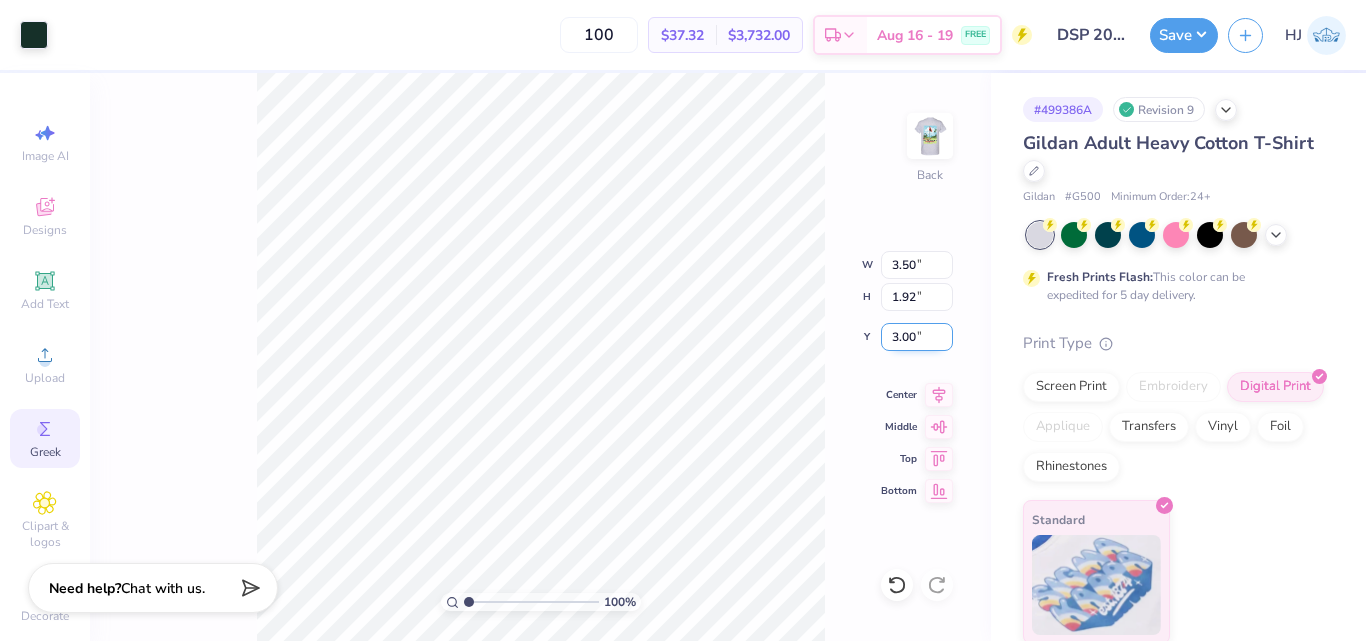 click on "3.00" at bounding box center (917, 337) 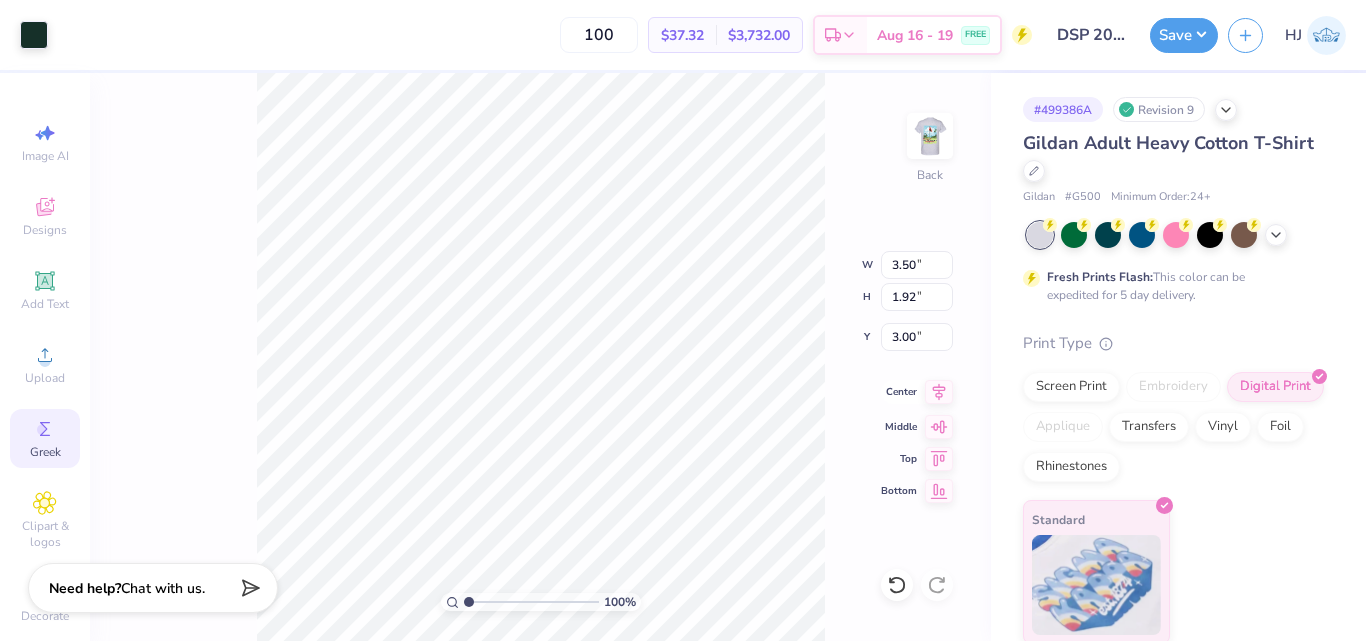 click on "Center" at bounding box center [899, 392] 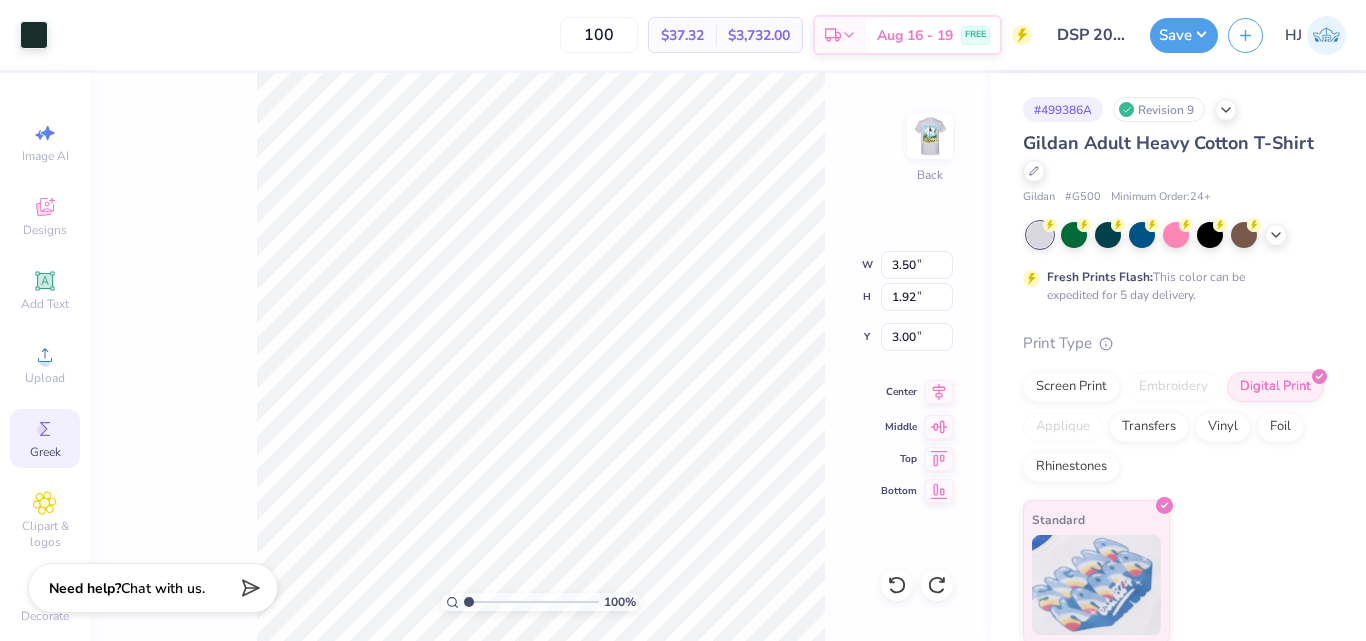 click on "Center" at bounding box center (899, 392) 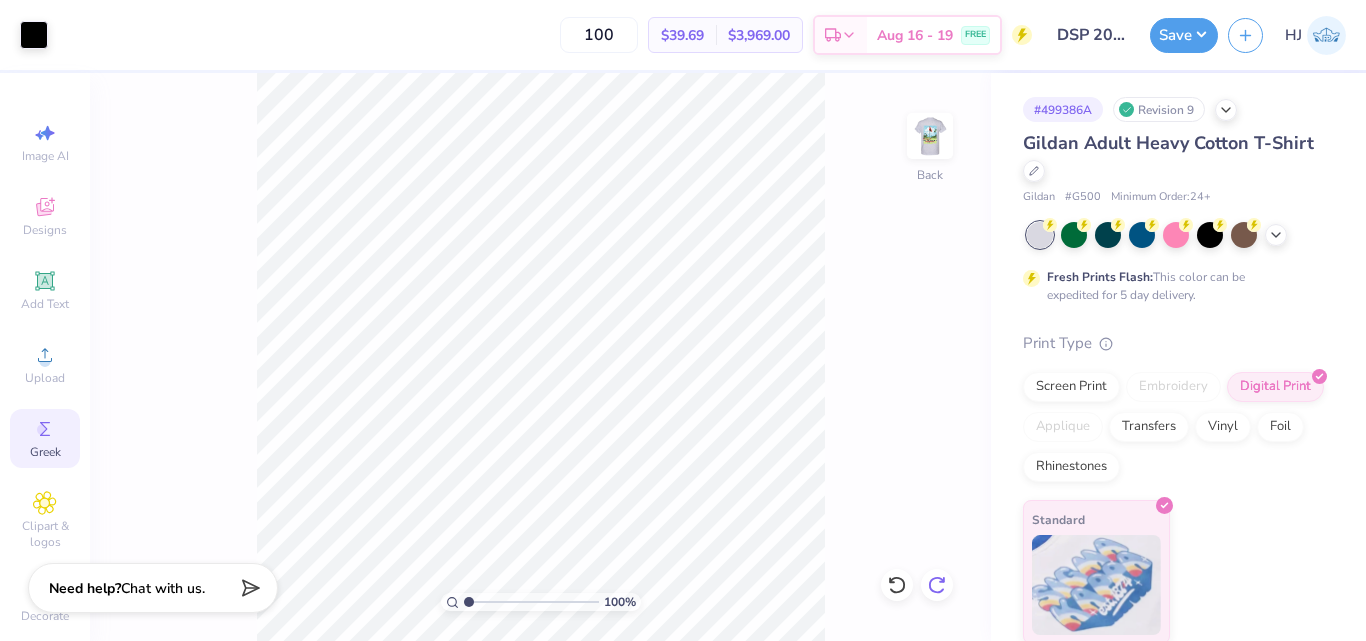 click 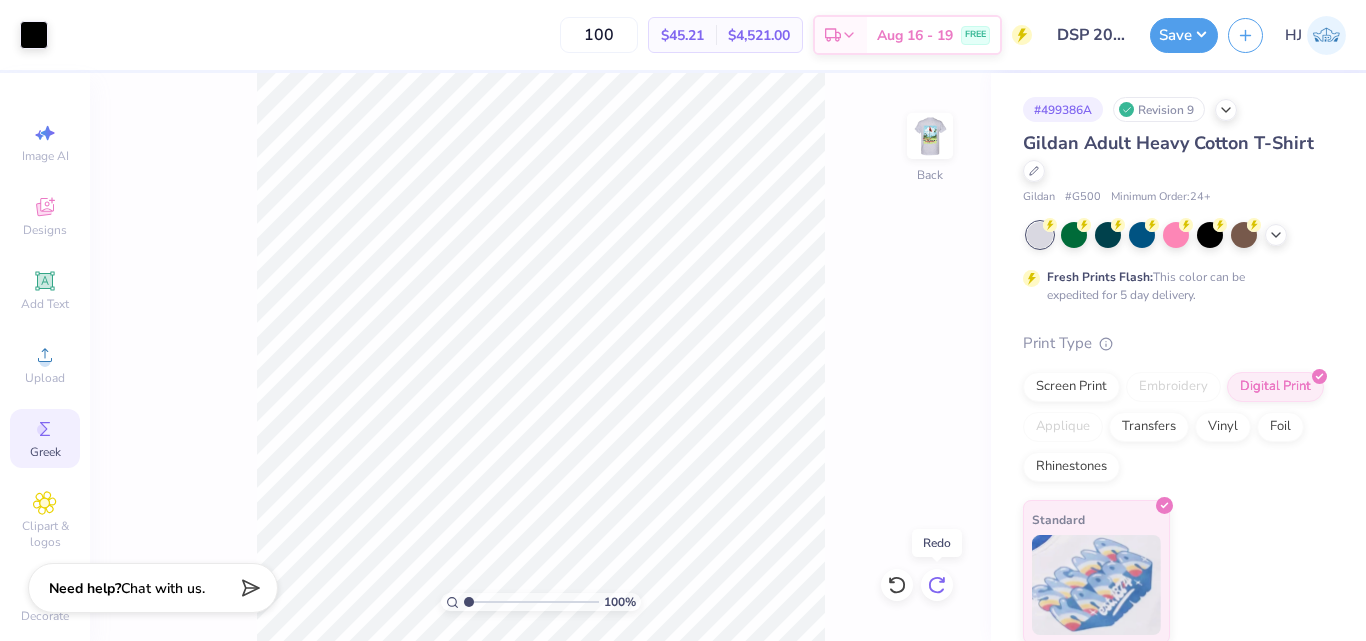 click 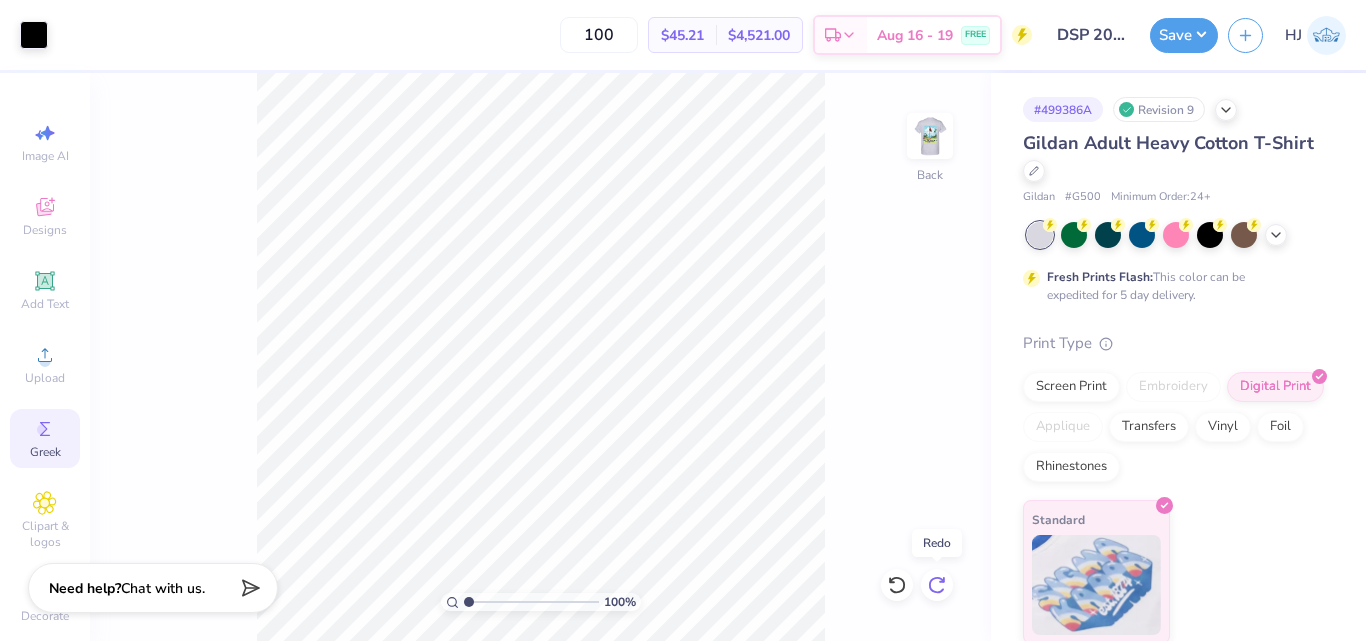 click 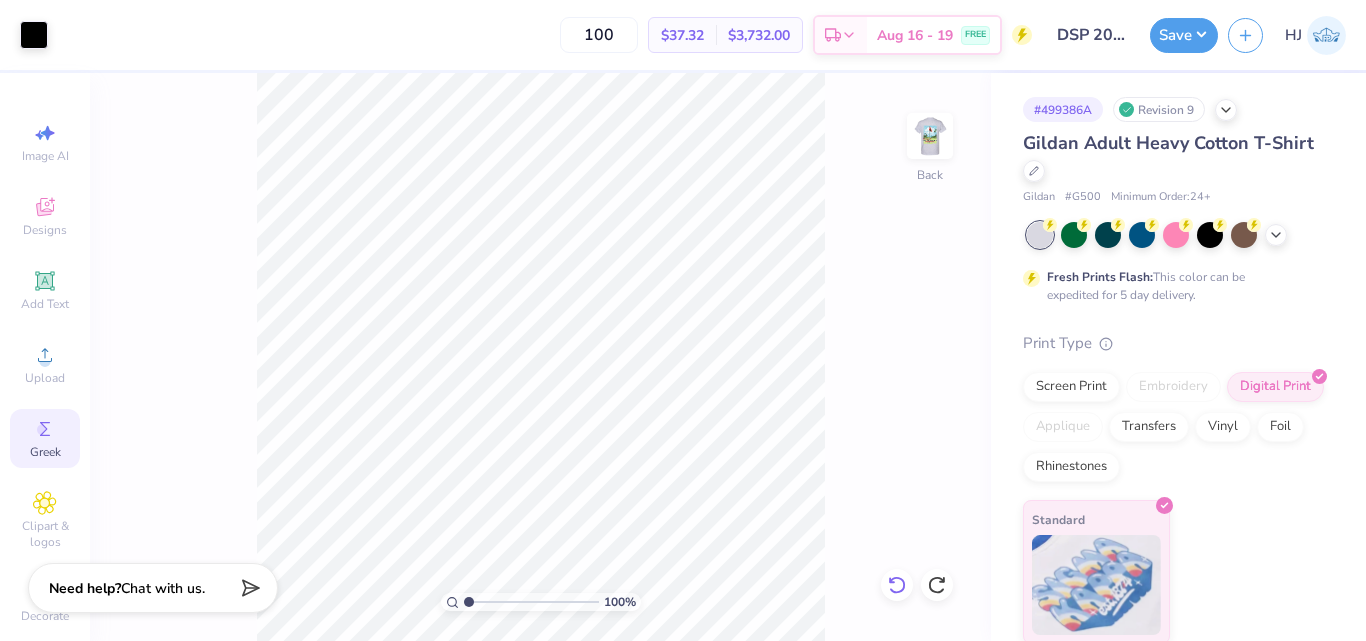 click 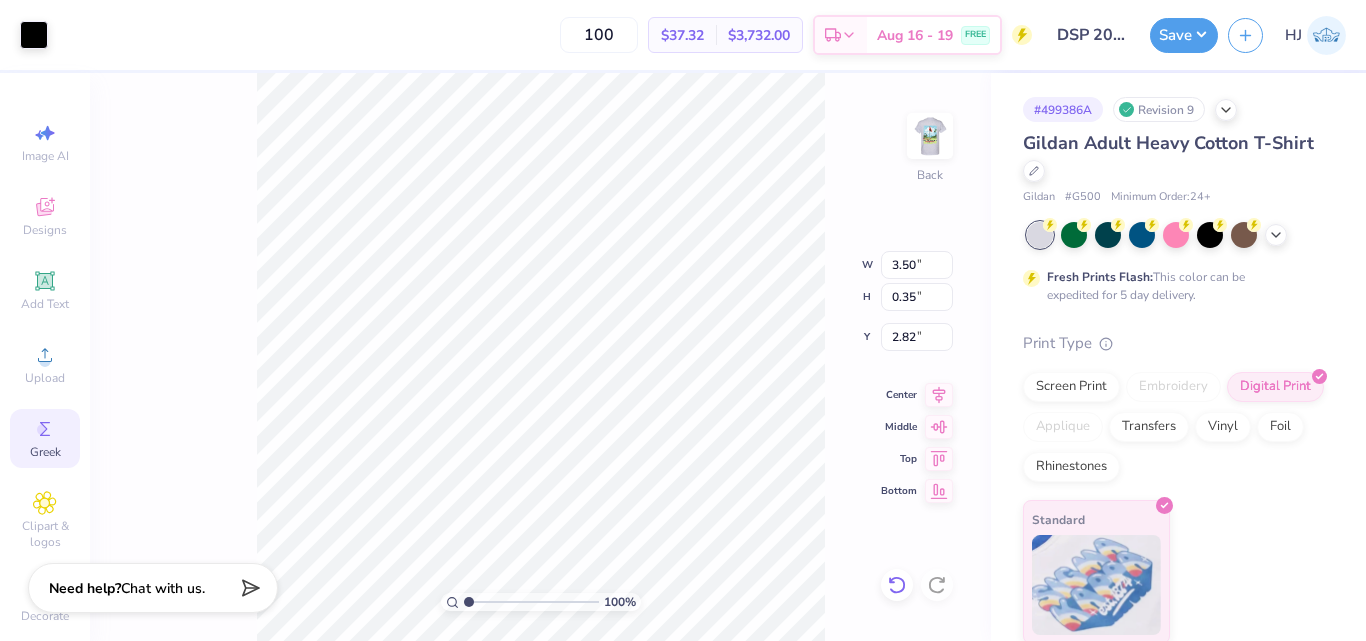 click at bounding box center (897, 585) 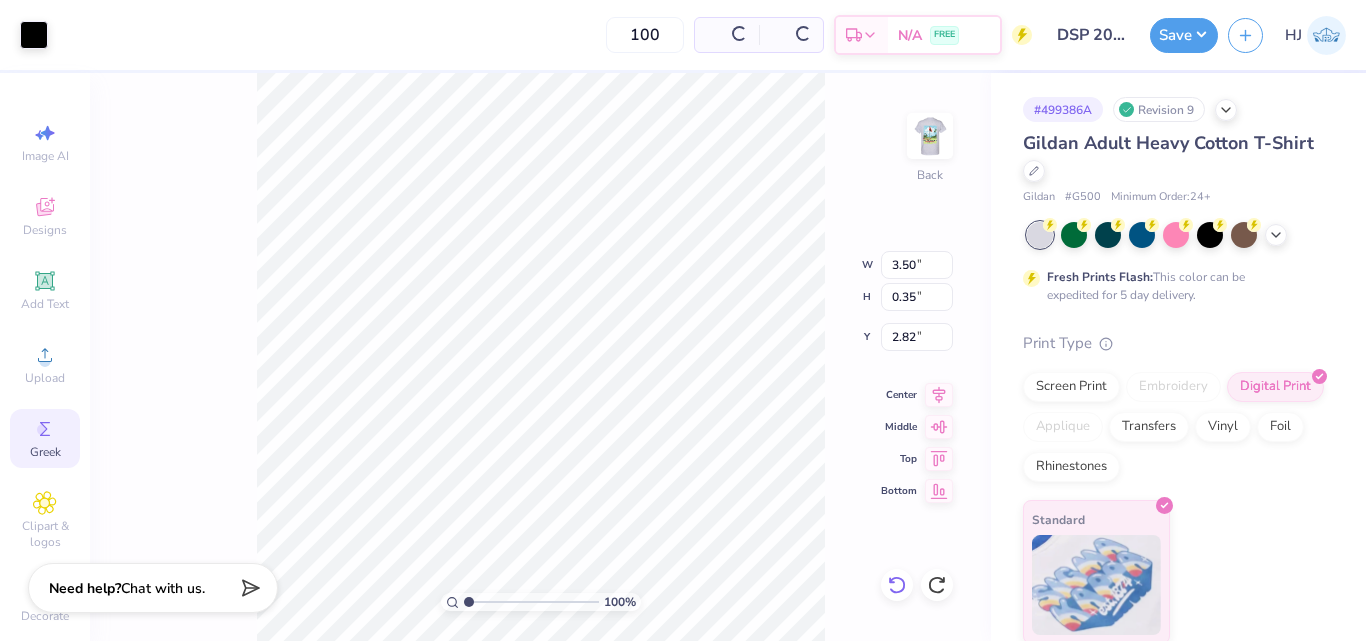 click at bounding box center (897, 585) 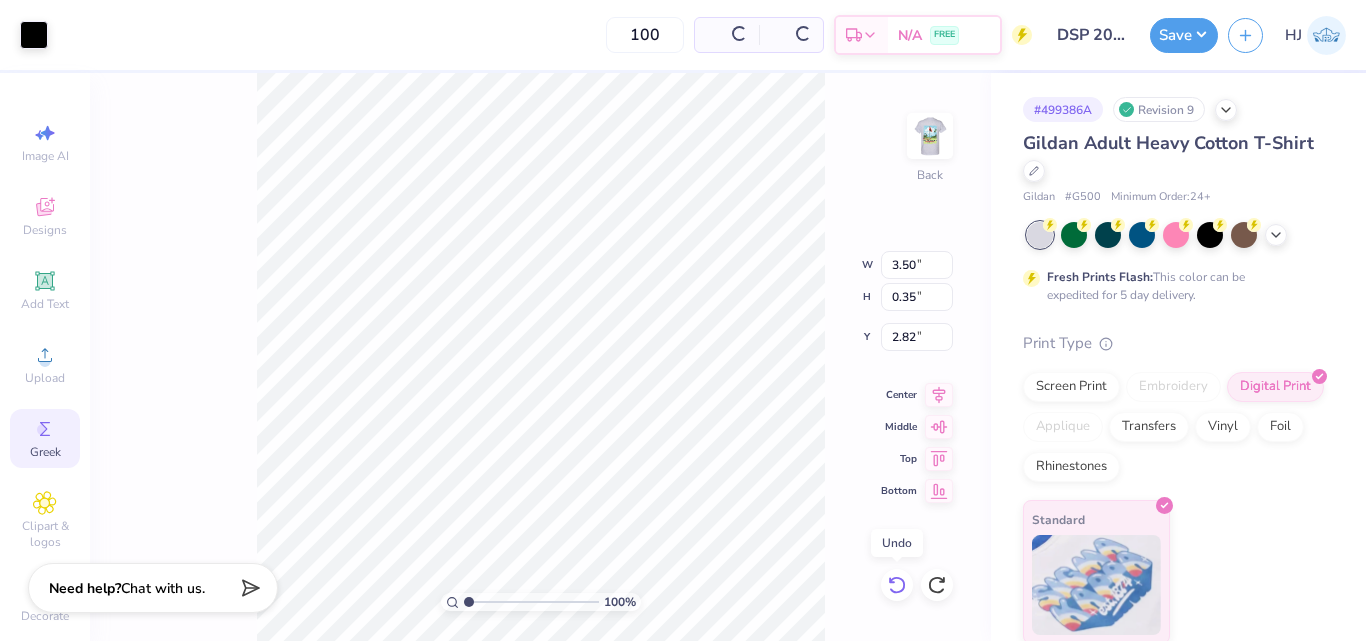 click at bounding box center (897, 585) 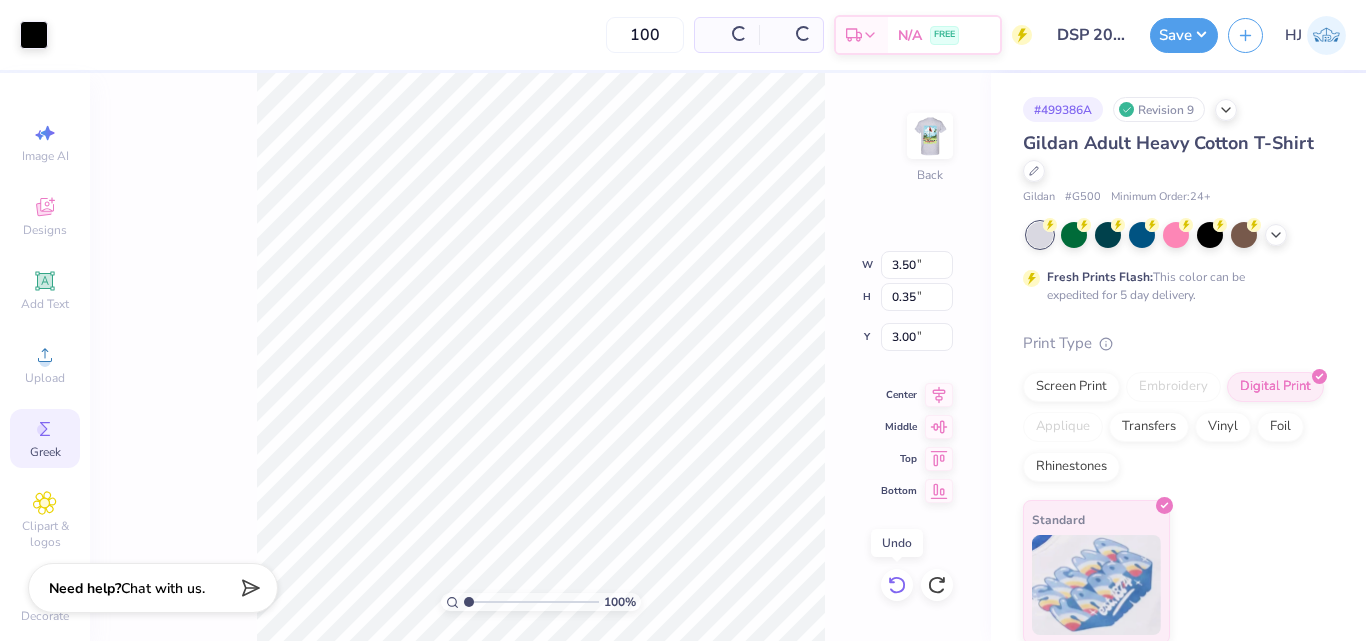 click at bounding box center [897, 585] 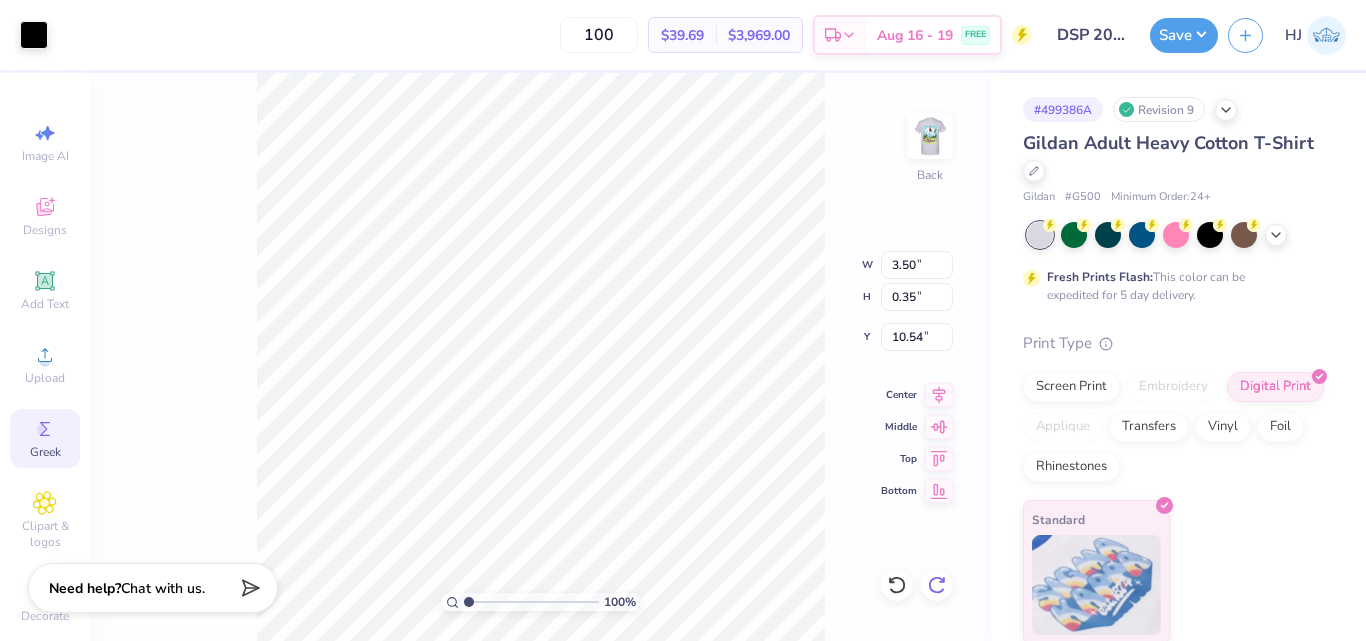 click 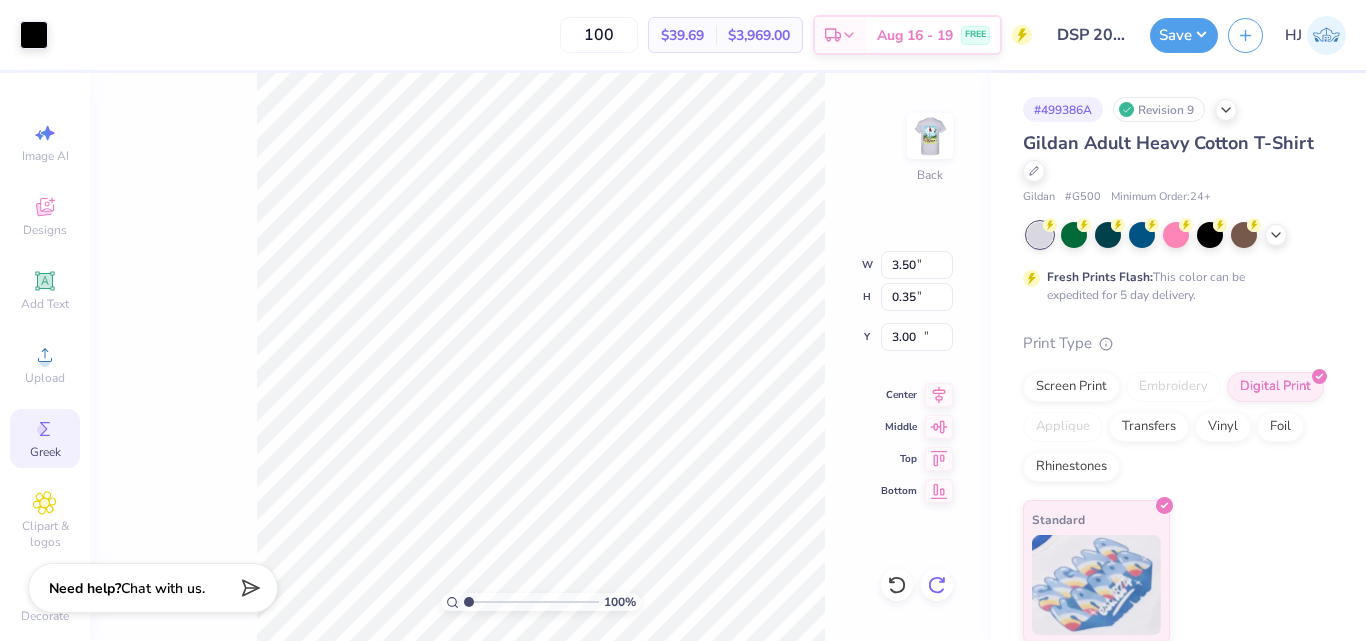 click 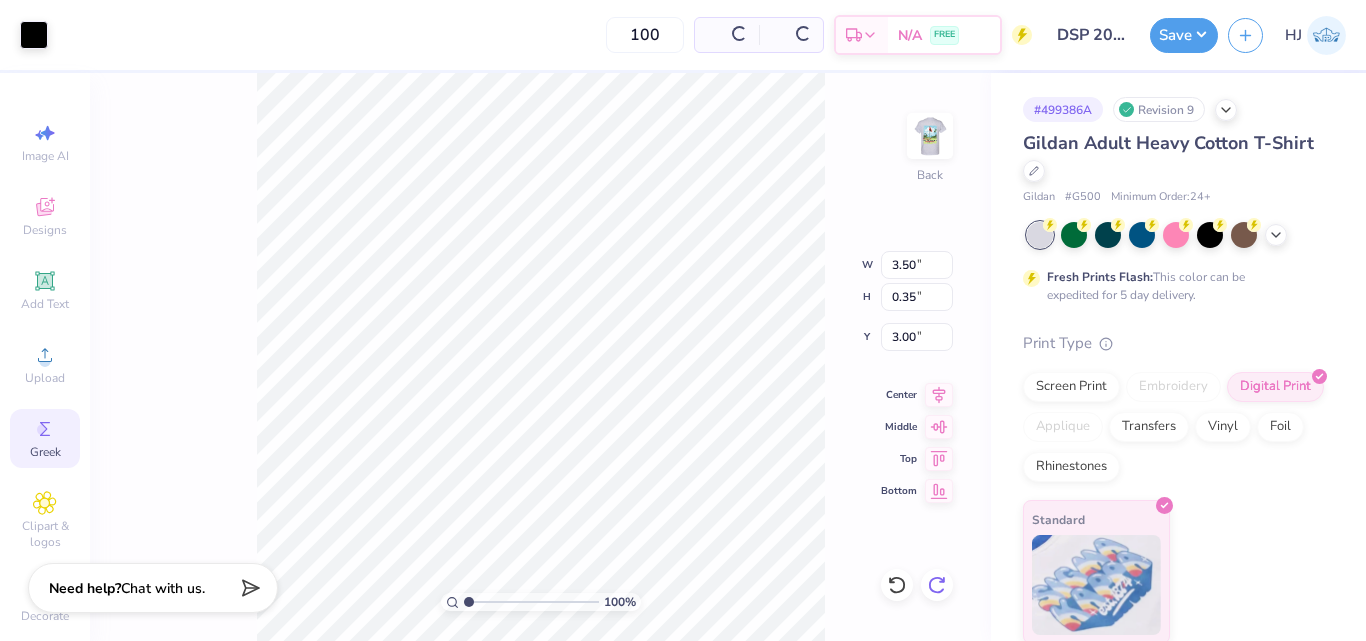 type on "2.82" 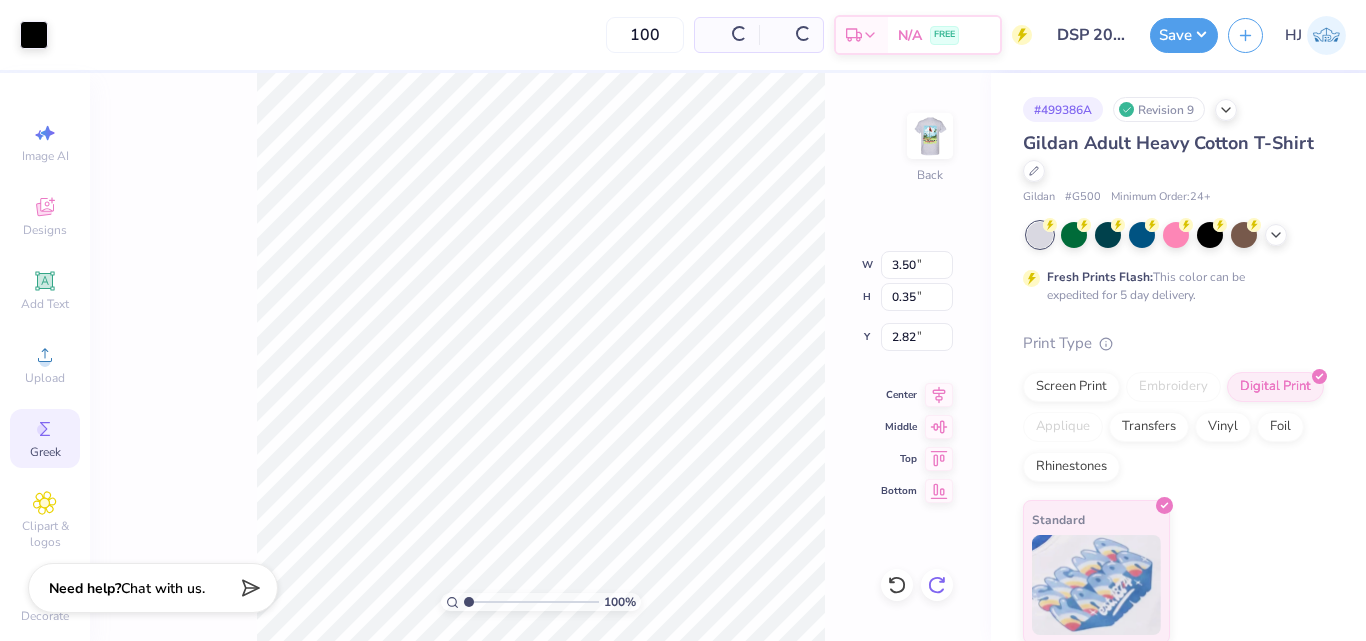 click 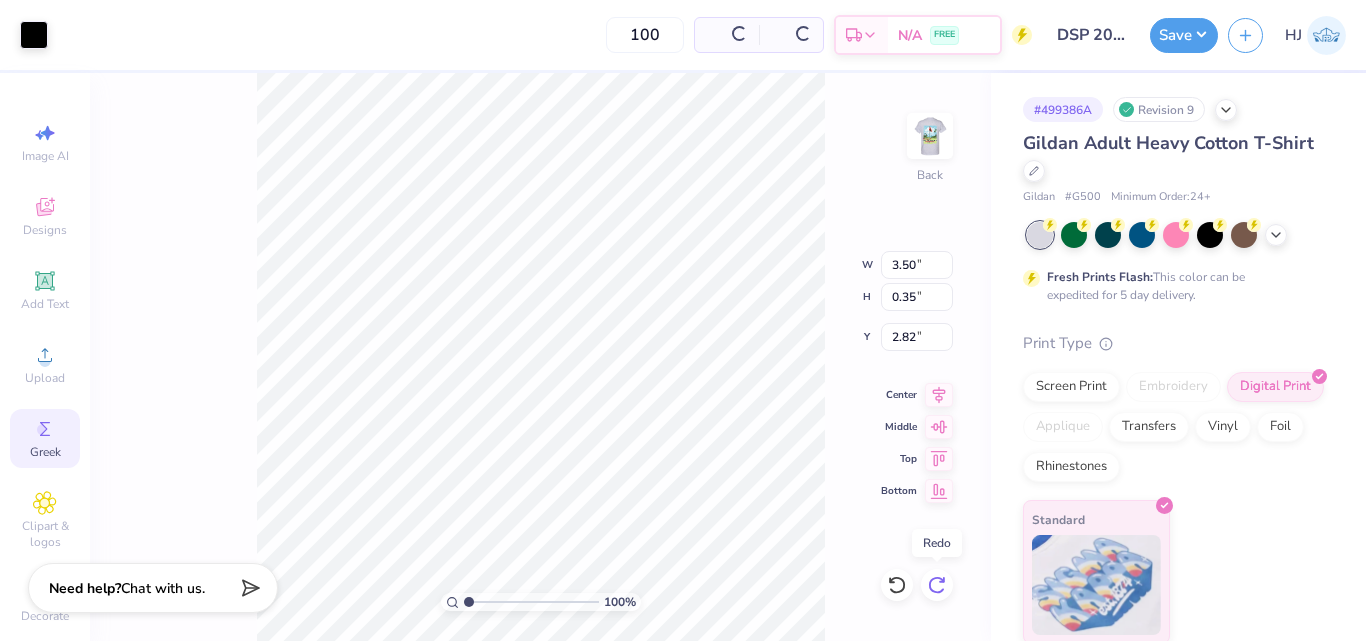 click 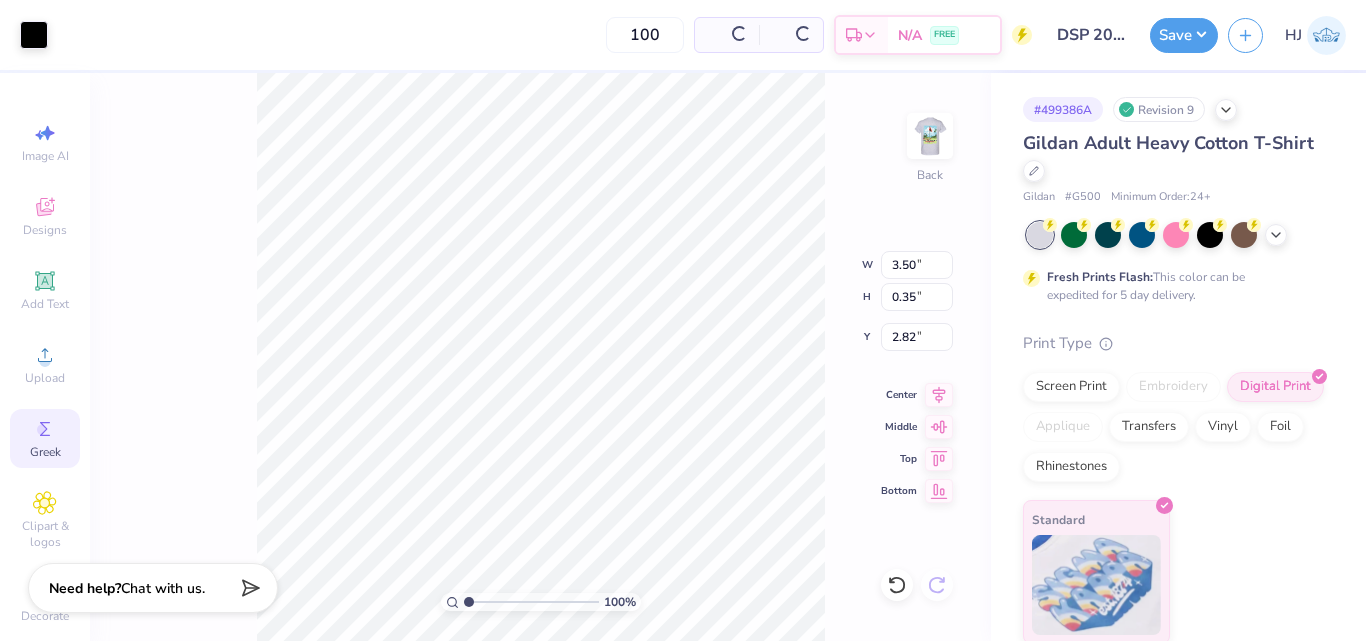 click on "100  % Back W 3.50 3.50 " H 0.35 0.35 " Y 2.82 2.82 " Center Middle Top Bottom" at bounding box center [540, 357] 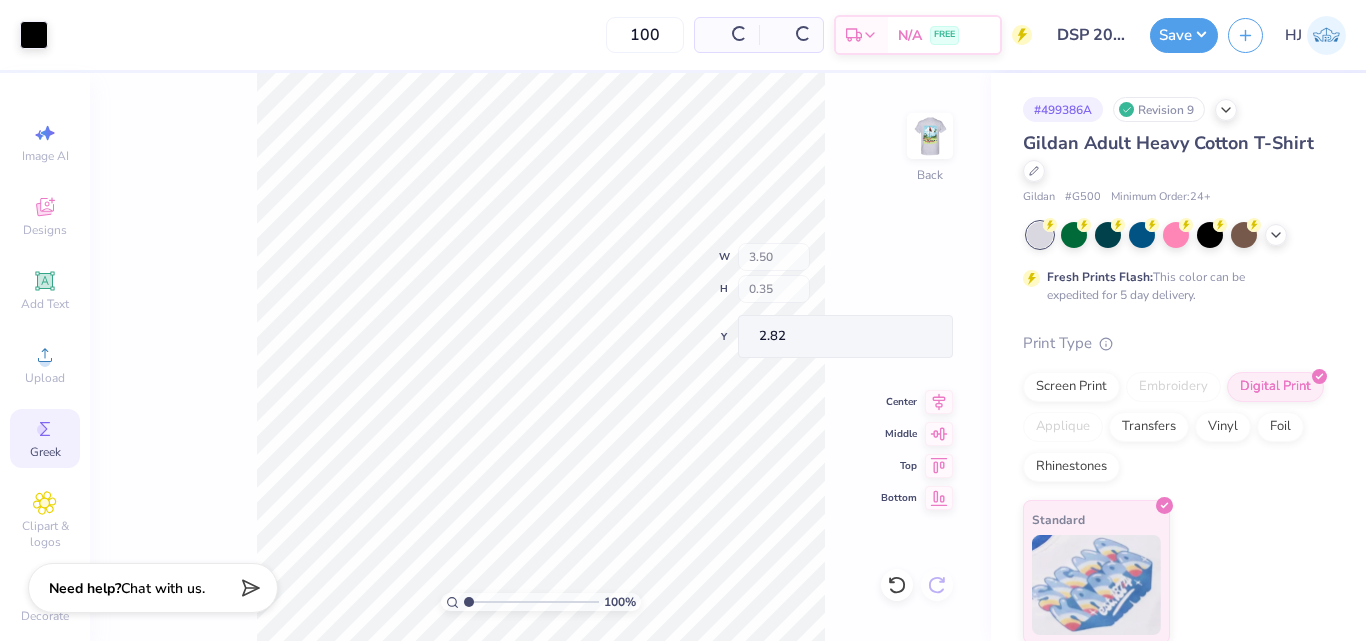 click on "100  % Back W 3.50 H 0.35 Y 2.82 Center Middle Top Bottom" at bounding box center [540, 357] 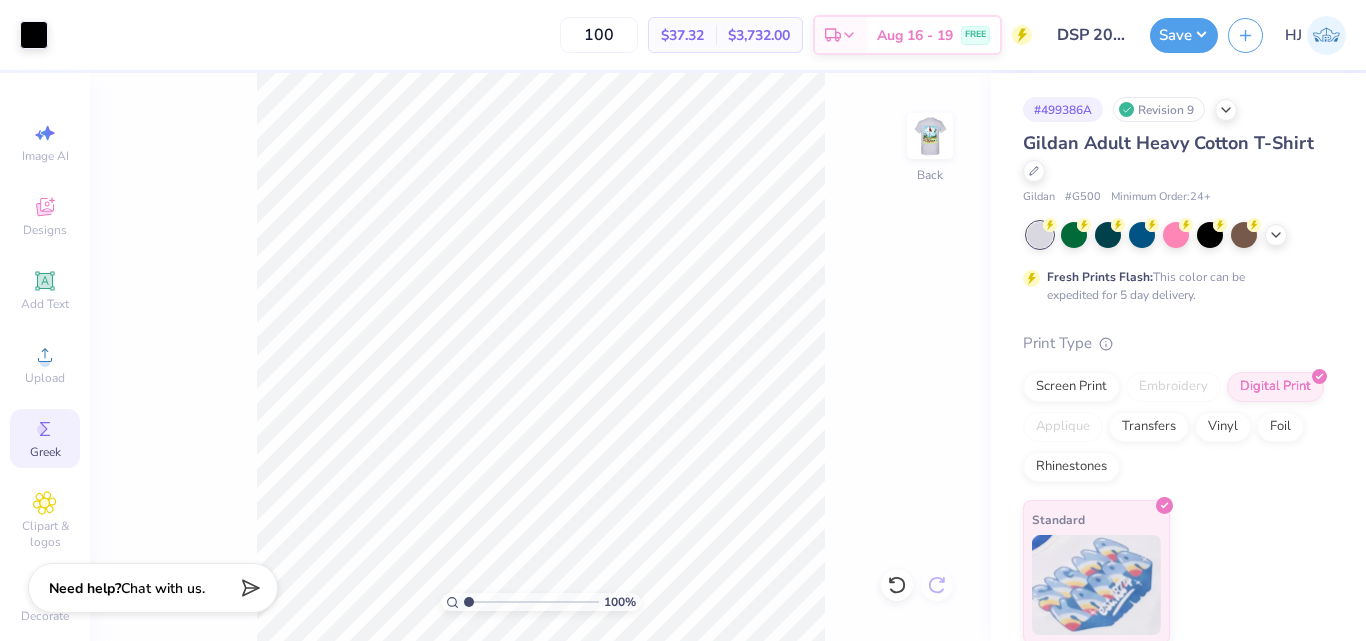 click on "100  % Back" at bounding box center [540, 357] 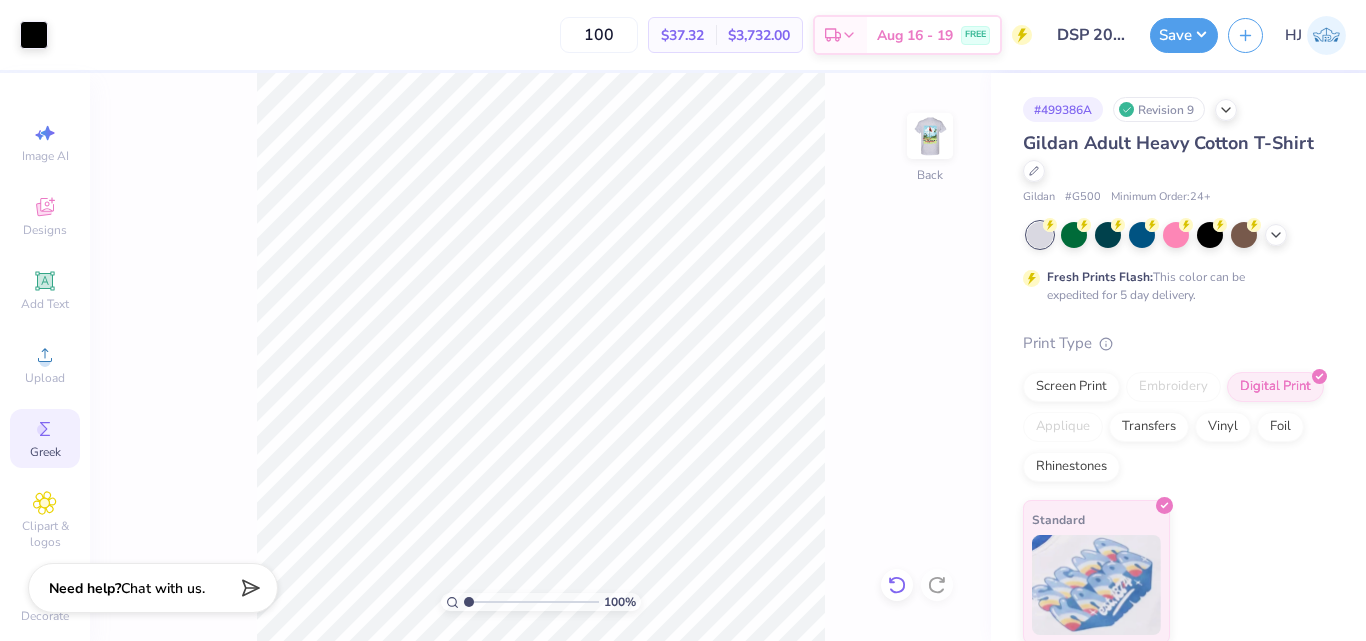 click at bounding box center (897, 585) 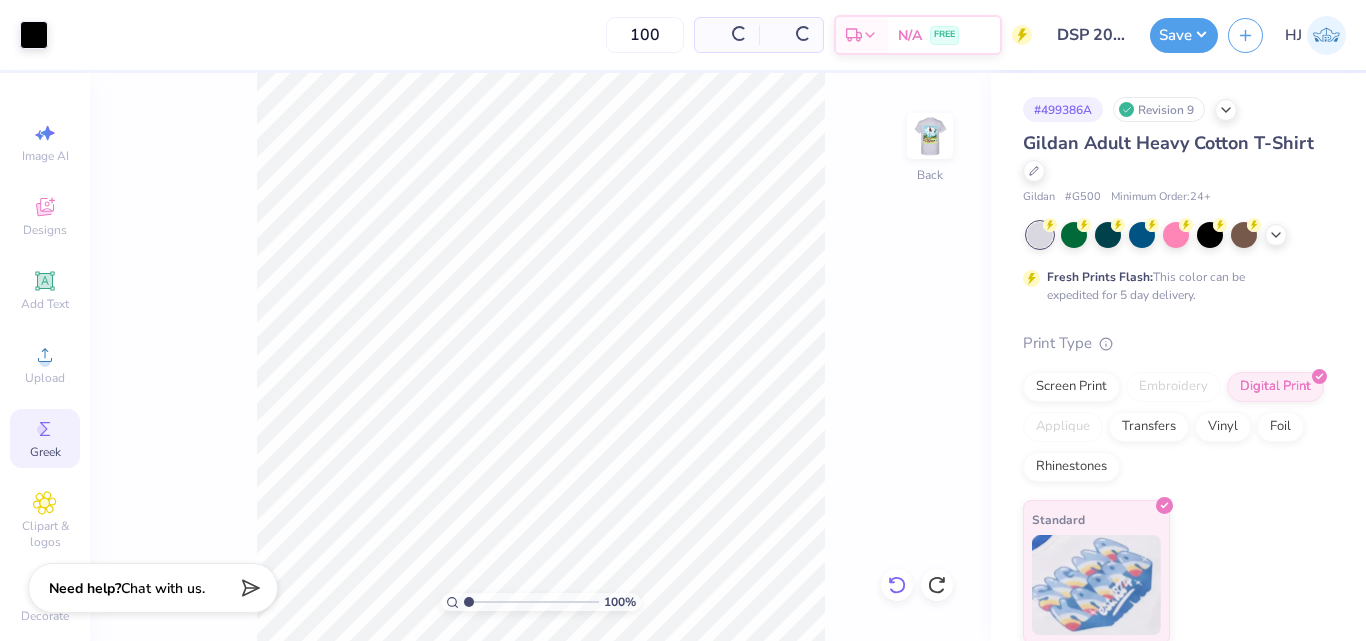 click 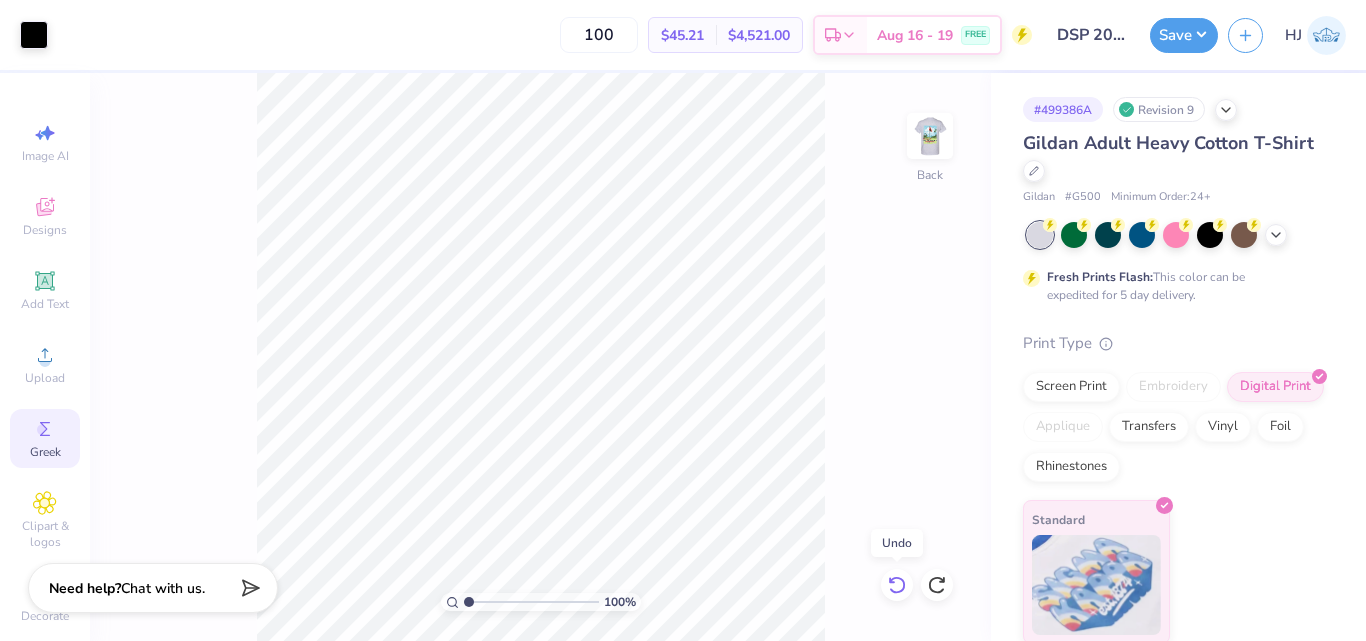 click 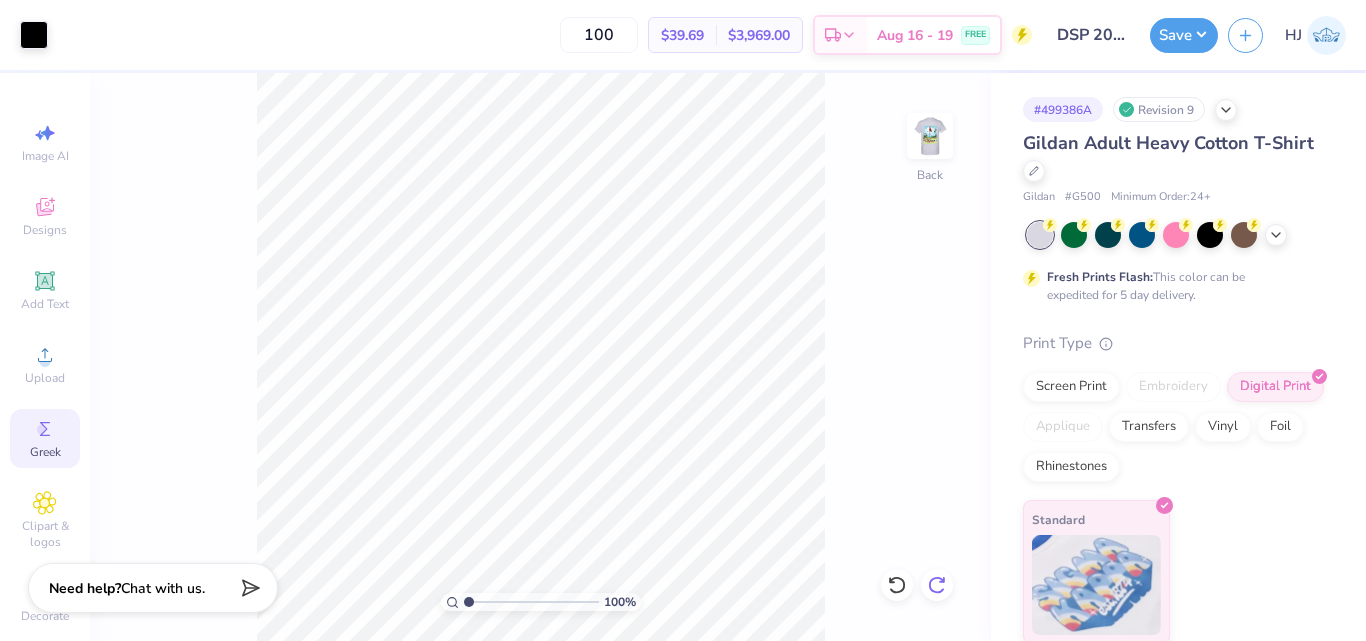 click 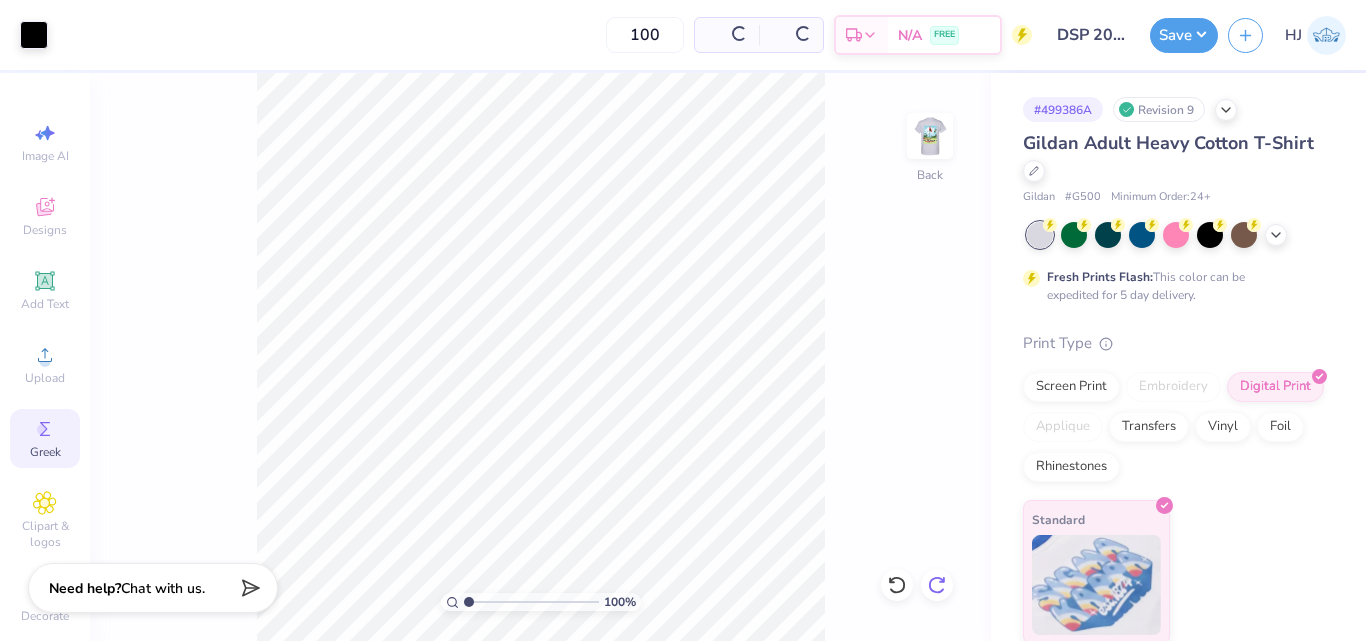 click 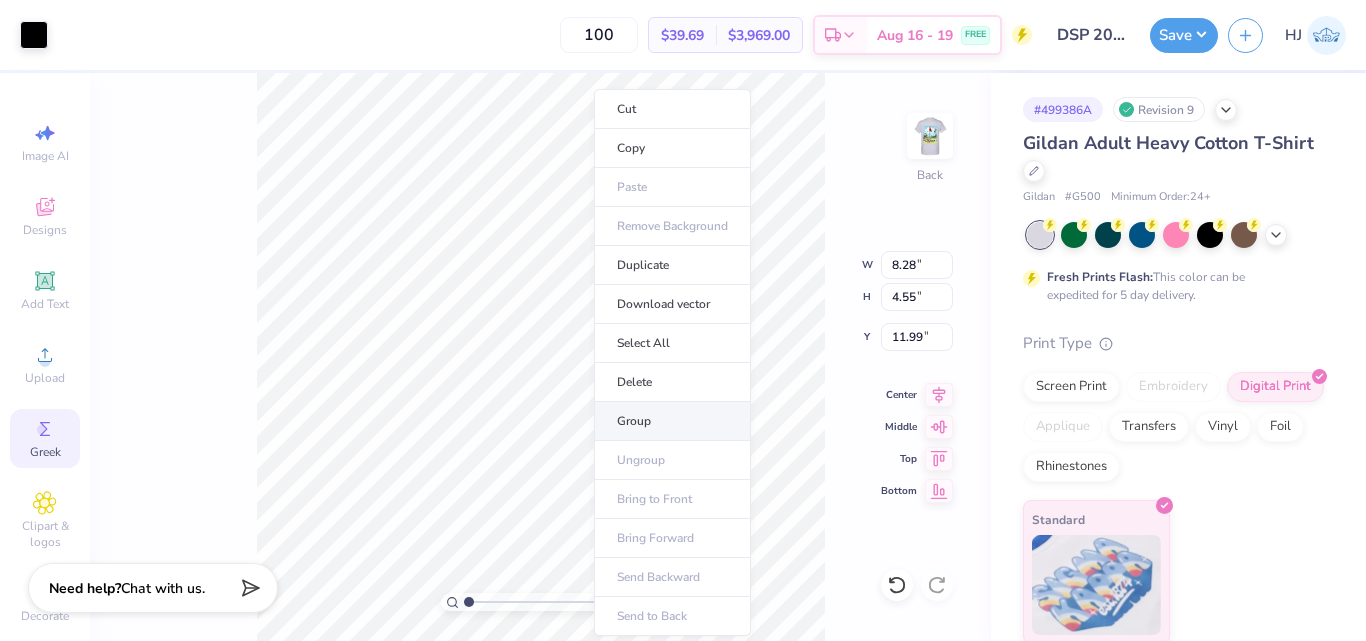 click on "Group" at bounding box center [672, 421] 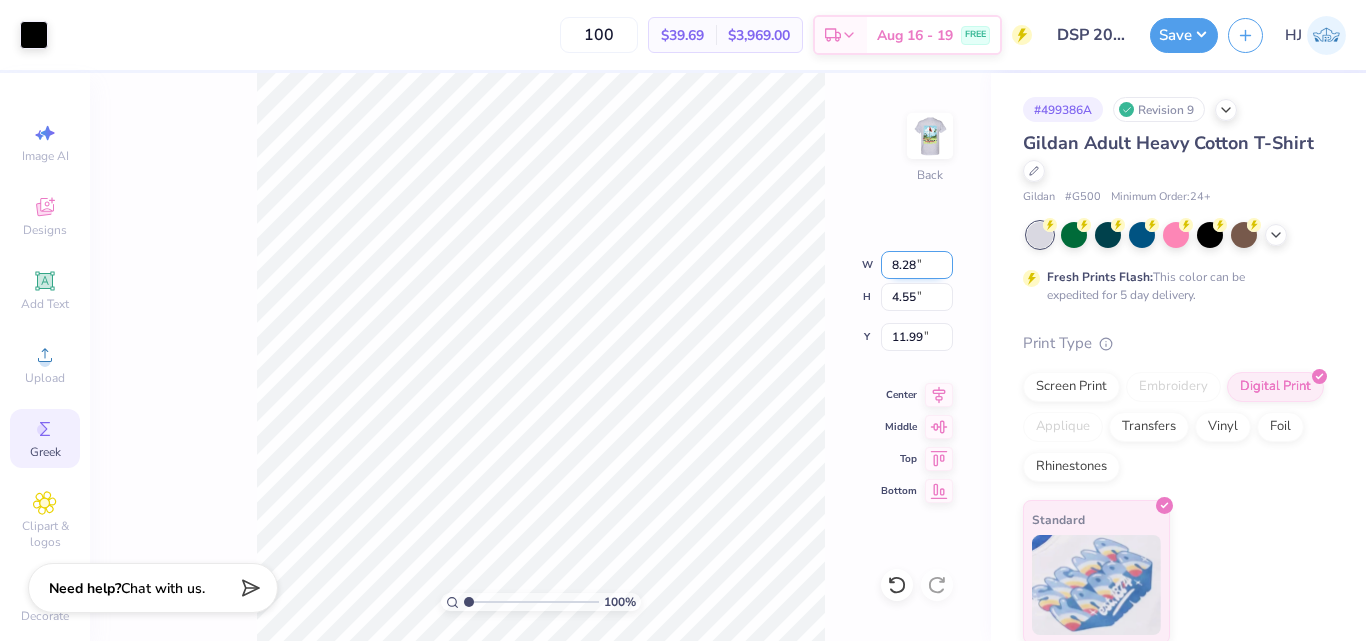 click on "8.28" at bounding box center [917, 265] 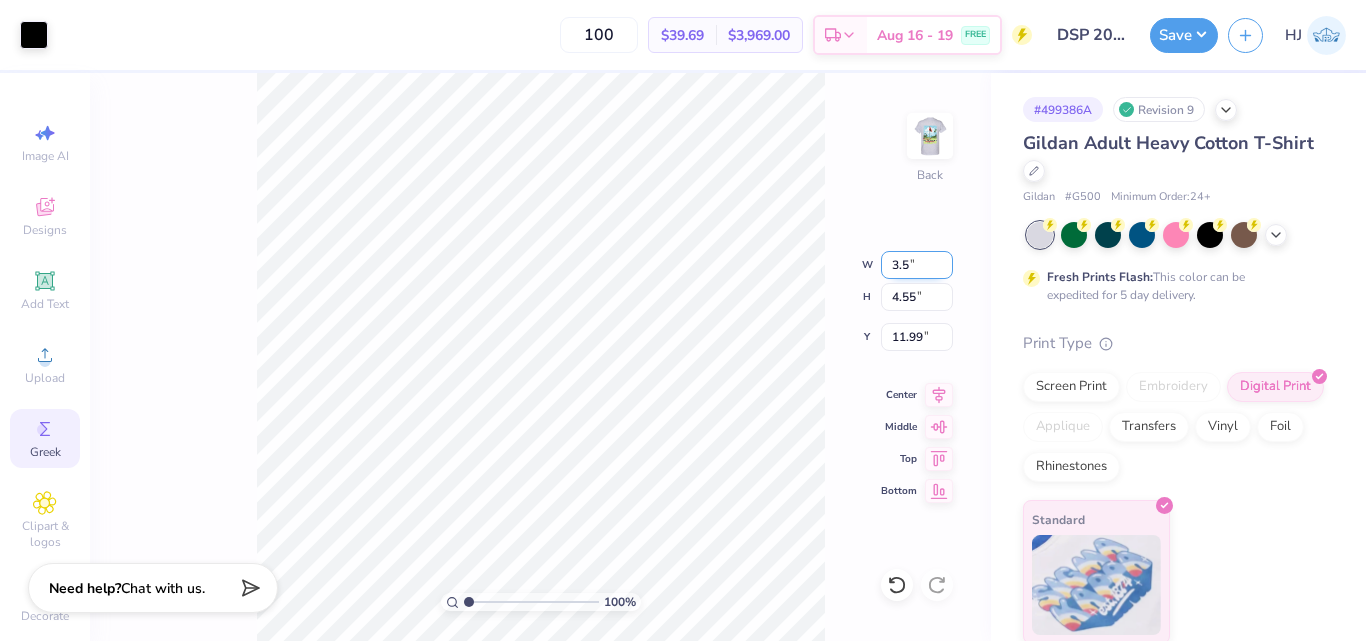 type on "3.50" 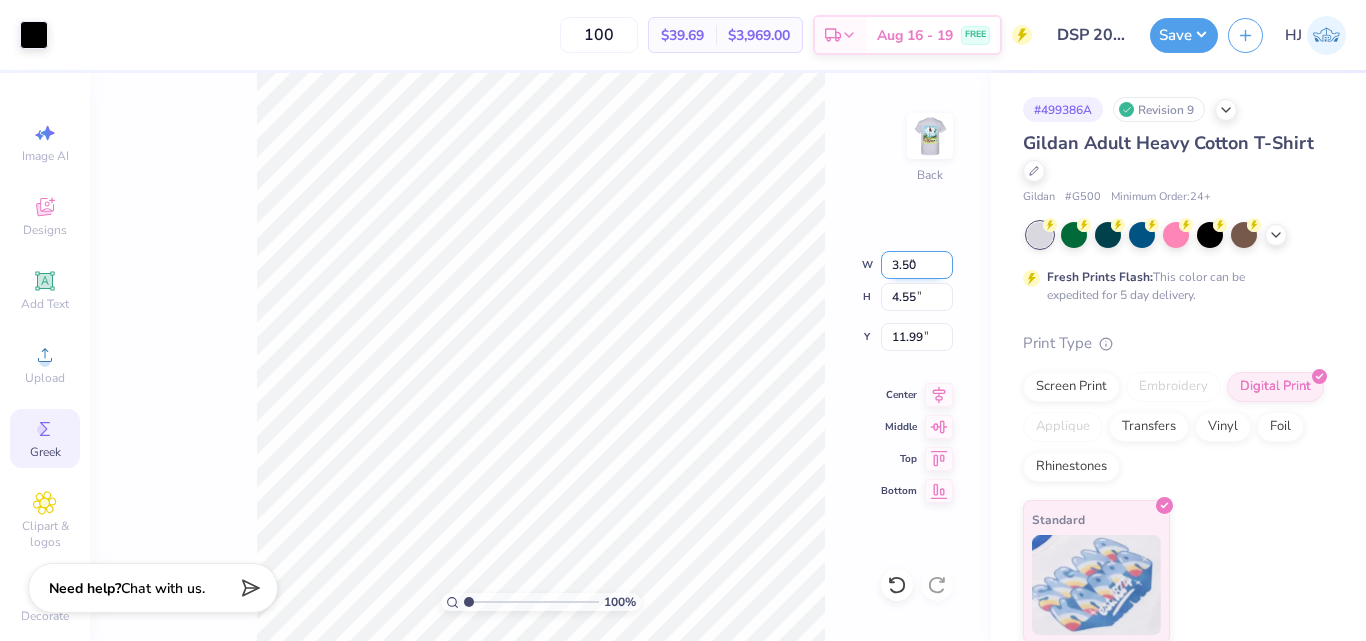 type on "1.92" 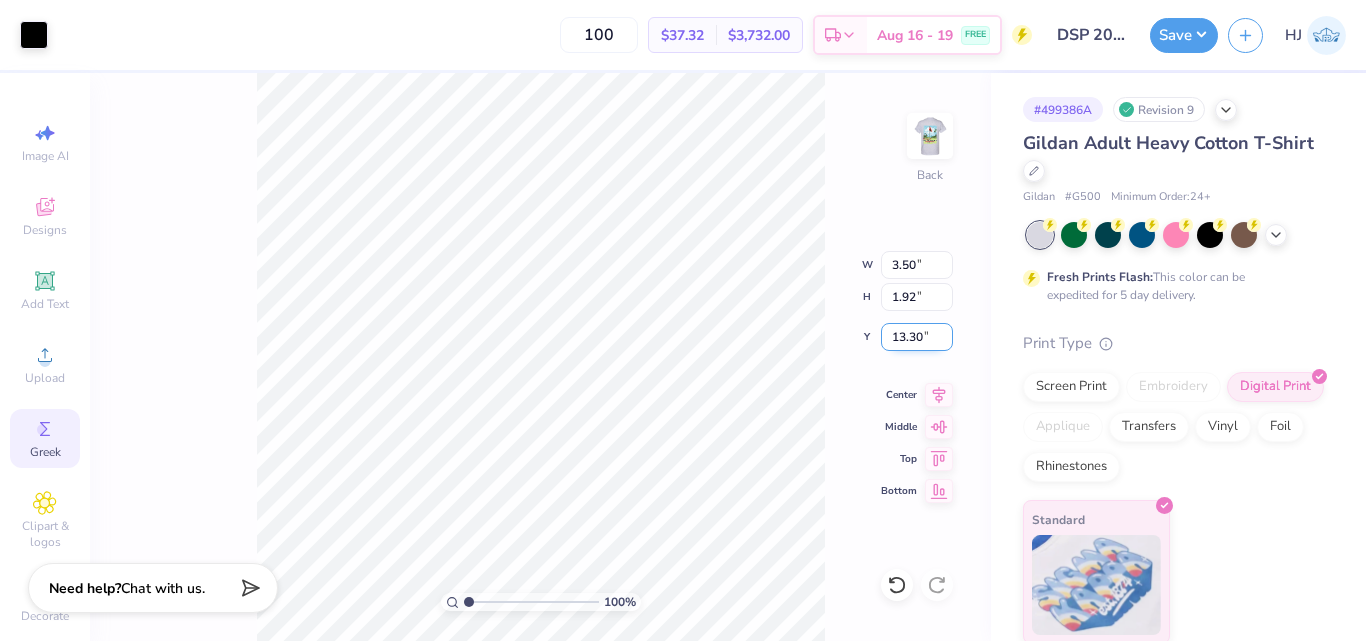 click on "13.30" at bounding box center [917, 337] 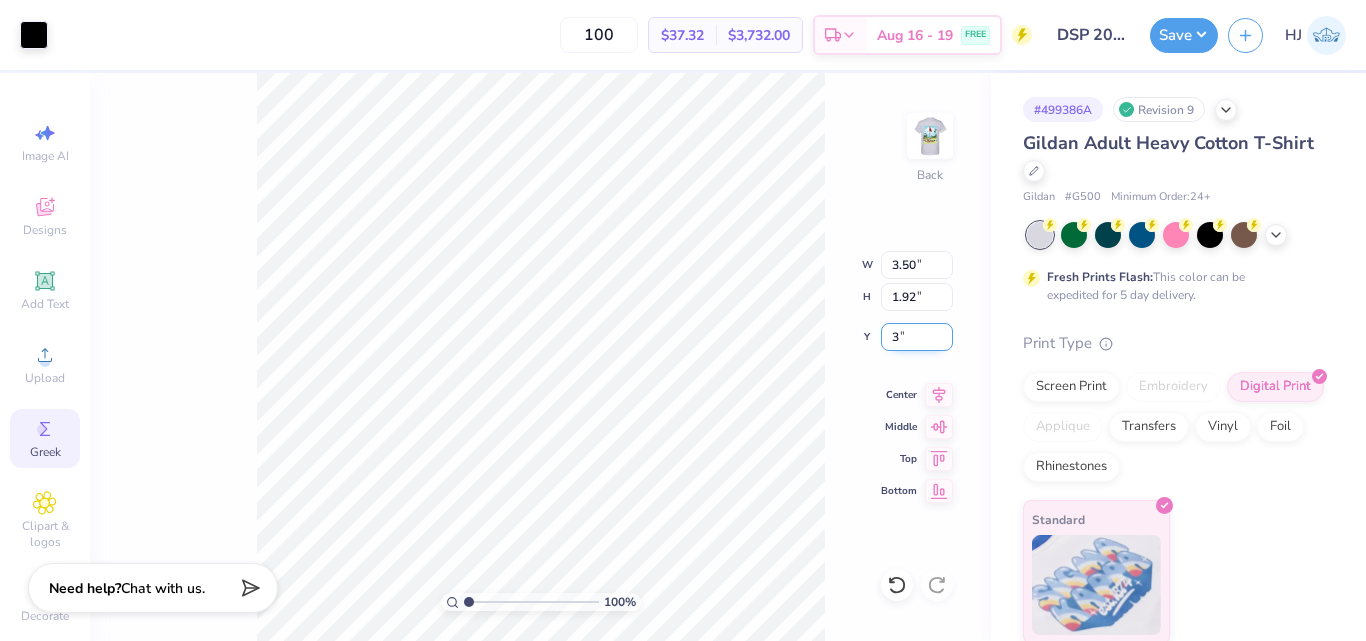 type on "3.00" 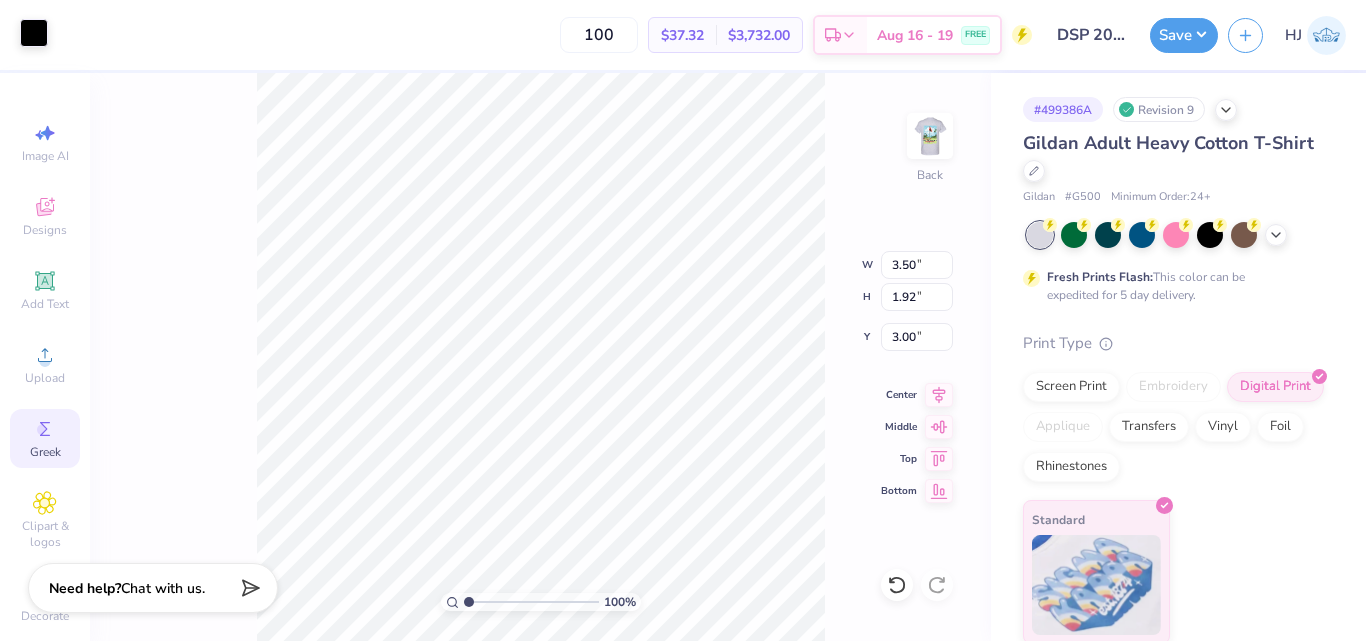 click at bounding box center [34, 33] 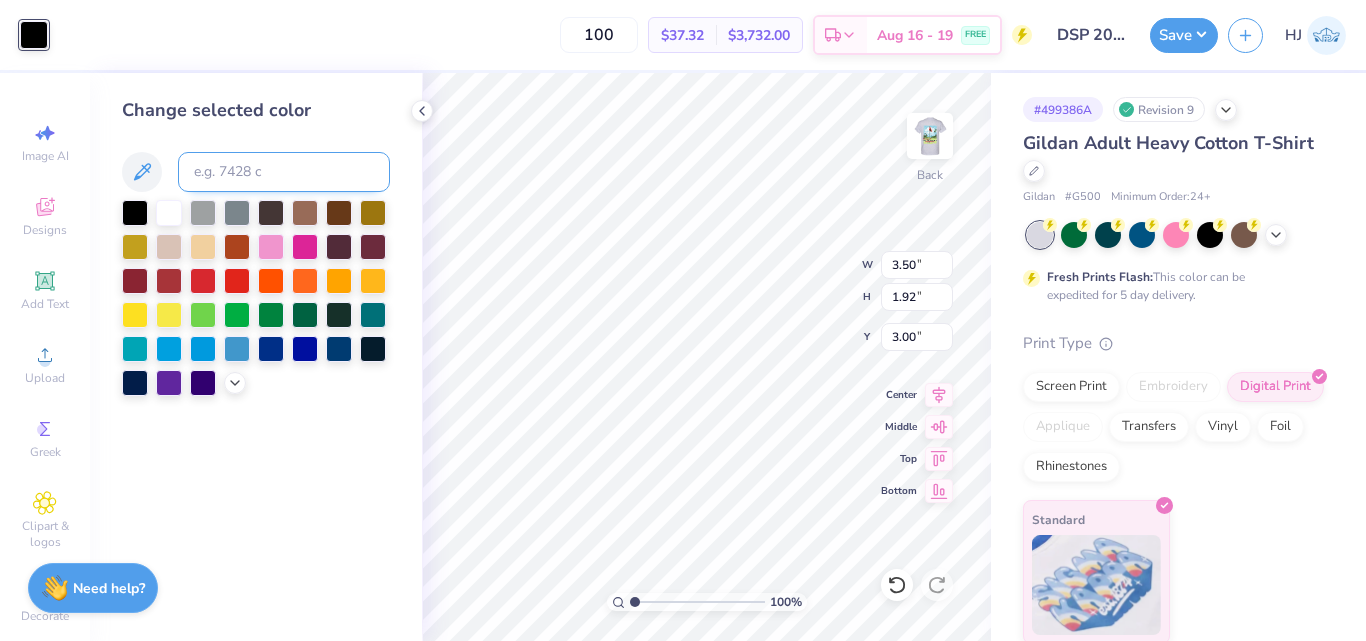 click at bounding box center [284, 172] 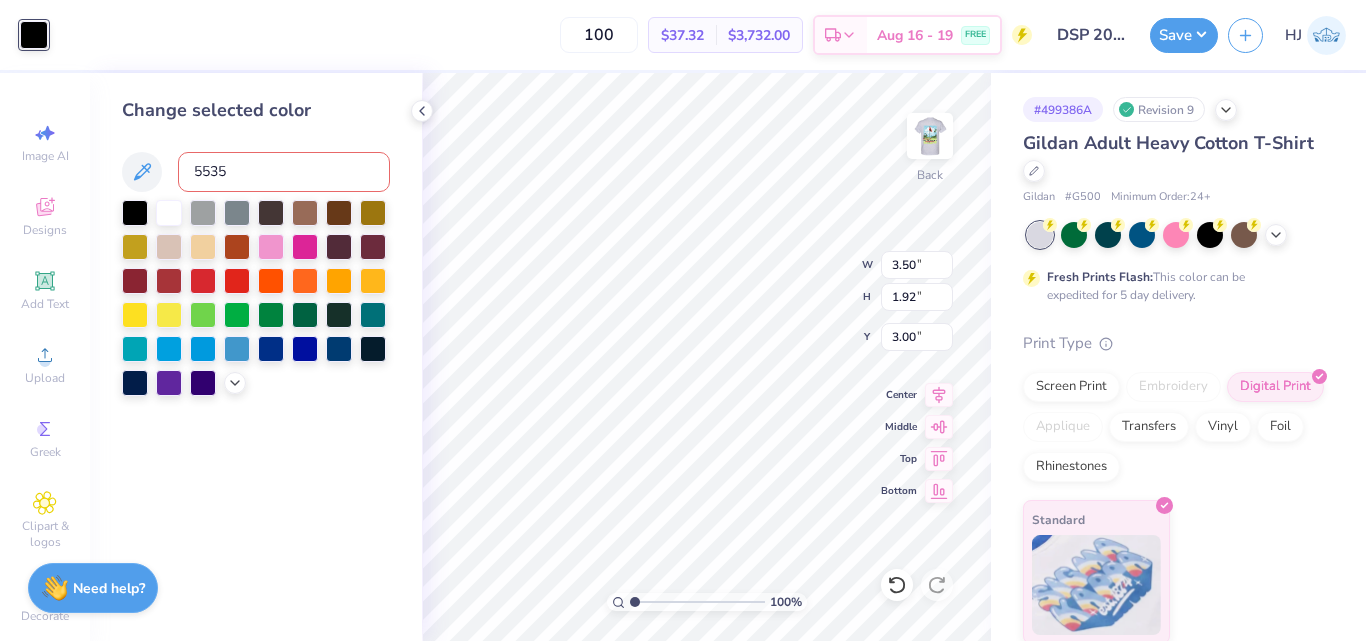 type on "5535" 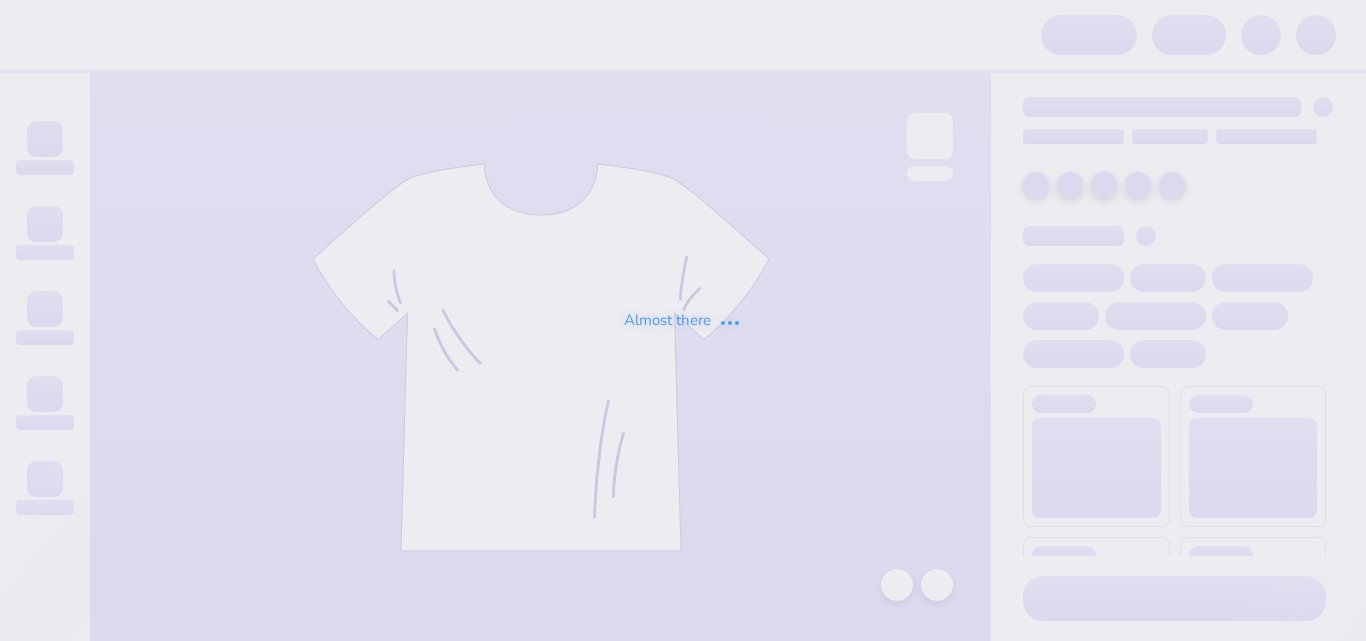 scroll, scrollTop: 0, scrollLeft: 0, axis: both 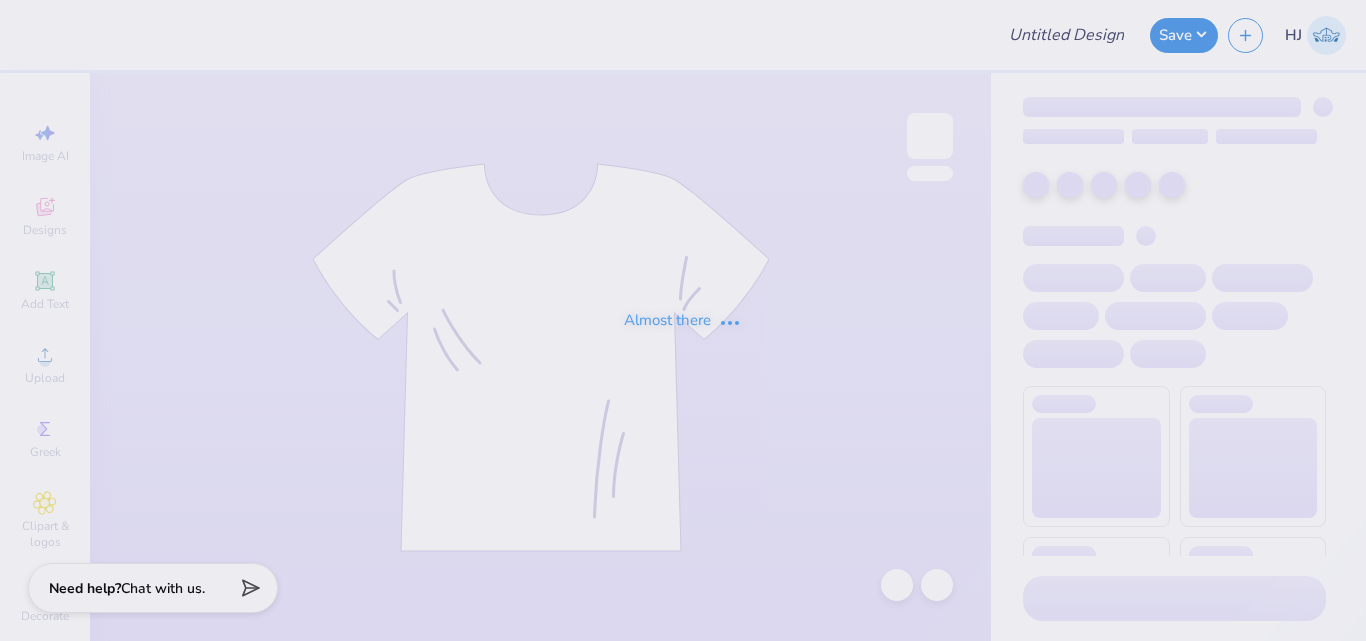 type on "Merch for Mercer Law Review 2023" 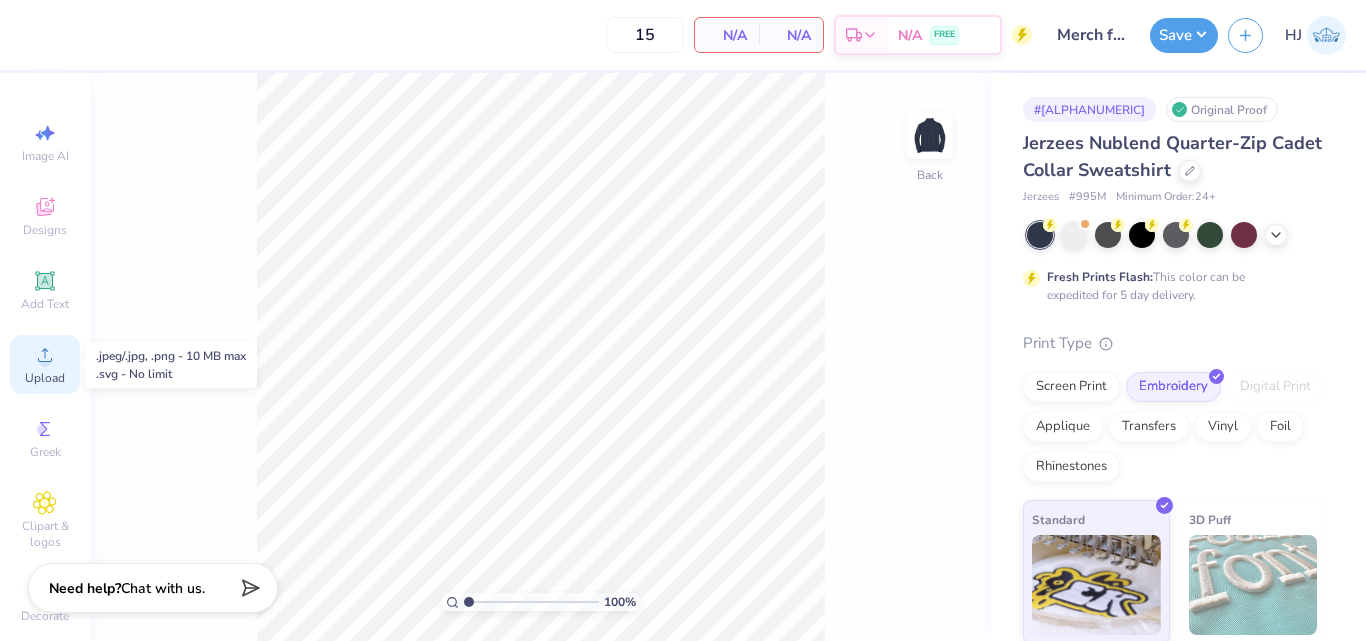 click on "Upload" at bounding box center (45, 364) 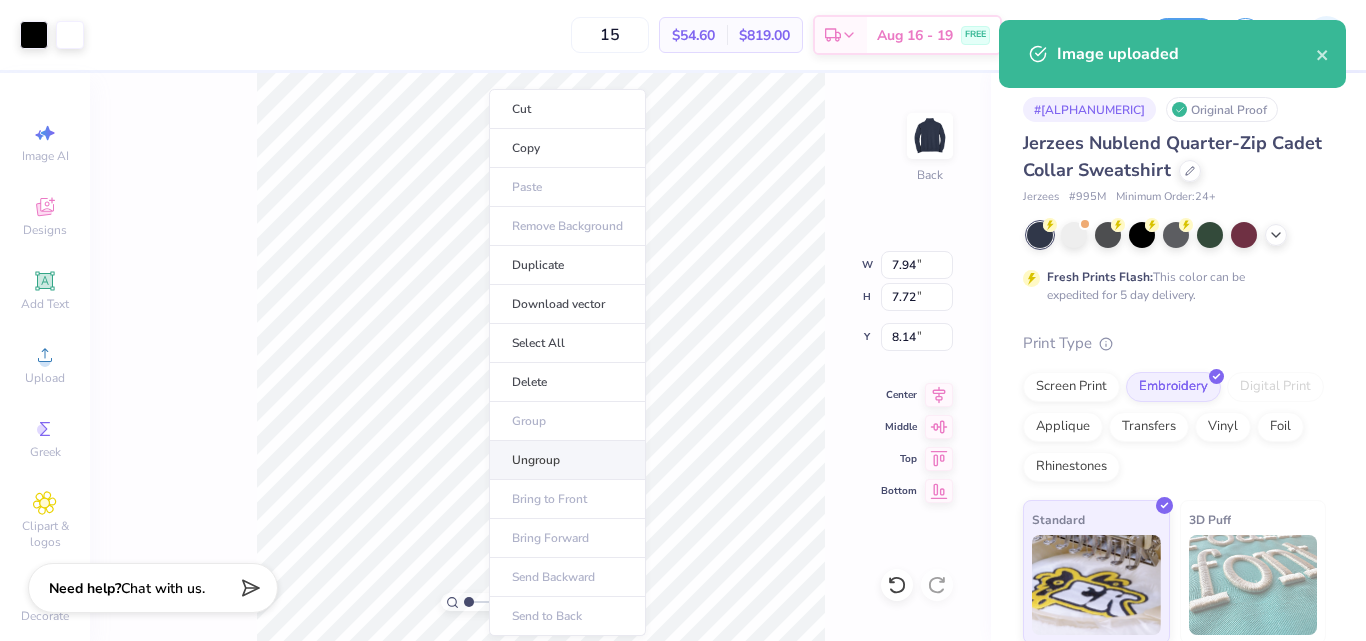 click on "Ungroup" at bounding box center (567, 460) 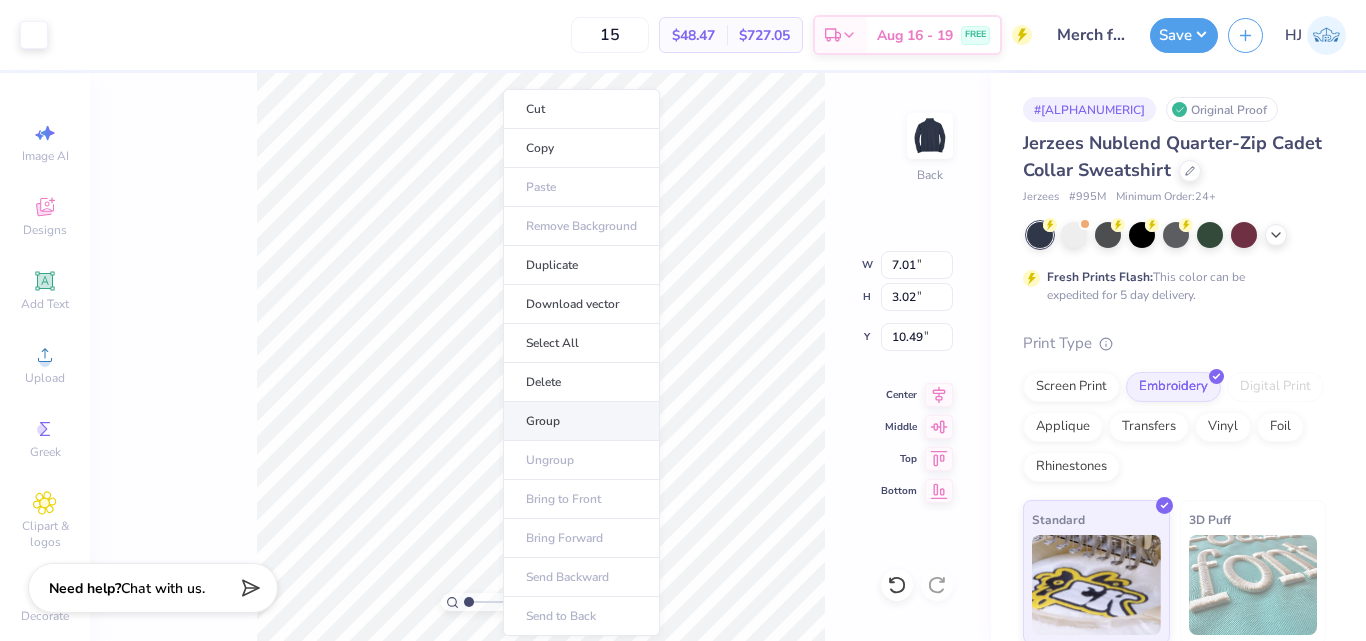 click on "Group" at bounding box center [581, 421] 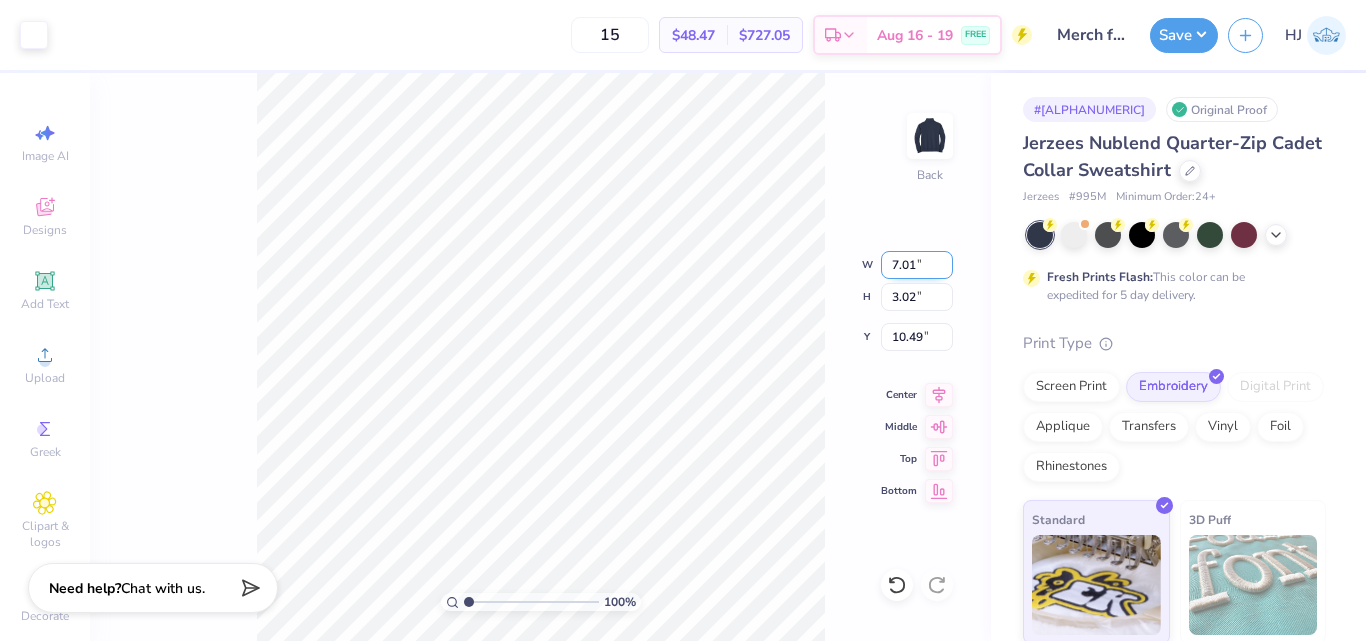 click on "7.01" at bounding box center [917, 265] 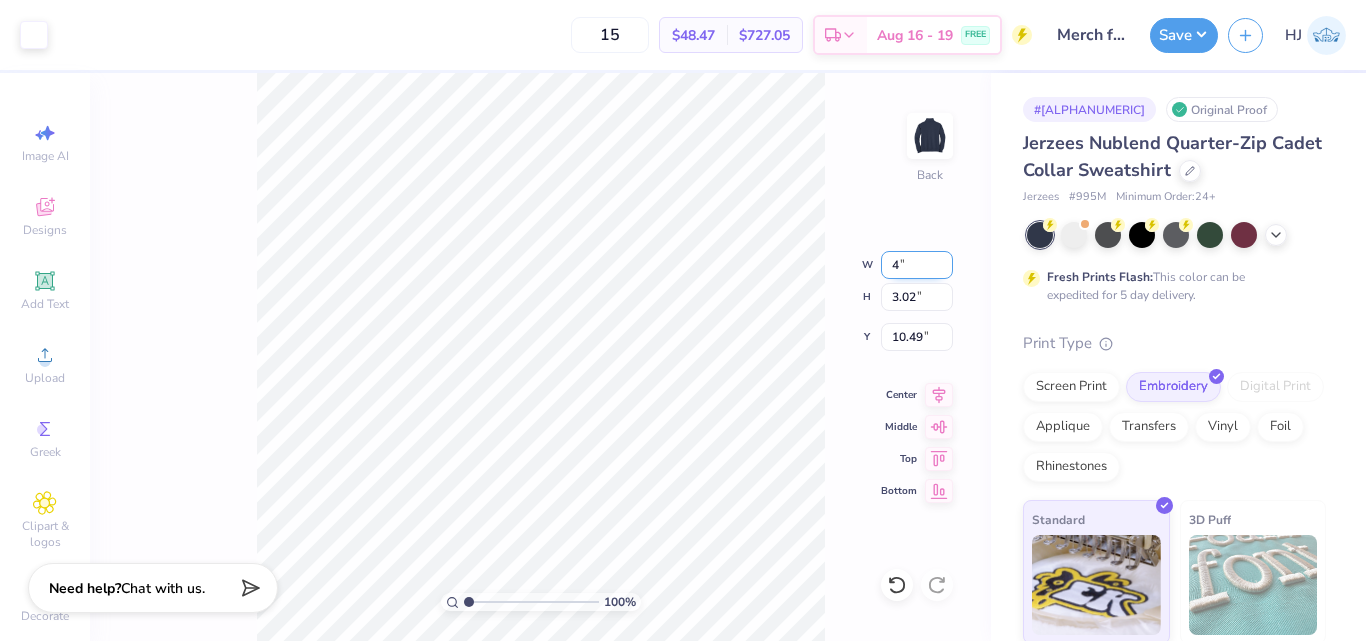 type on "4" 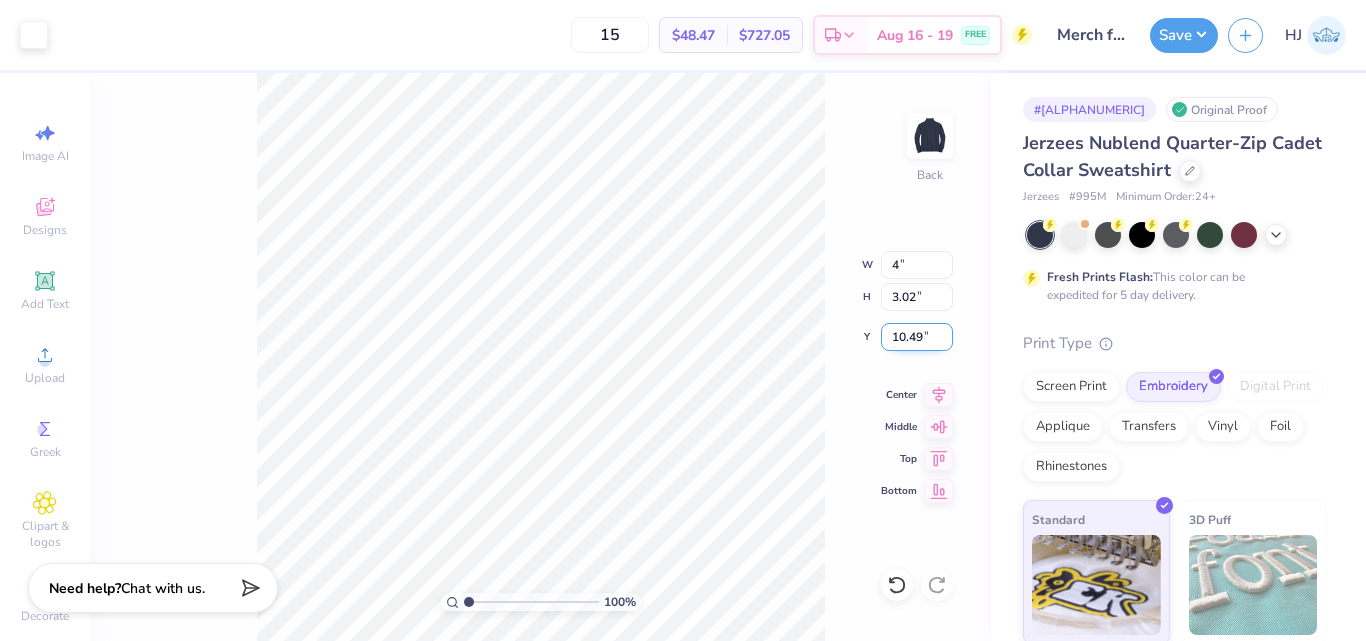 click on "10.49" at bounding box center [917, 337] 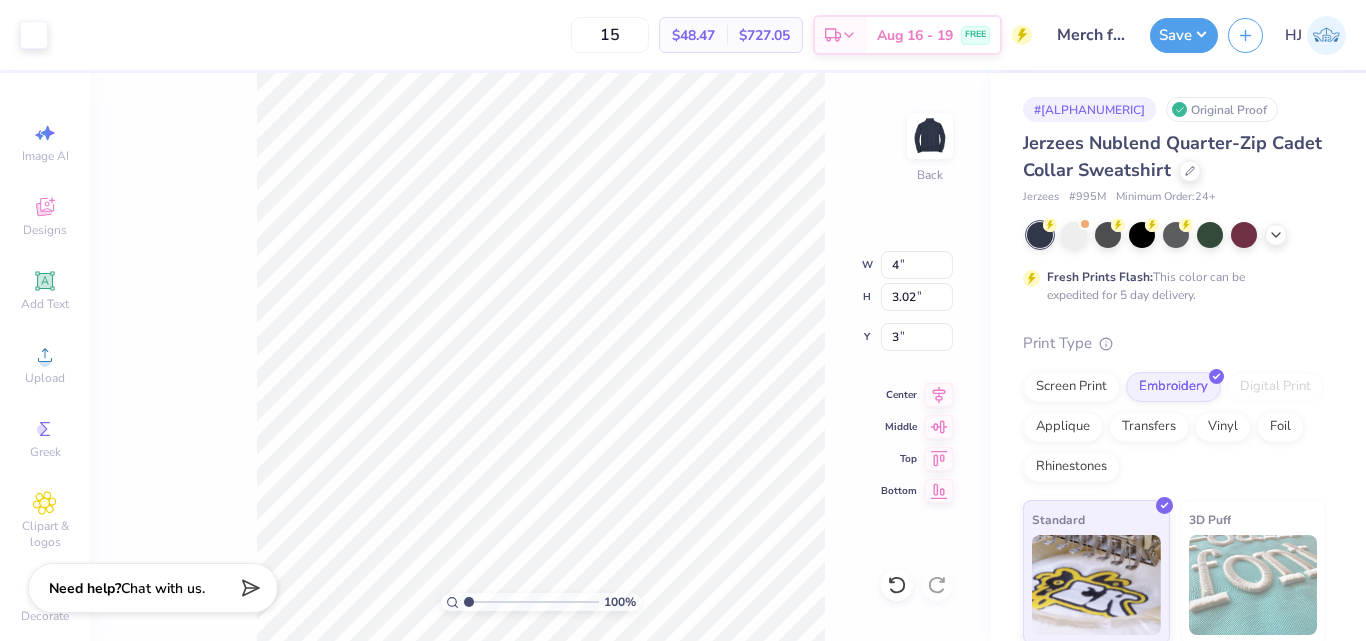 type on "10.49" 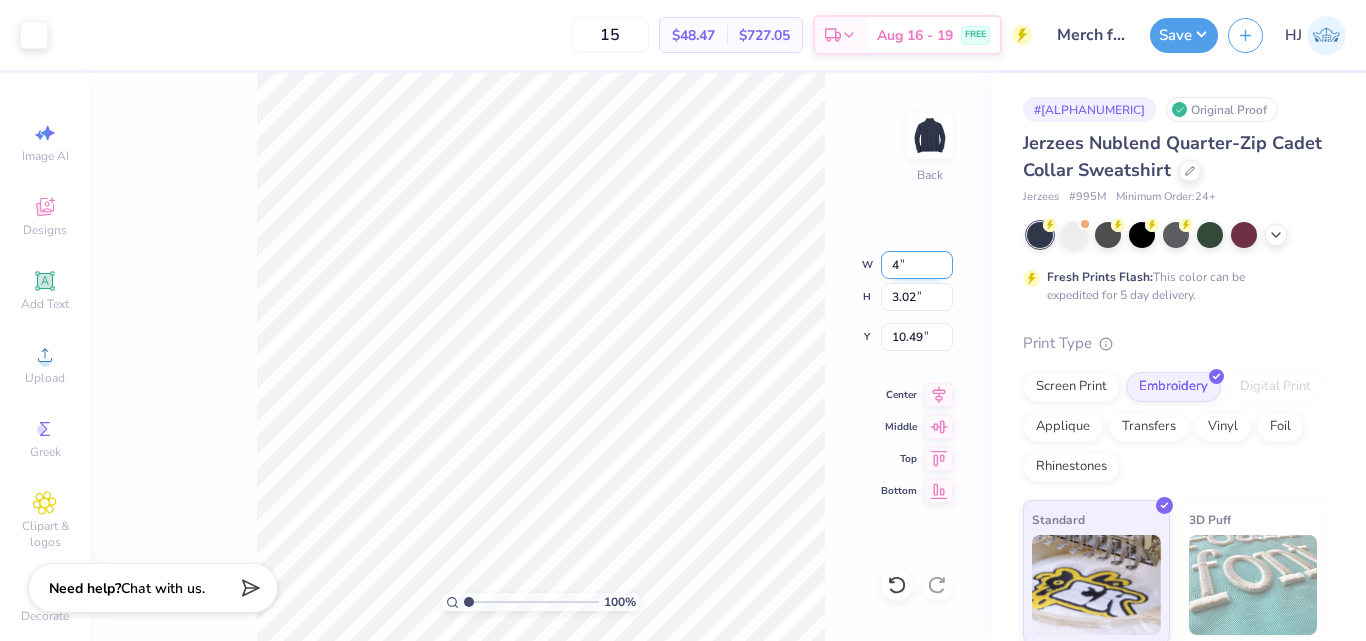 click on "4" at bounding box center [917, 265] 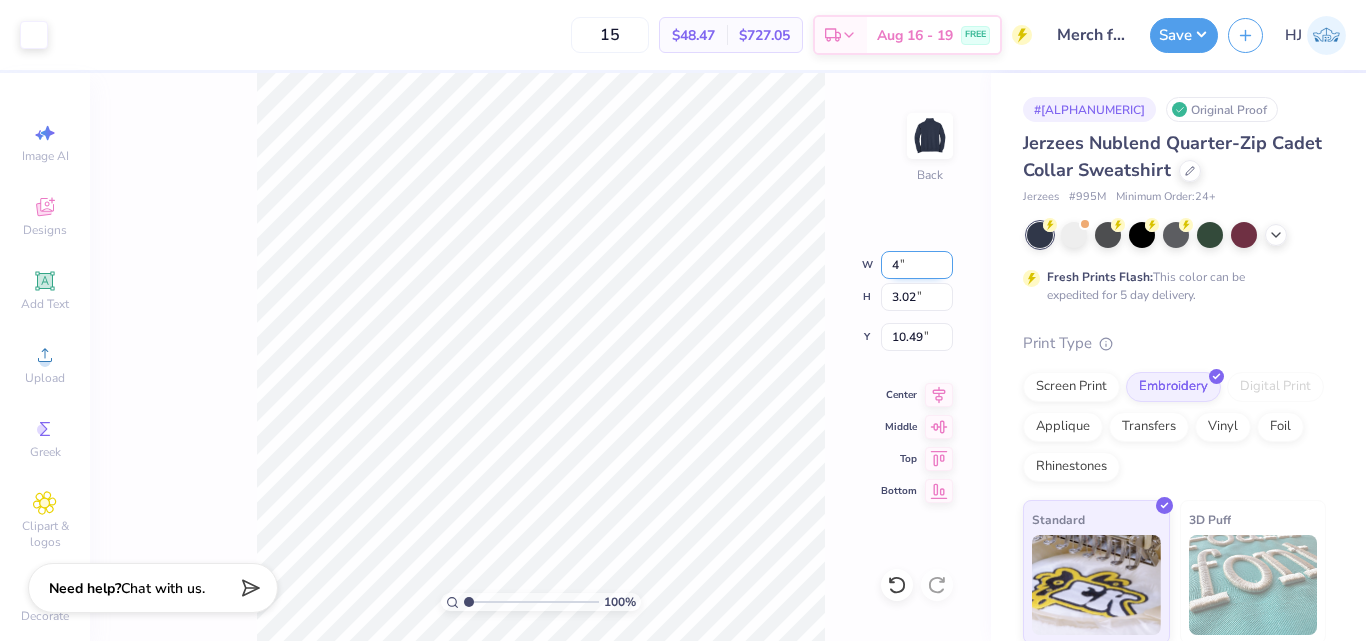 click on "4" at bounding box center (917, 265) 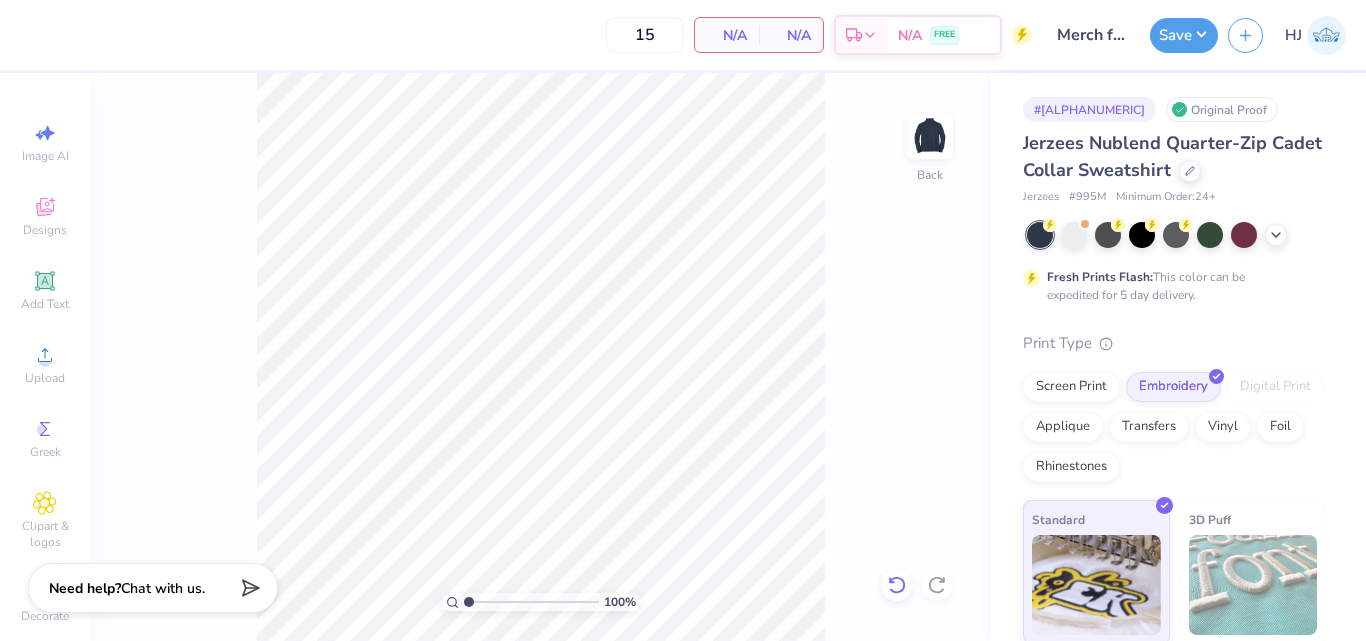 click 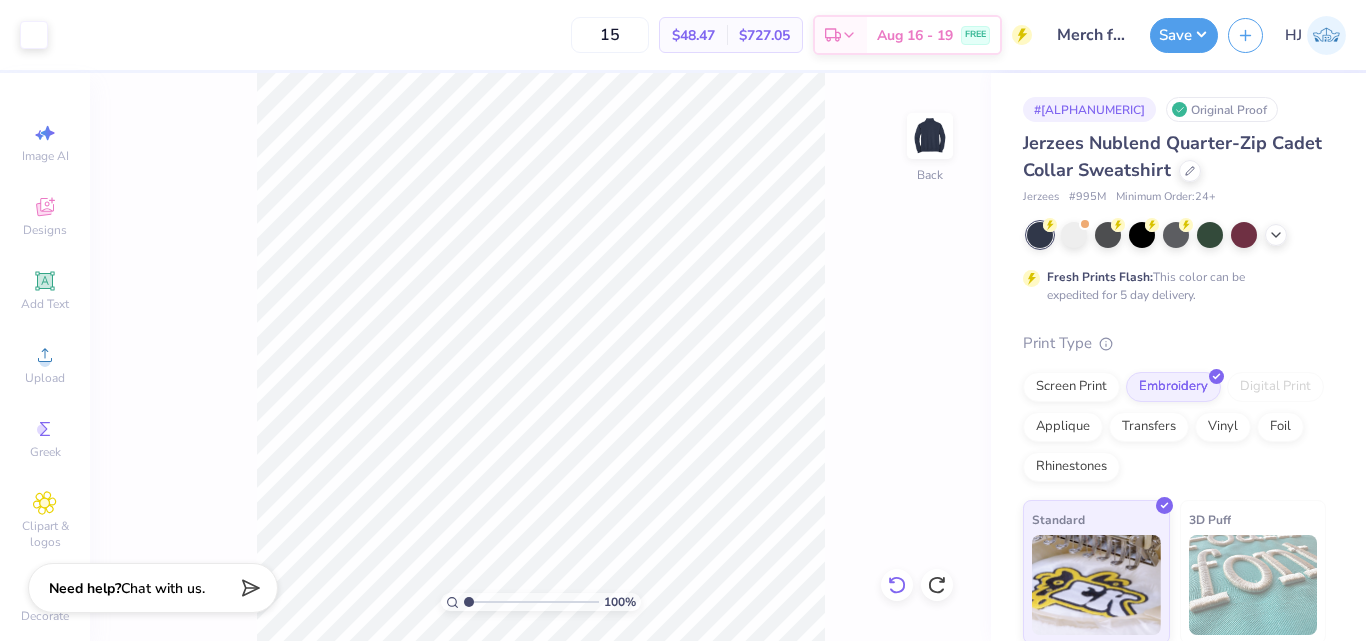 click at bounding box center (897, 585) 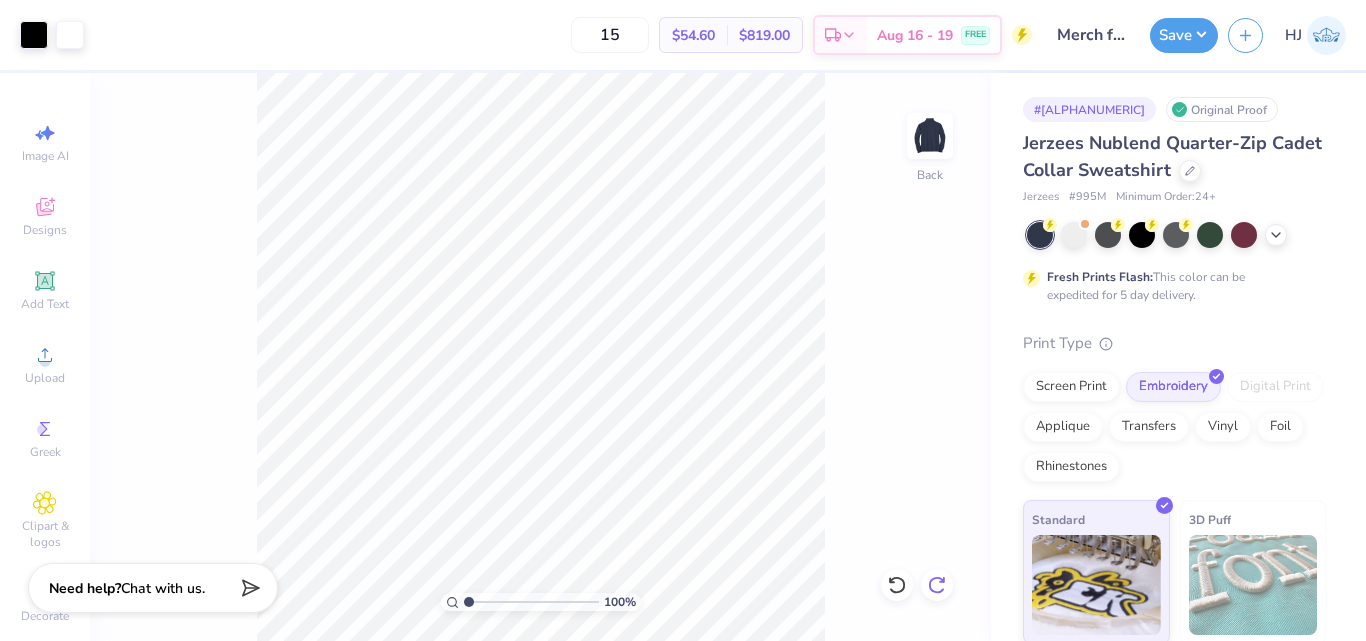 click 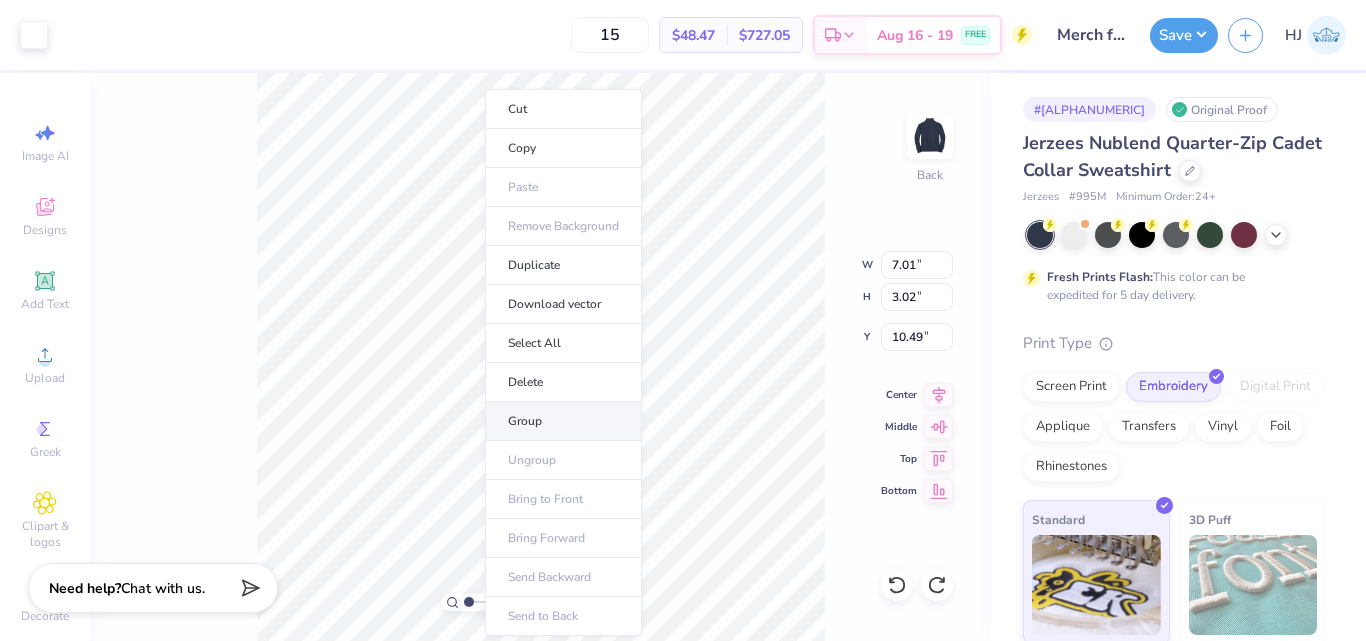 click on "Group" at bounding box center (563, 421) 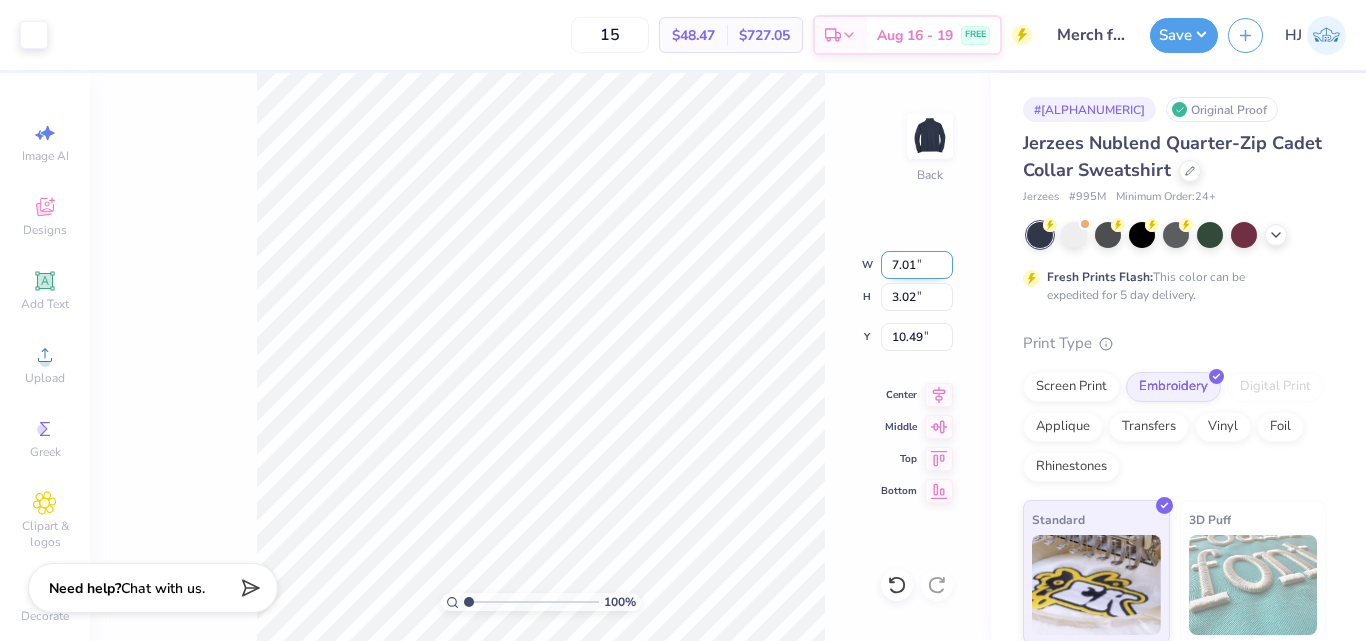 click on "7.01" at bounding box center [917, 265] 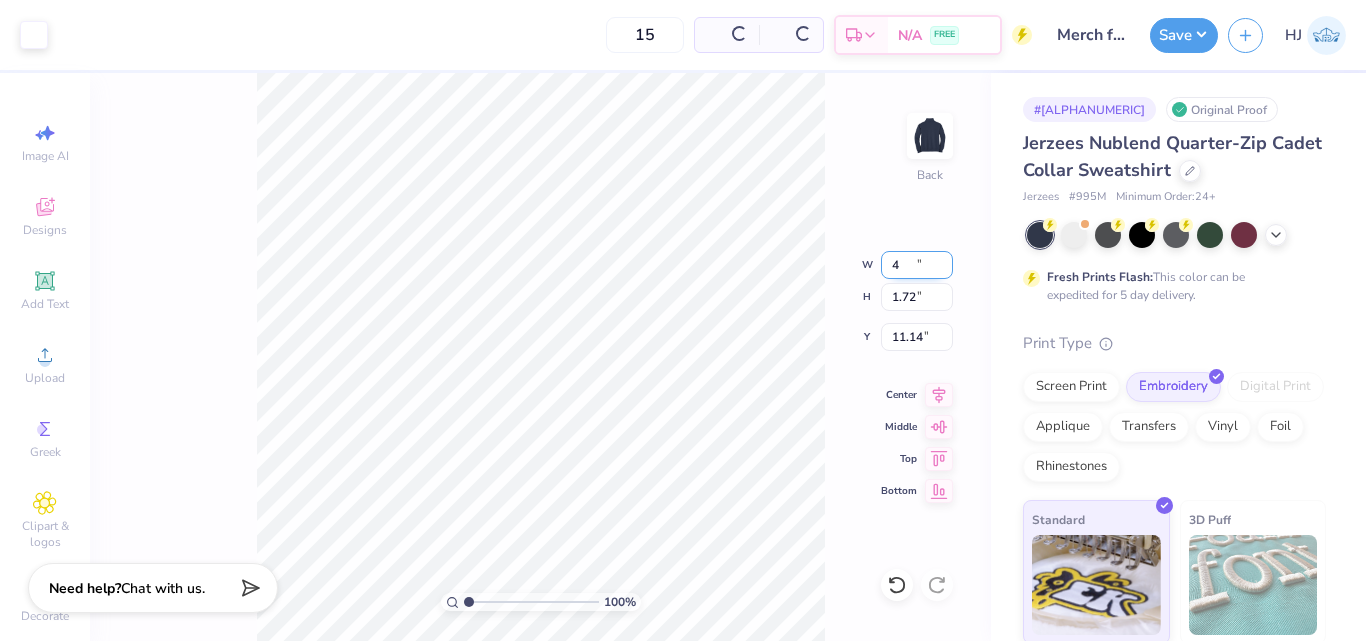 type on "4.00" 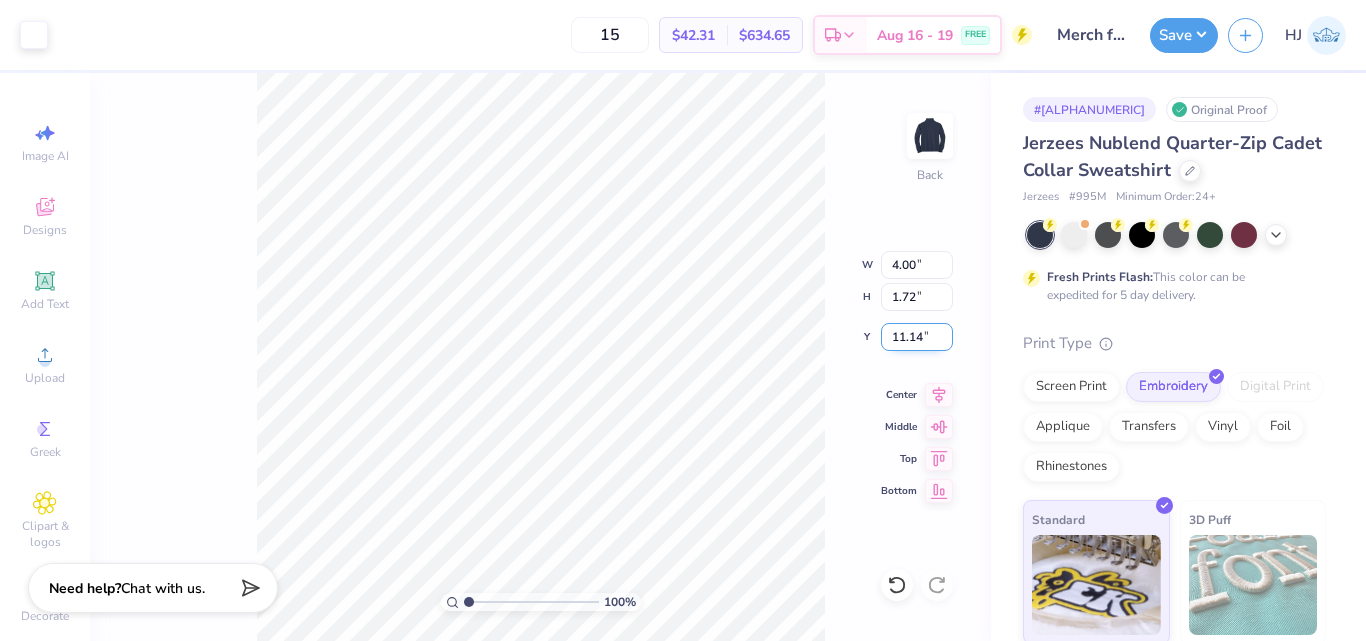 click on "11.14" at bounding box center (917, 337) 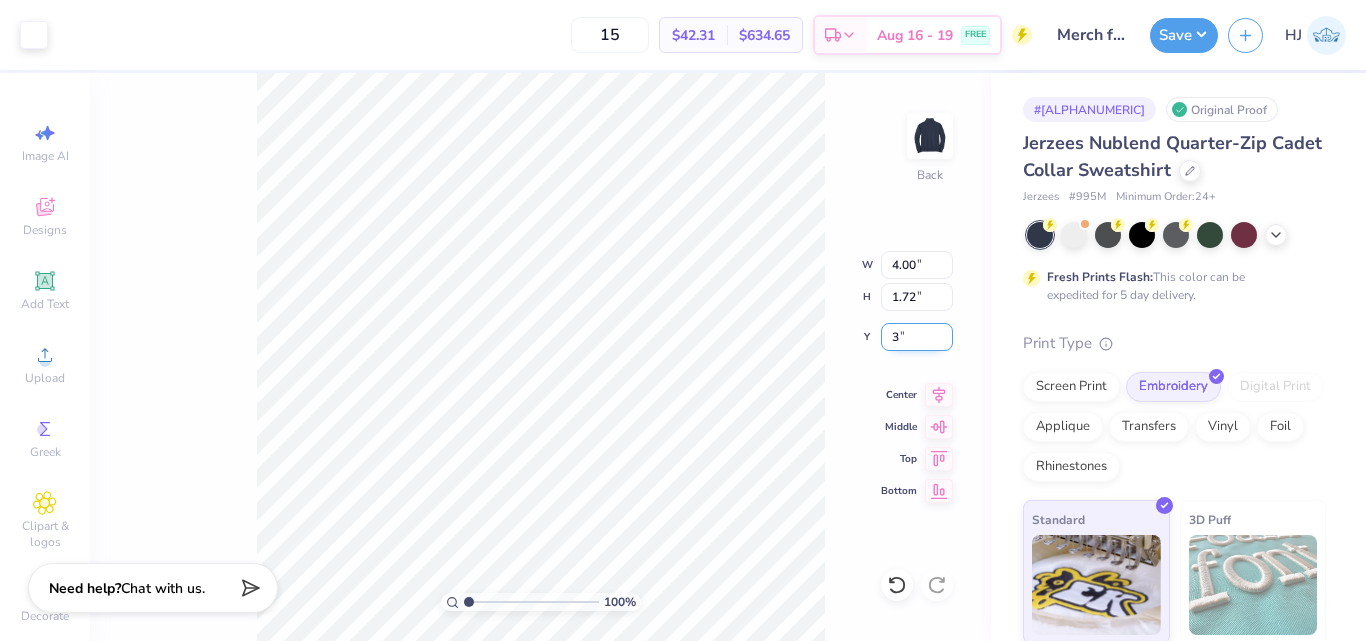 type on "3.00" 